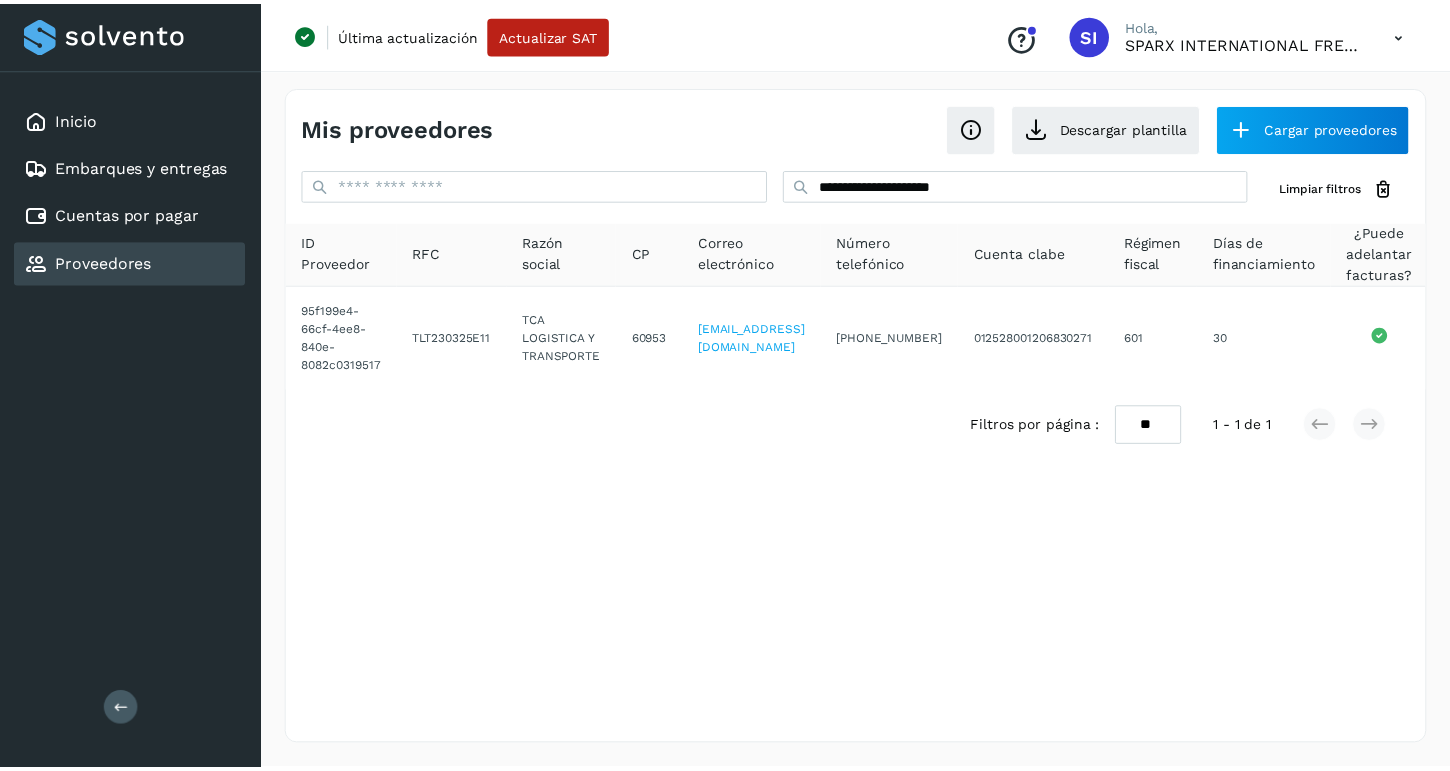scroll, scrollTop: 0, scrollLeft: 0, axis: both 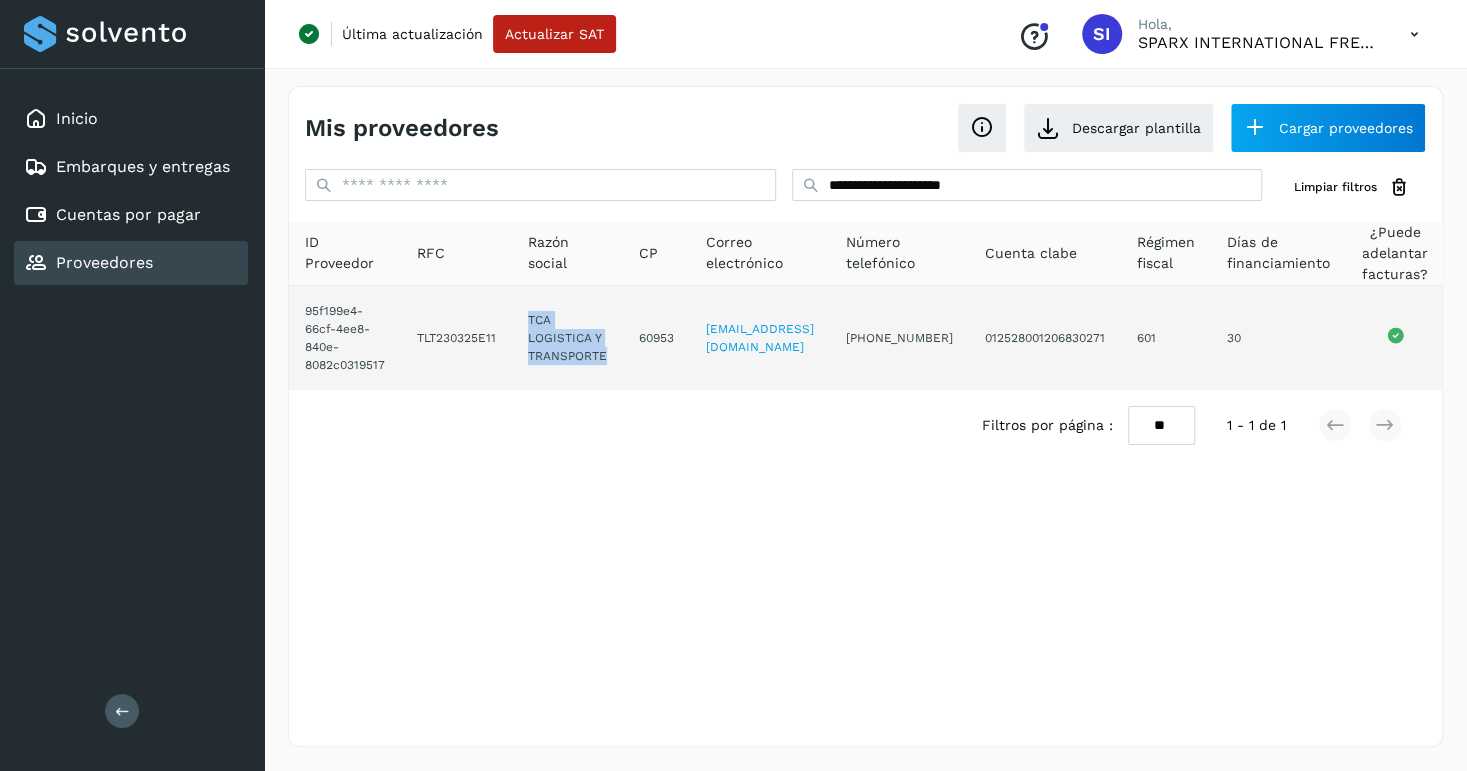 drag, startPoint x: 531, startPoint y: 318, endPoint x: 613, endPoint y: 360, distance: 92.13034 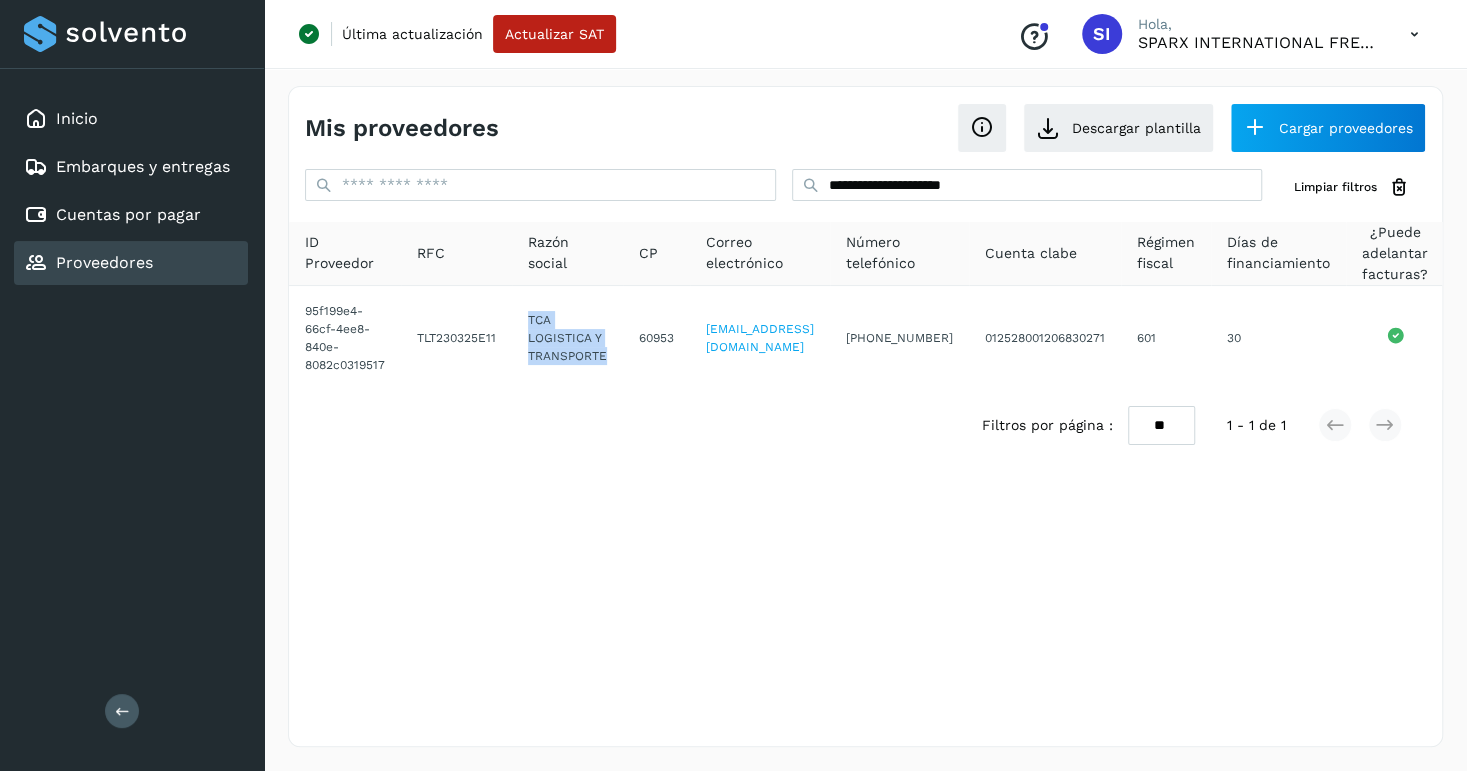 copy on "TCA LOGISTICA Y TRANSPORTE" 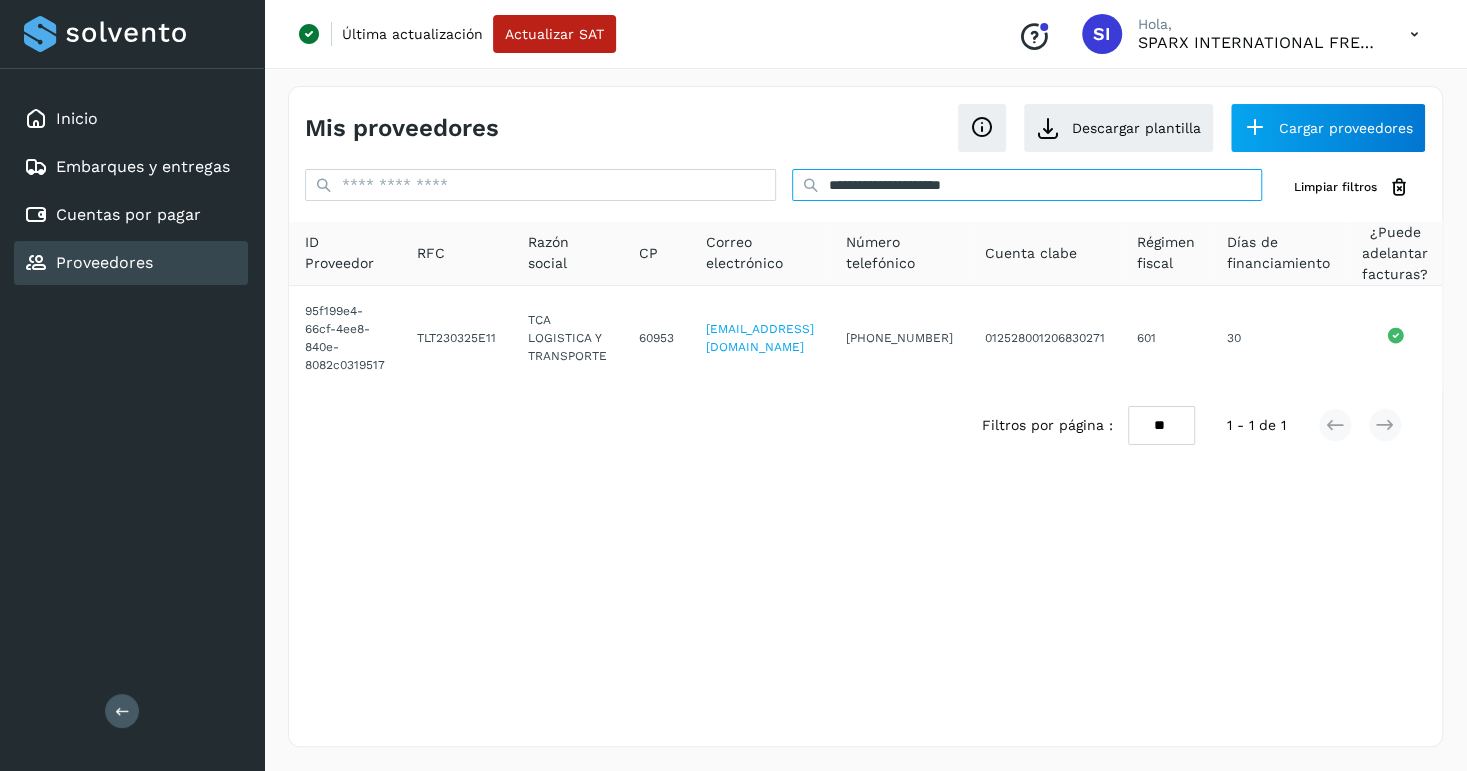 drag, startPoint x: 992, startPoint y: 186, endPoint x: 647, endPoint y: 187, distance: 345.00143 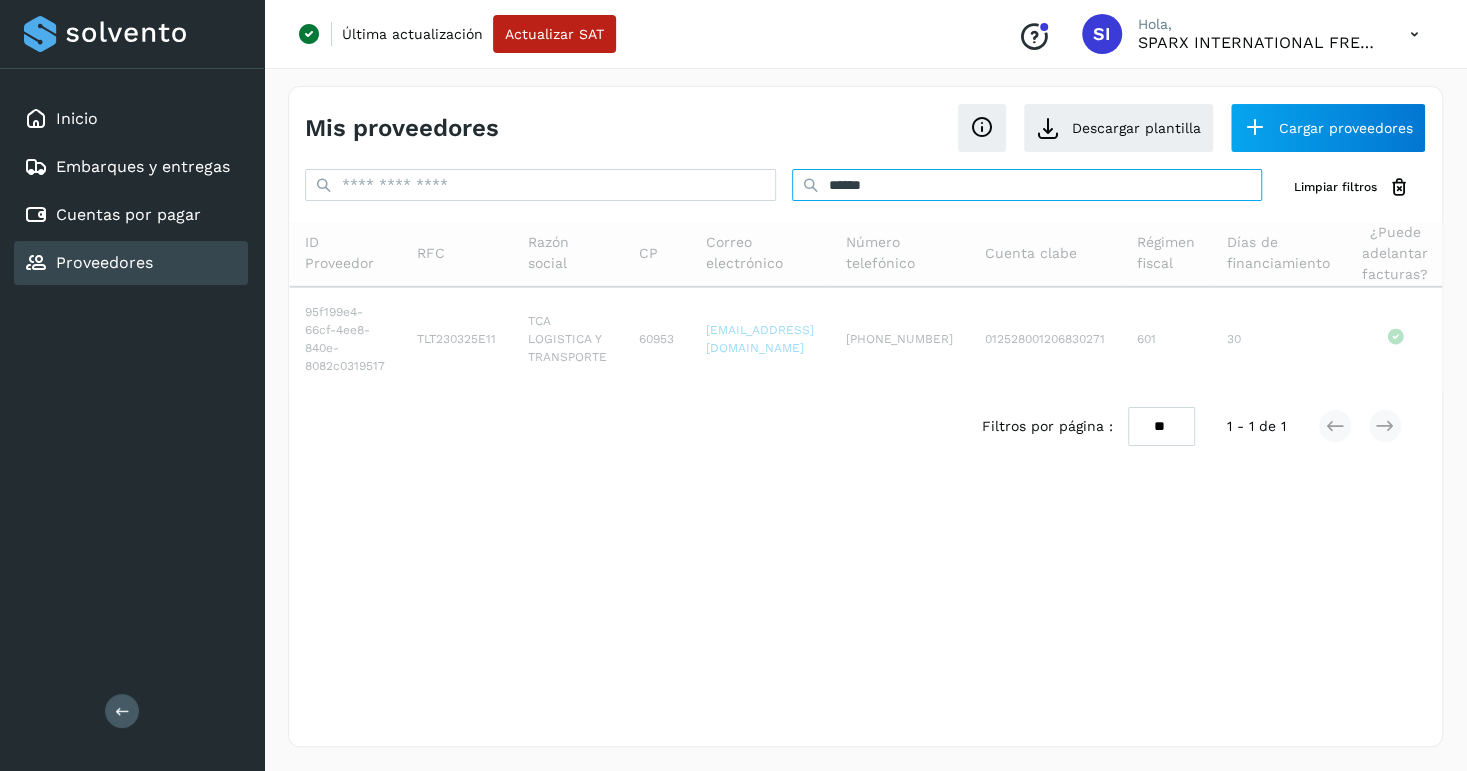 type on "*******" 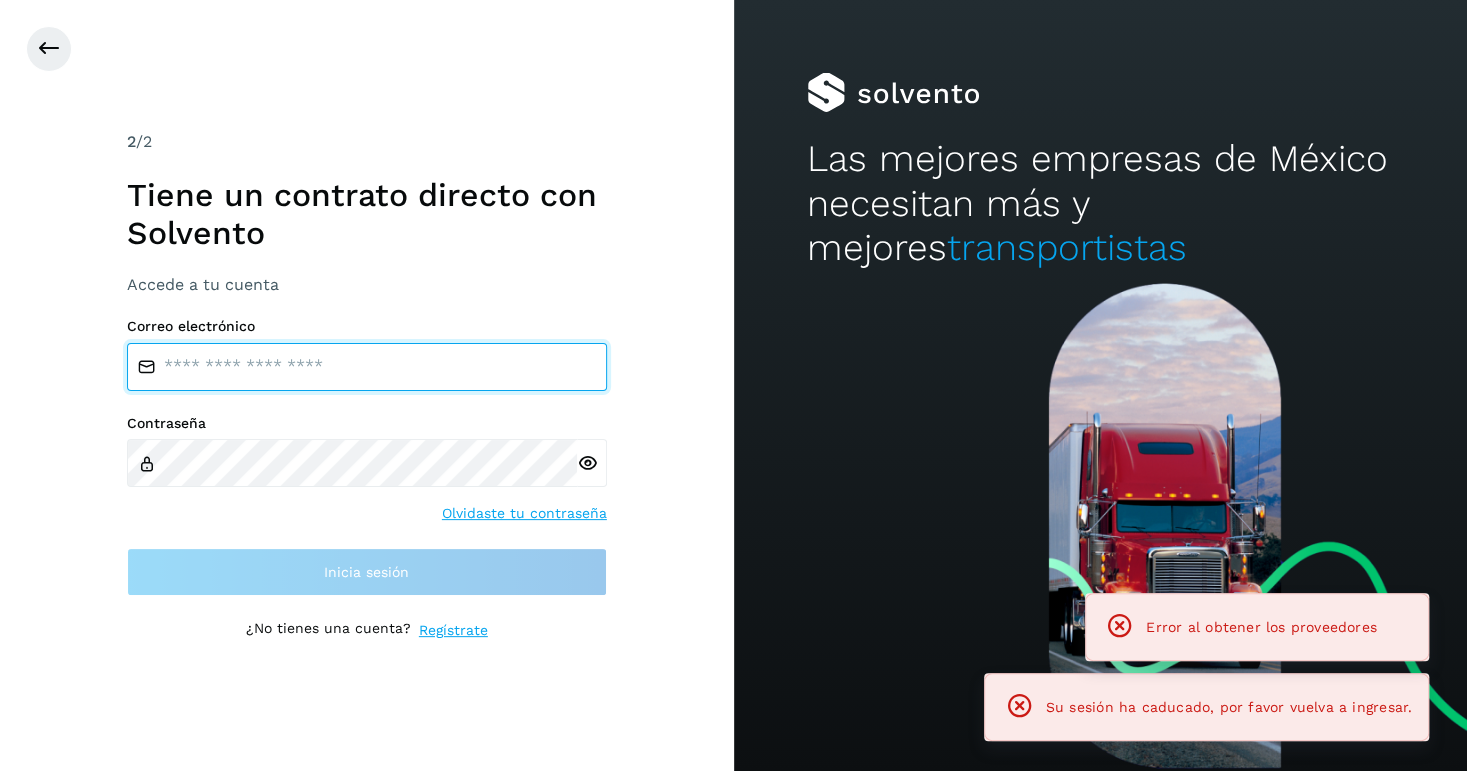 type on "**********" 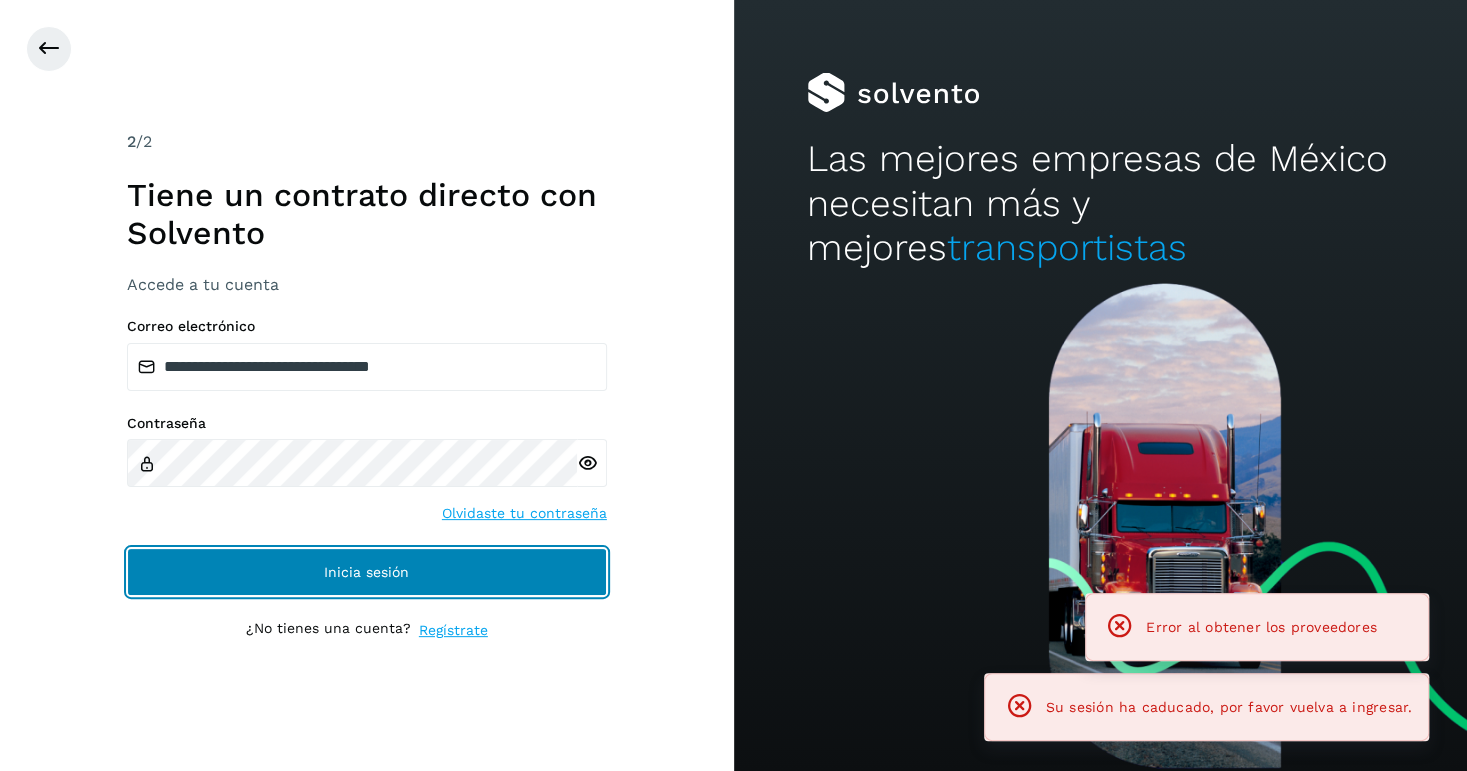 click on "Inicia sesión" at bounding box center [367, 572] 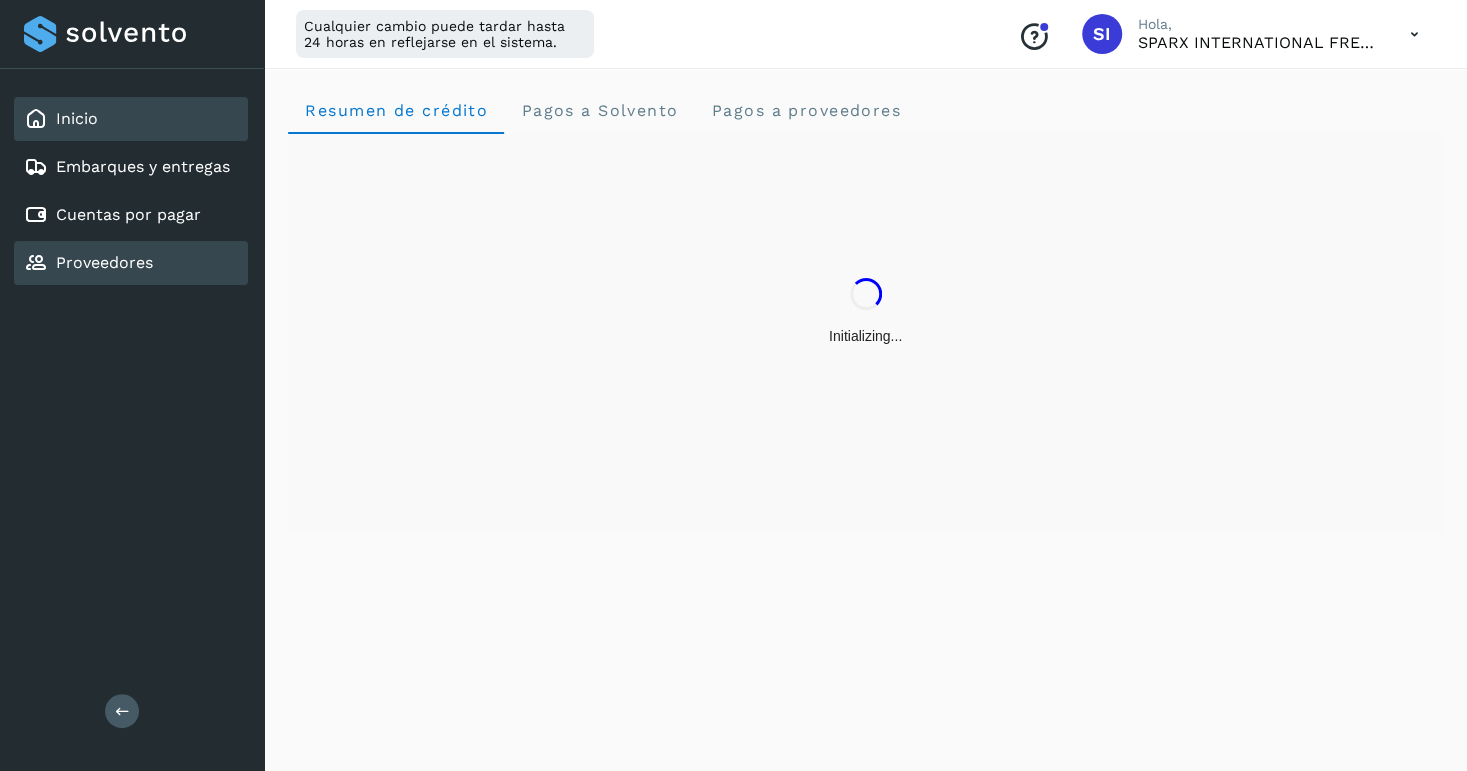 click on "Proveedores" at bounding box center [104, 262] 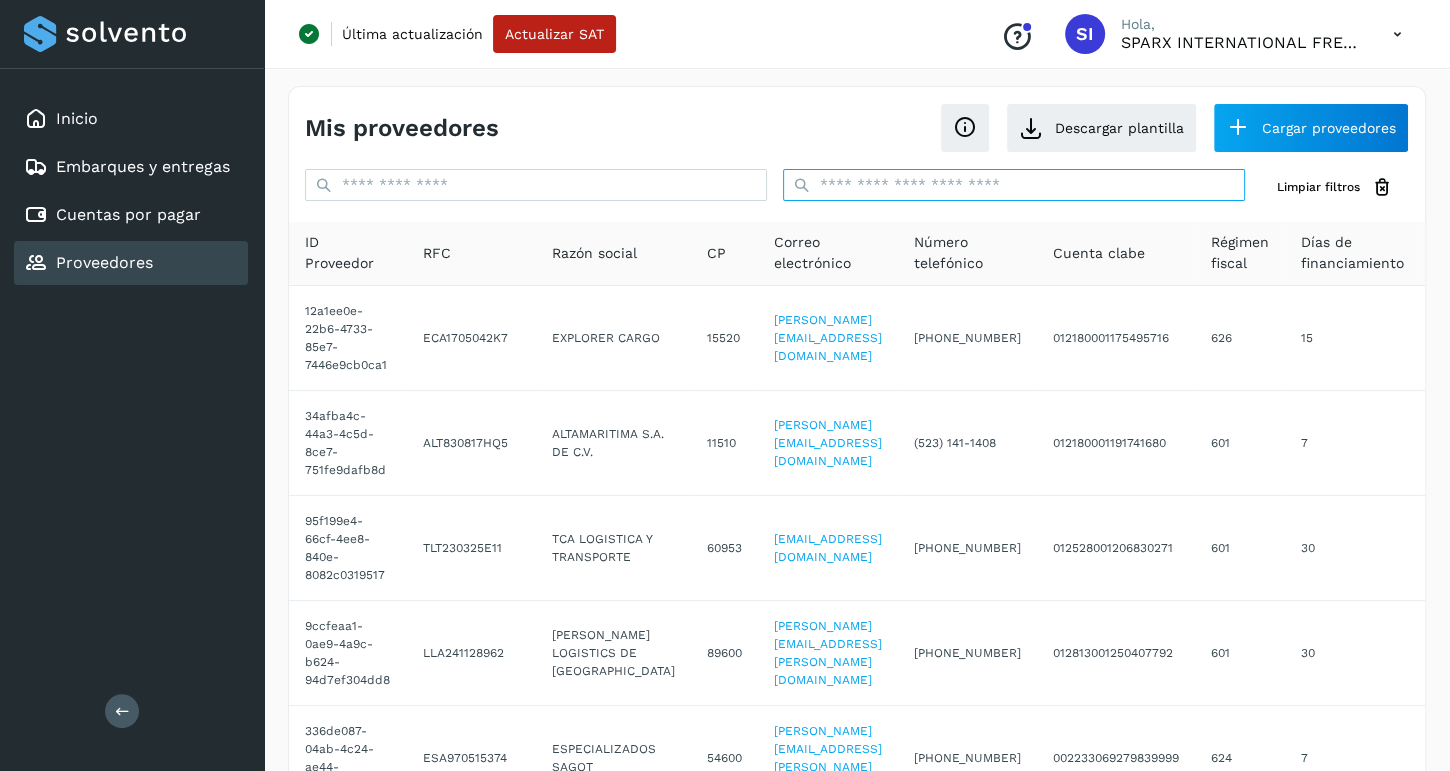 click at bounding box center [1014, 185] 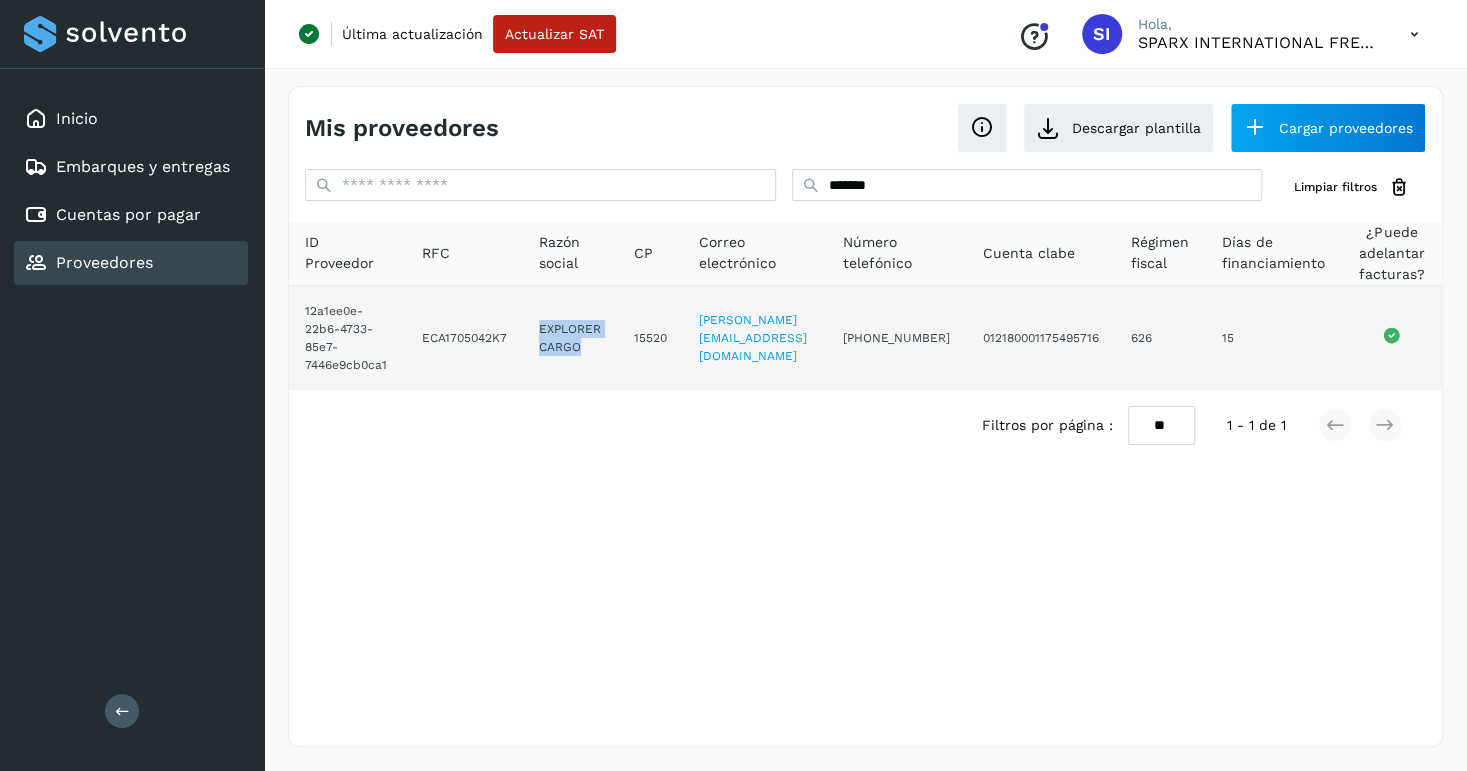 drag, startPoint x: 537, startPoint y: 326, endPoint x: 582, endPoint y: 352, distance: 51.971146 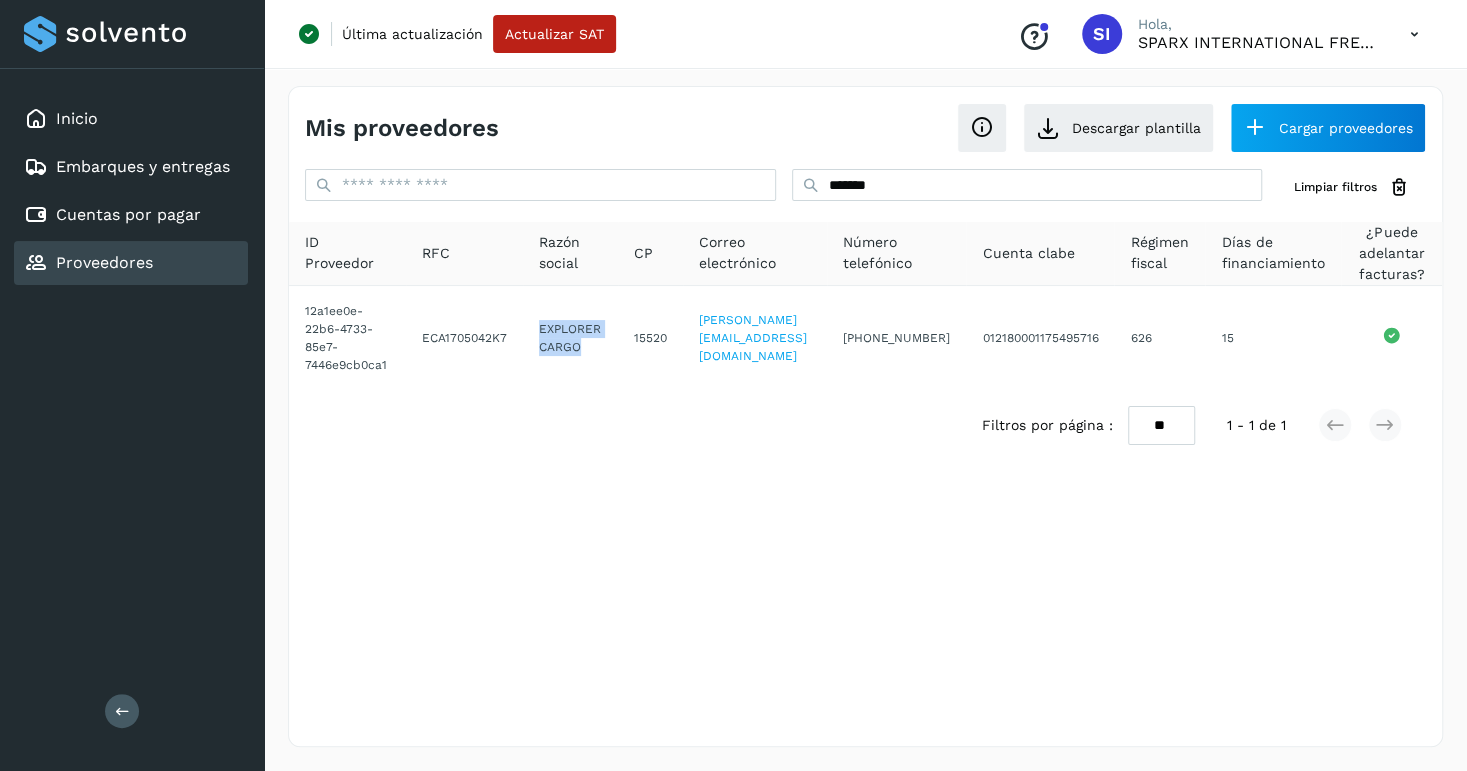 copy on "EXPLORER CARGO" 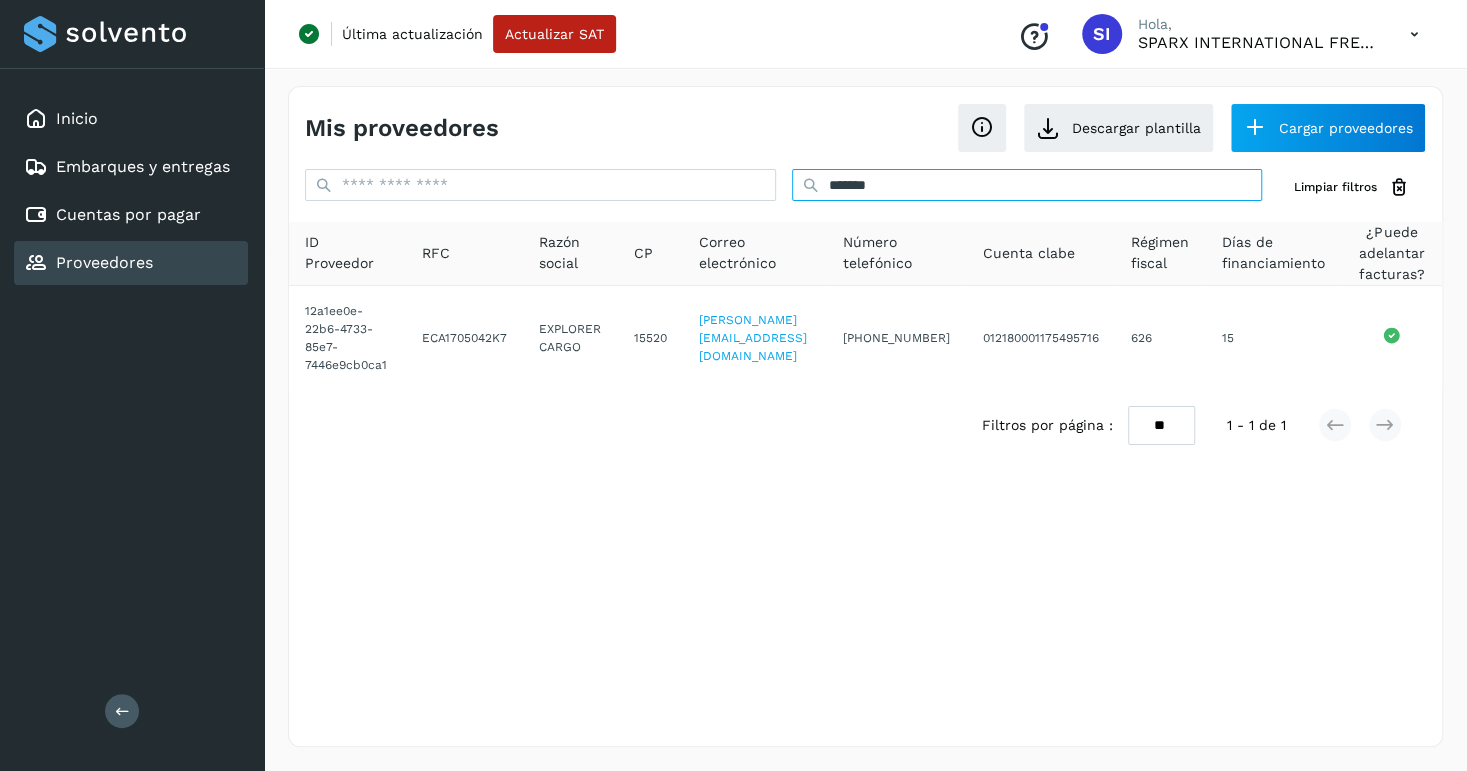 drag, startPoint x: 956, startPoint y: 172, endPoint x: 712, endPoint y: 168, distance: 244.03279 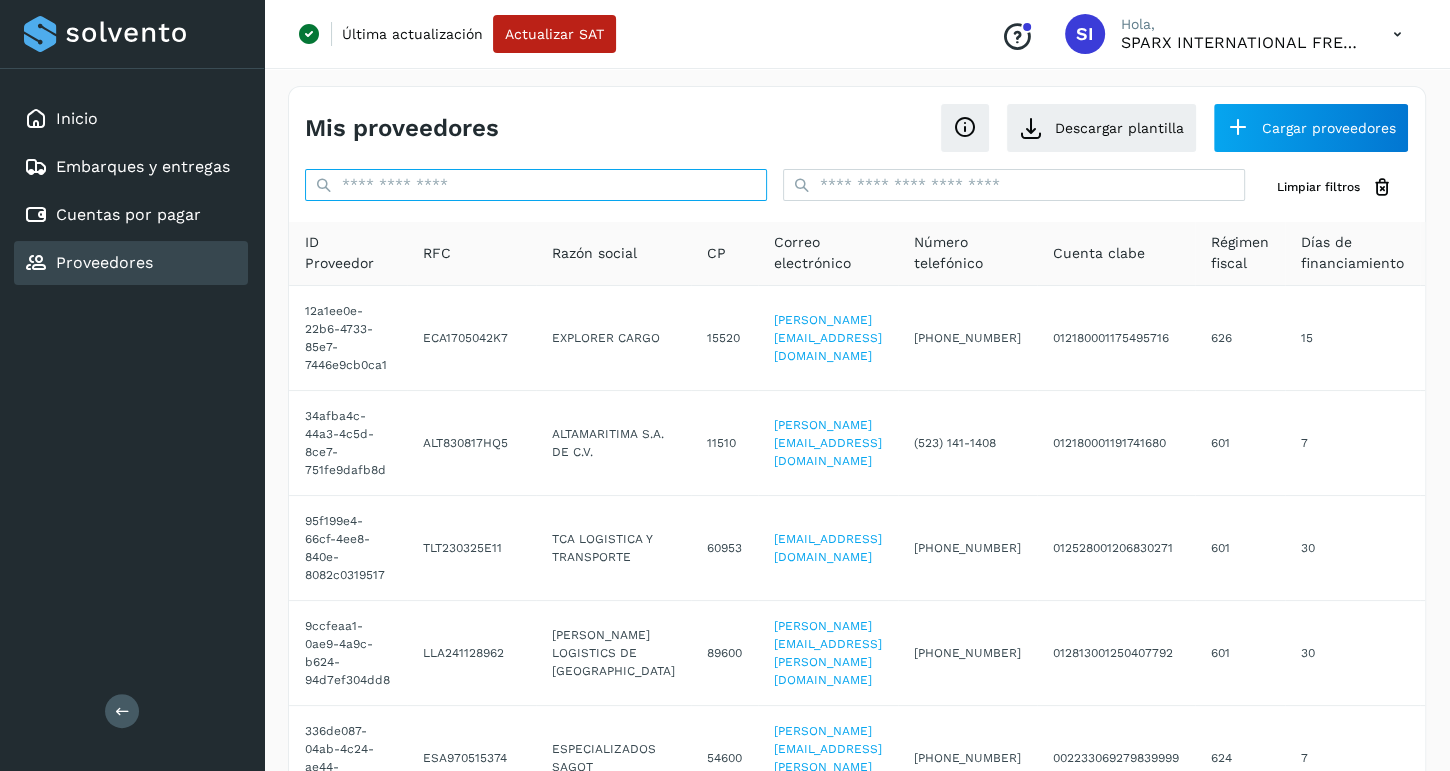 click at bounding box center [536, 185] 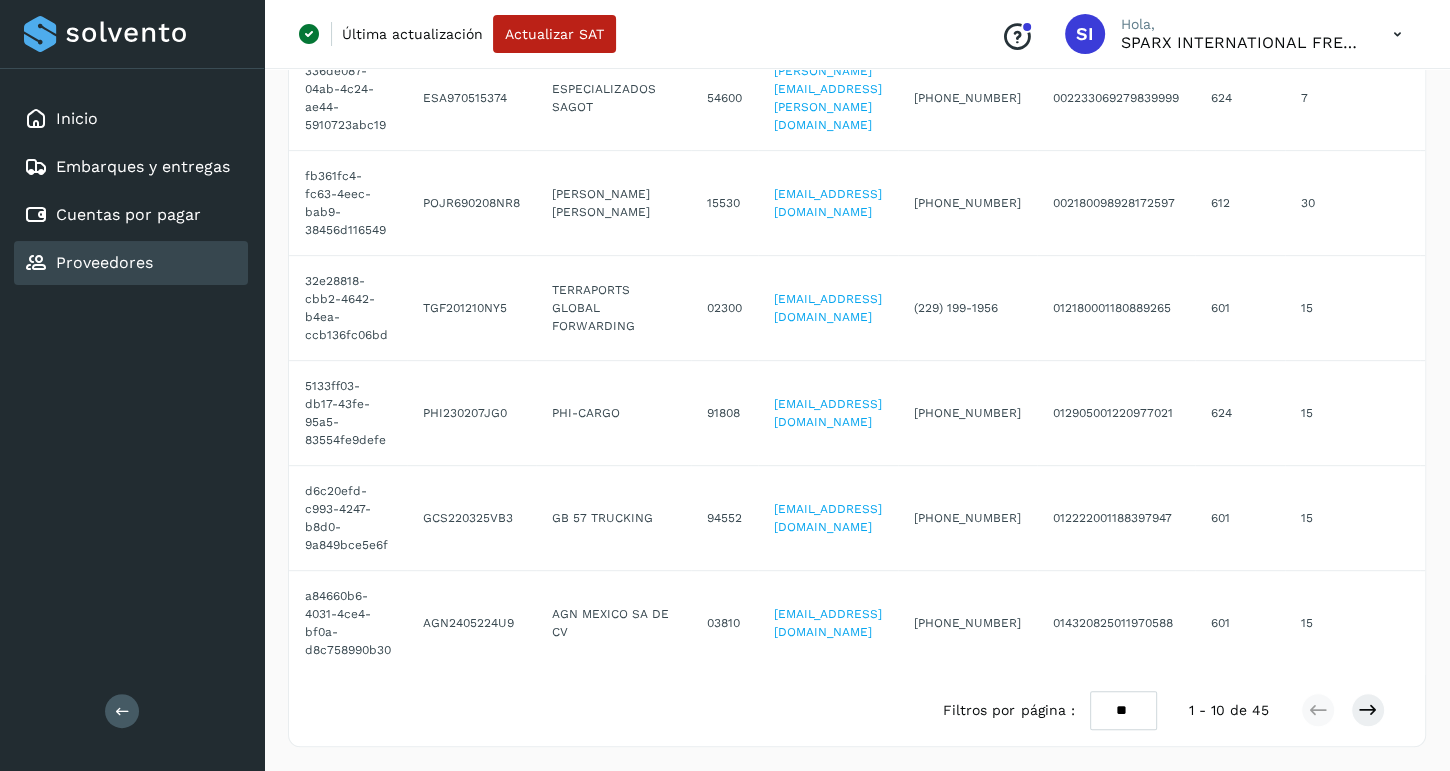 scroll, scrollTop: 0, scrollLeft: 0, axis: both 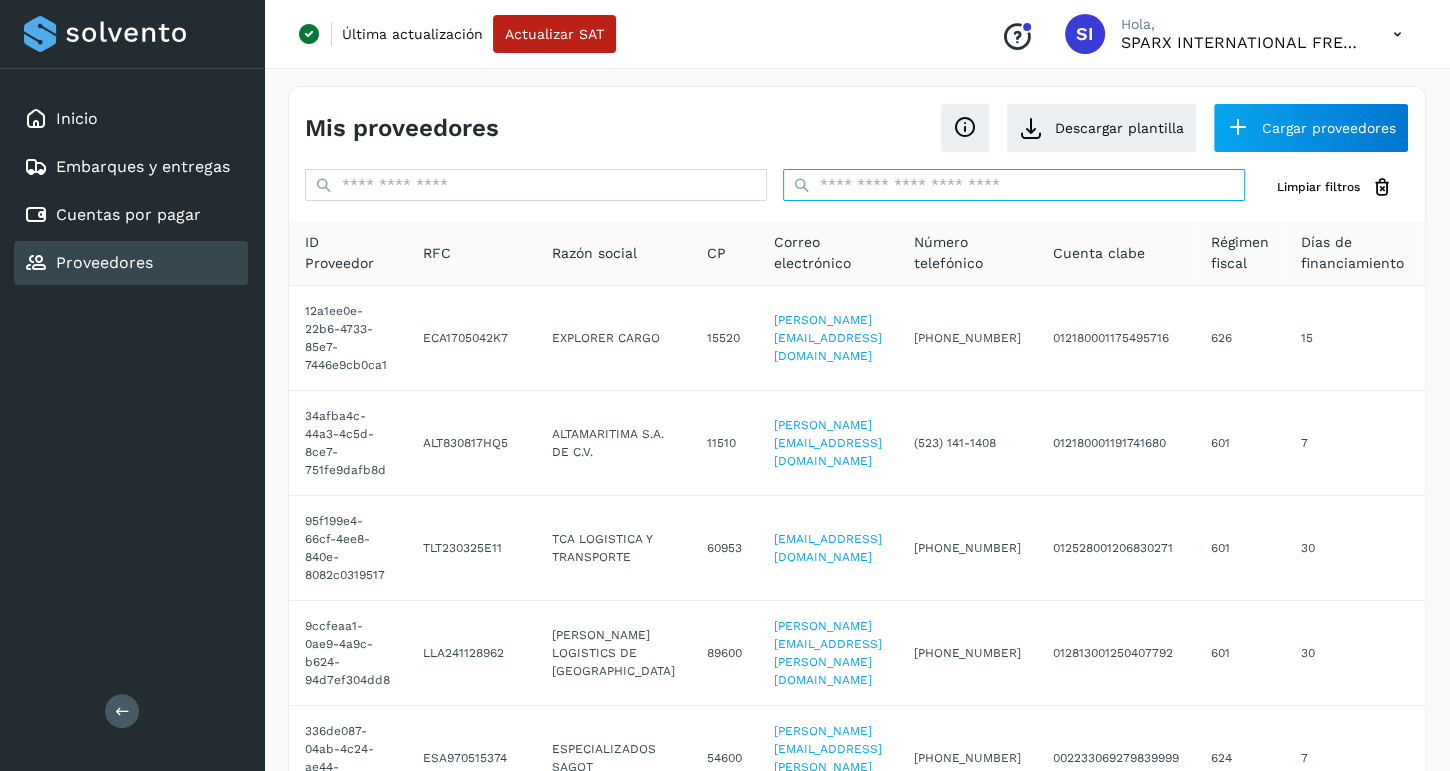 click at bounding box center (1014, 185) 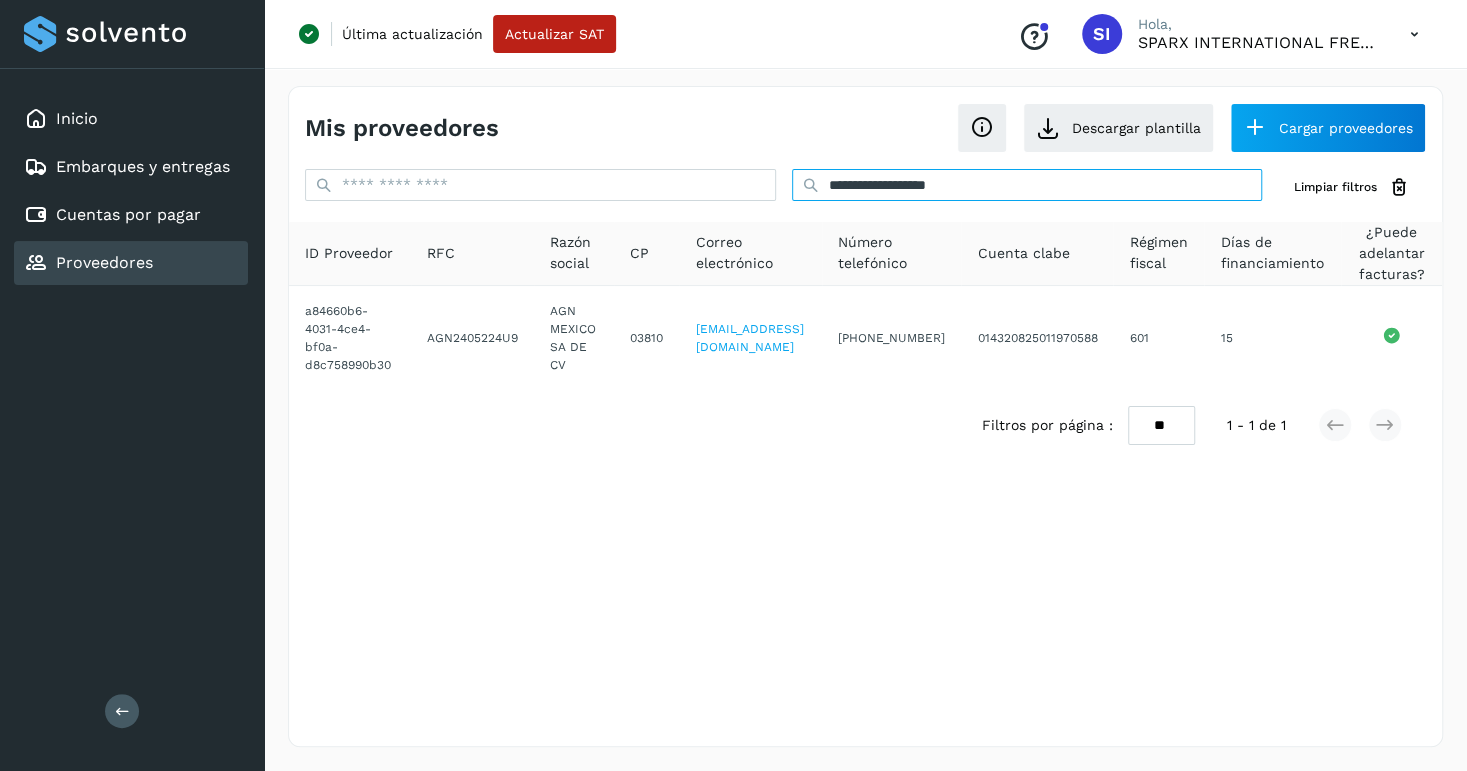 type on "**********" 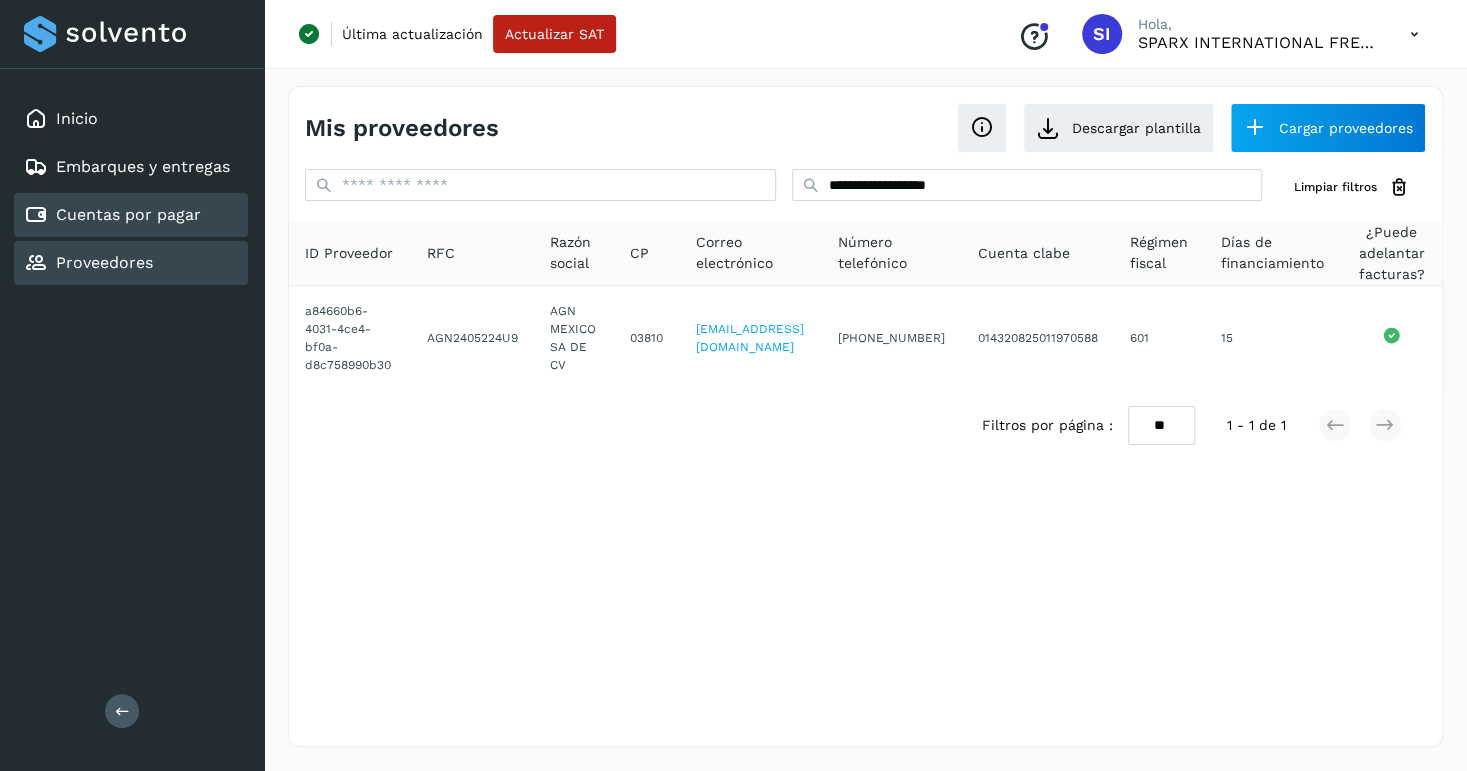 click on "Cuentas por pagar" at bounding box center [128, 214] 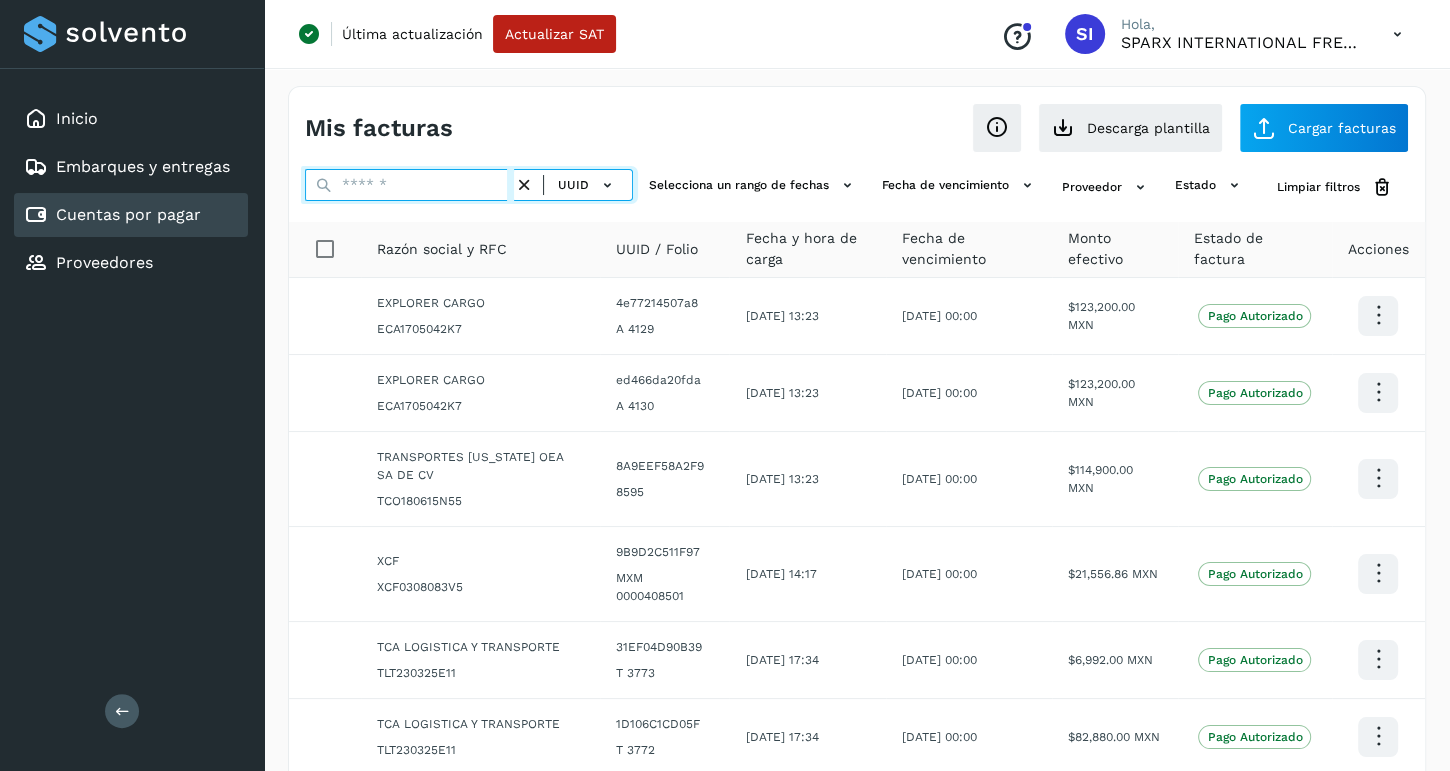 click at bounding box center (409, 185) 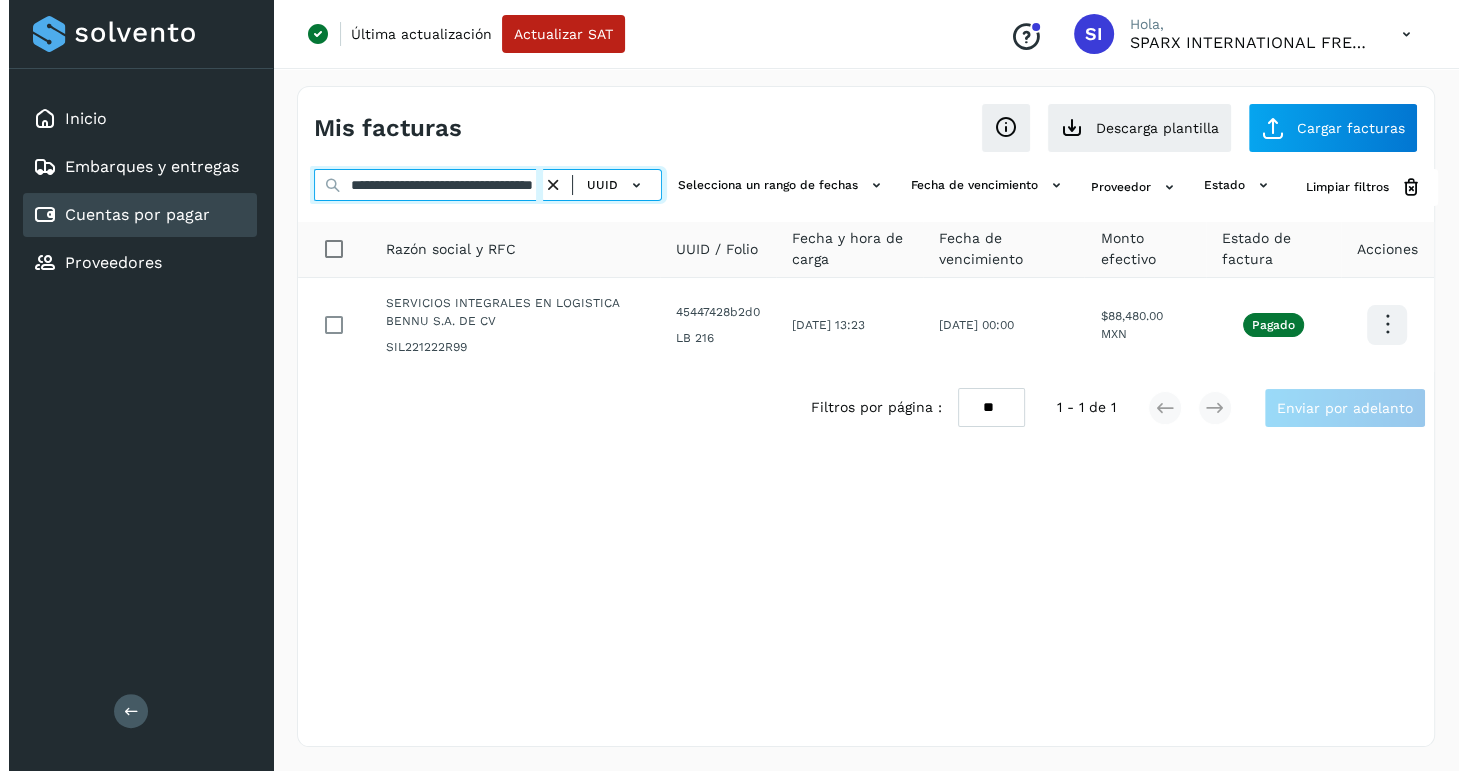 scroll, scrollTop: 0, scrollLeft: 96, axis: horizontal 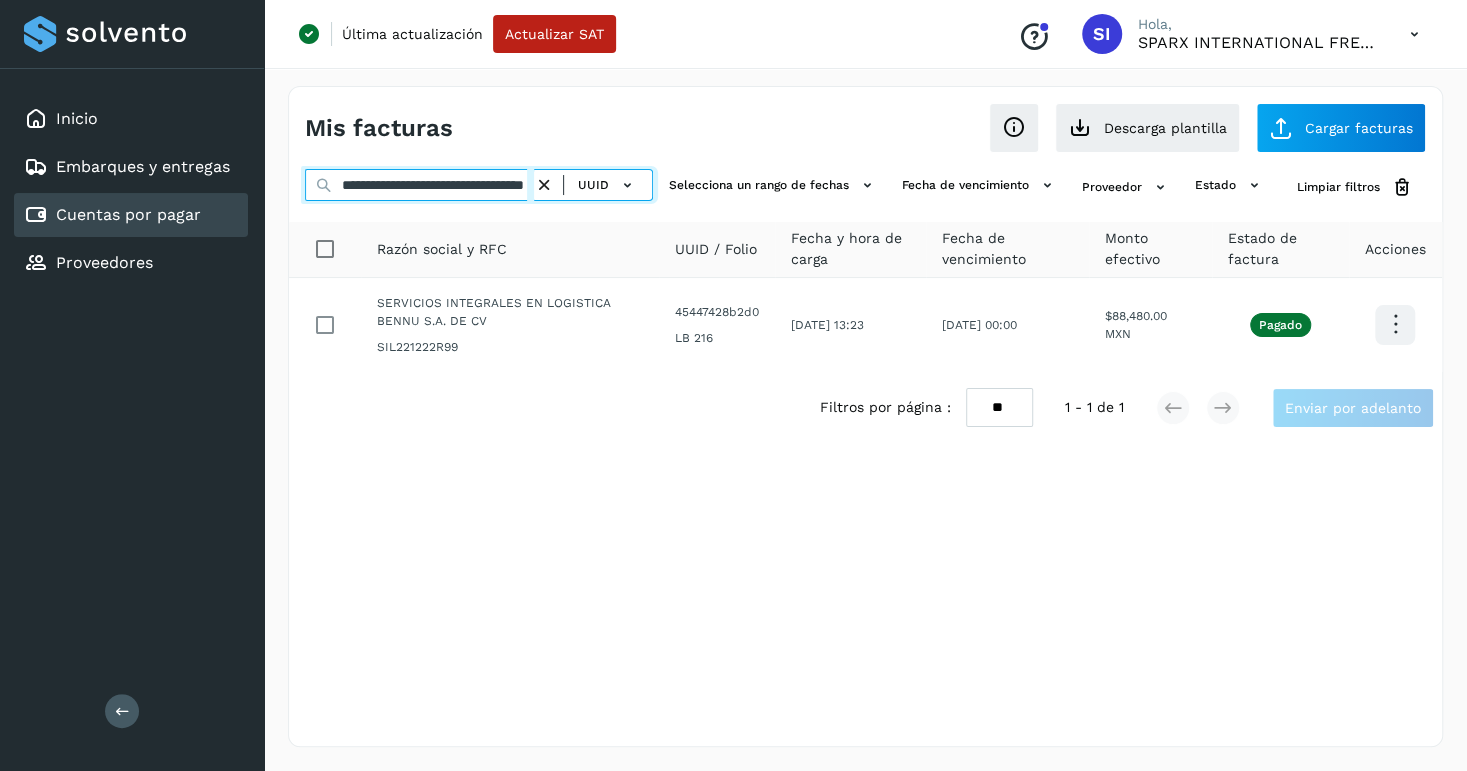 type on "**********" 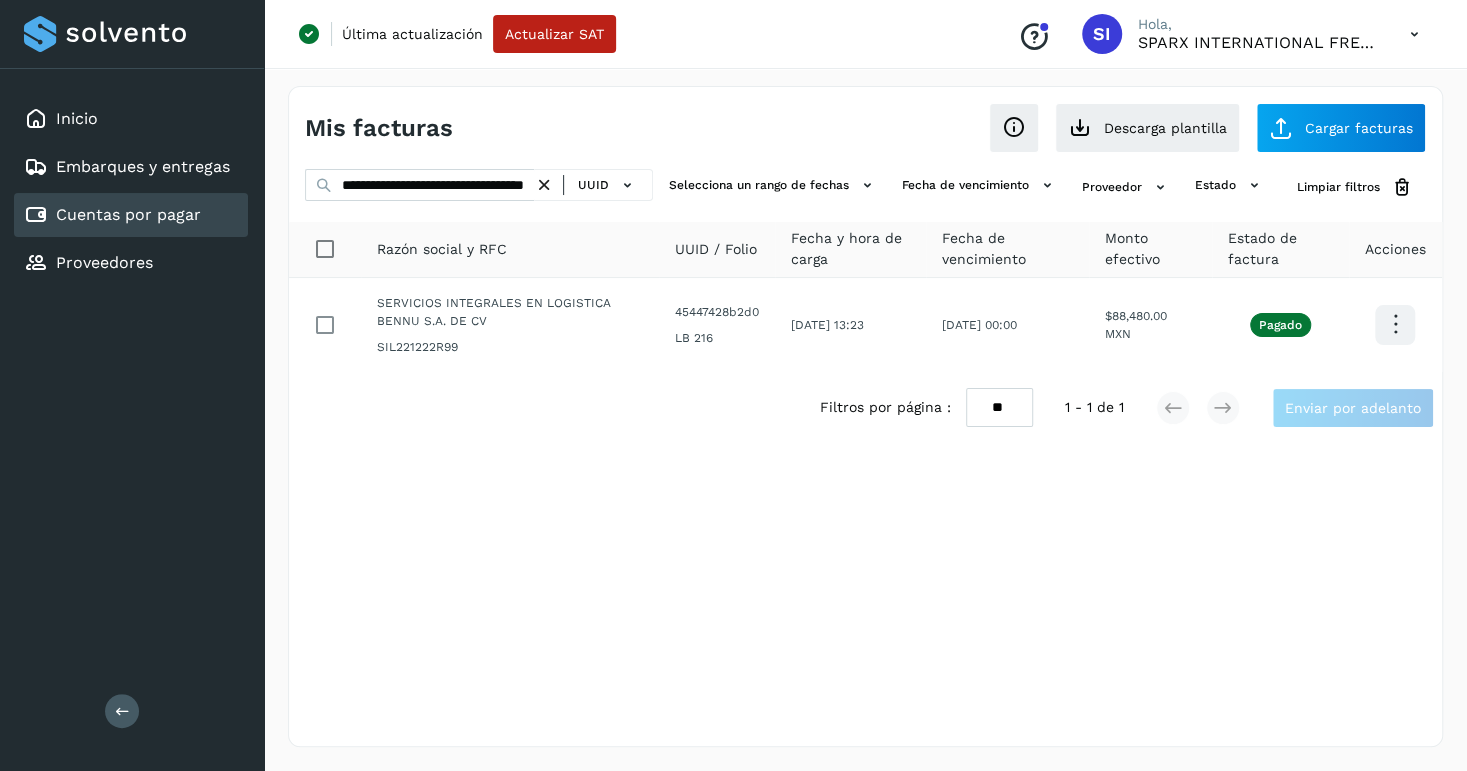 click at bounding box center (544, 185) 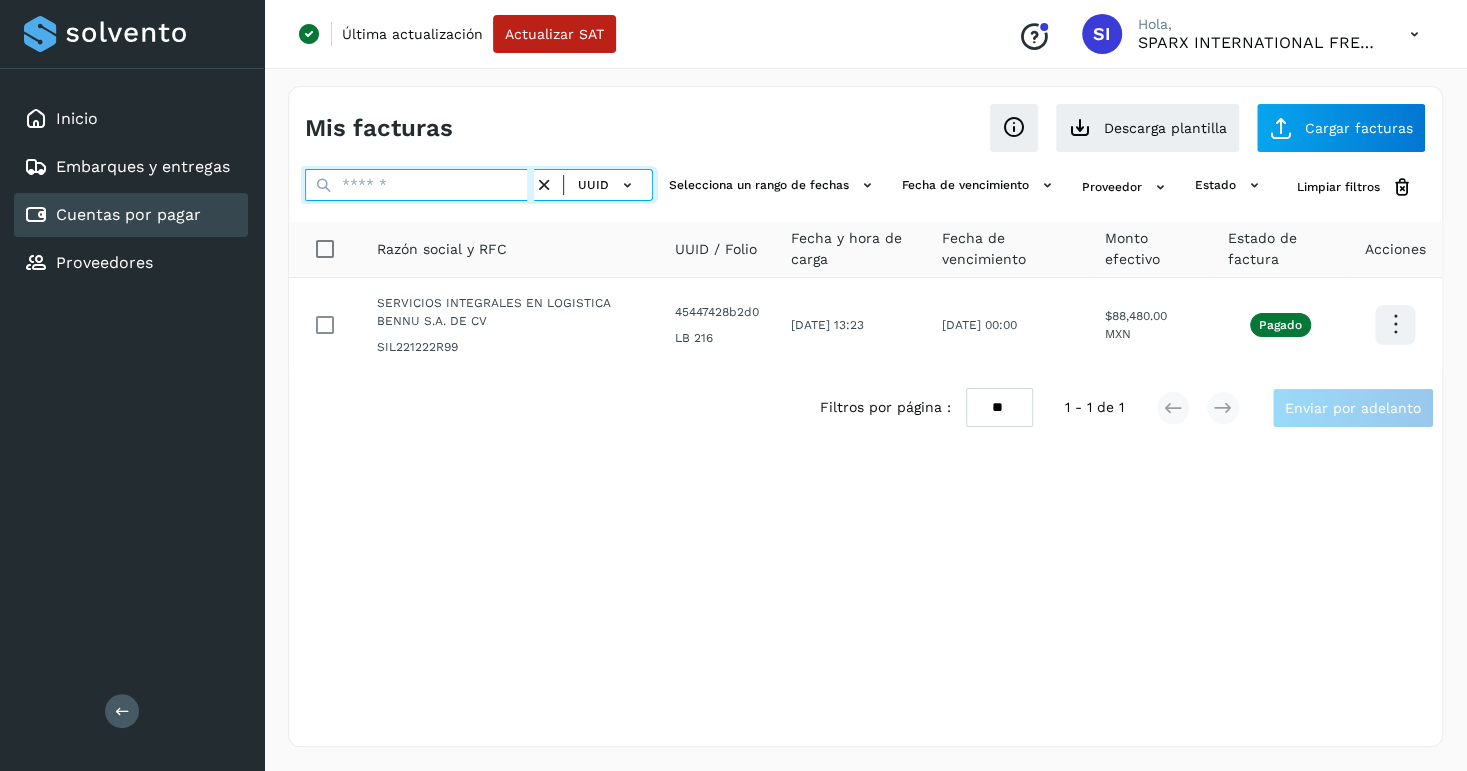 click at bounding box center [419, 185] 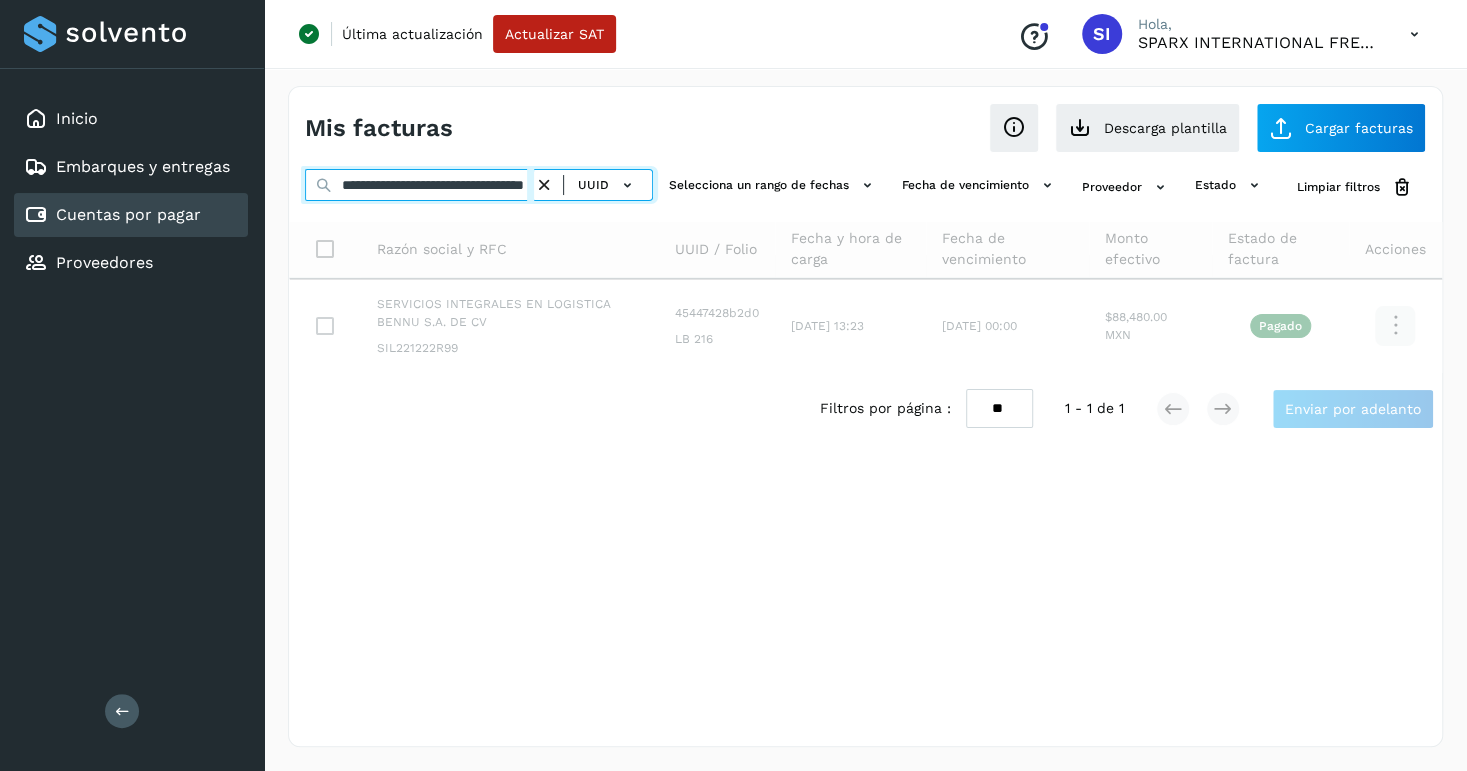 scroll, scrollTop: 0, scrollLeft: 109, axis: horizontal 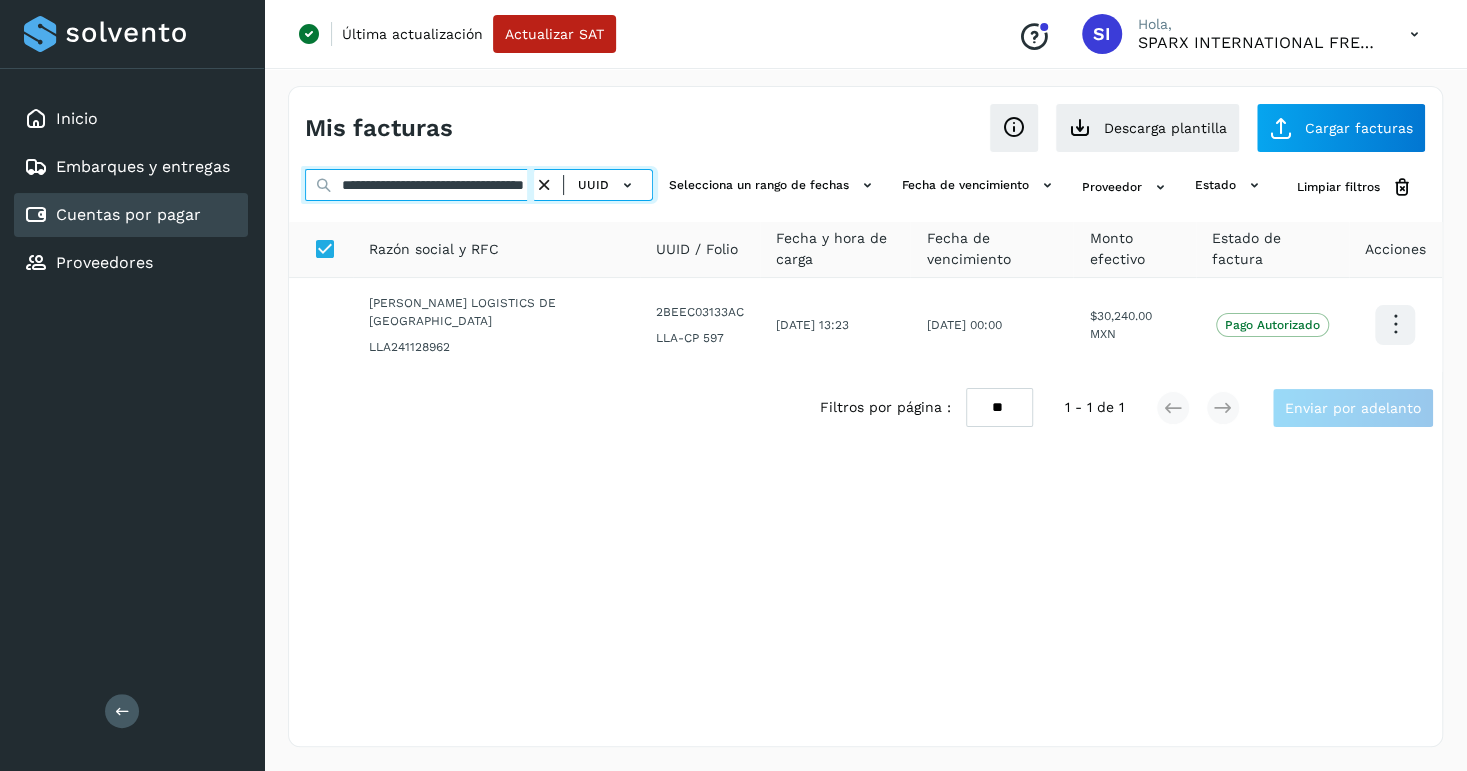 type on "**********" 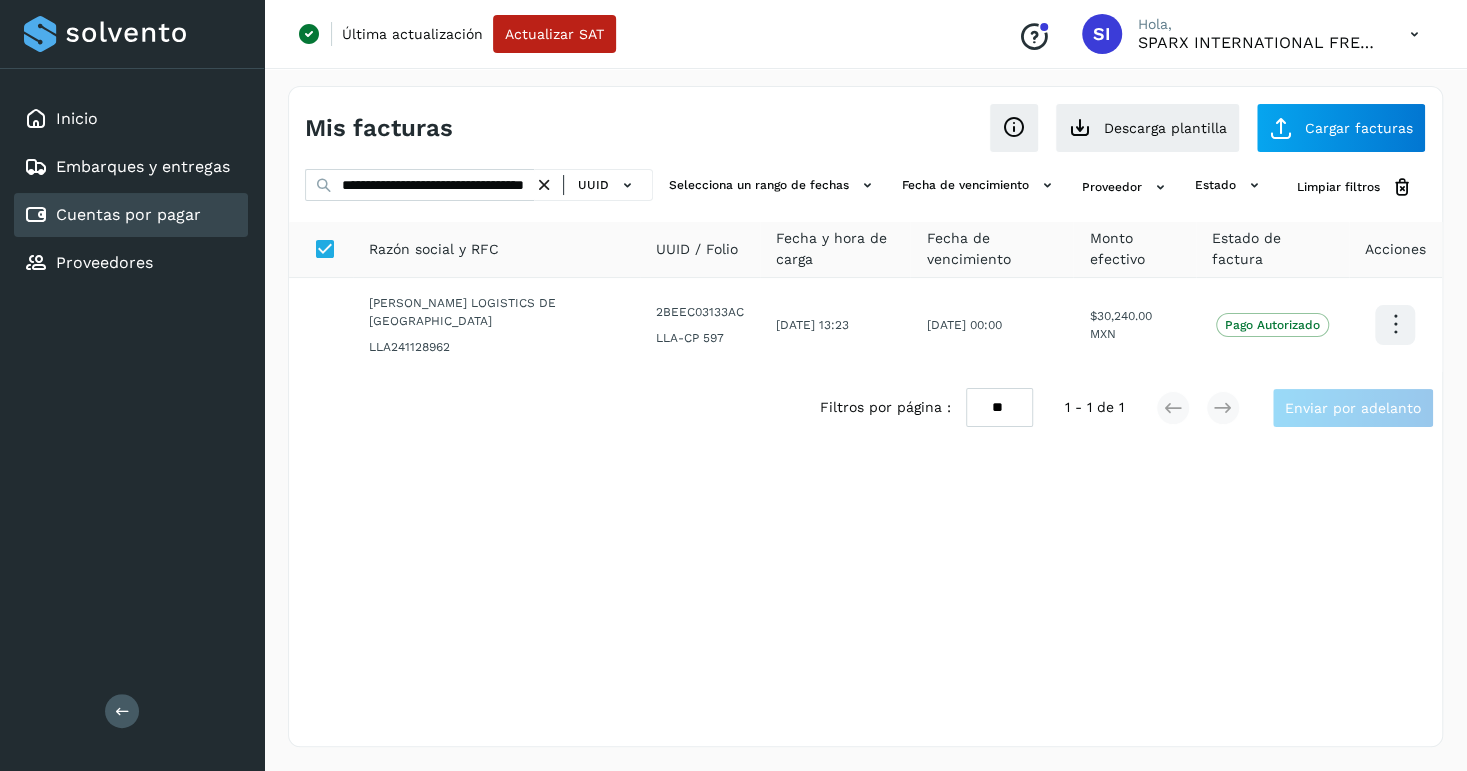 scroll, scrollTop: 0, scrollLeft: 0, axis: both 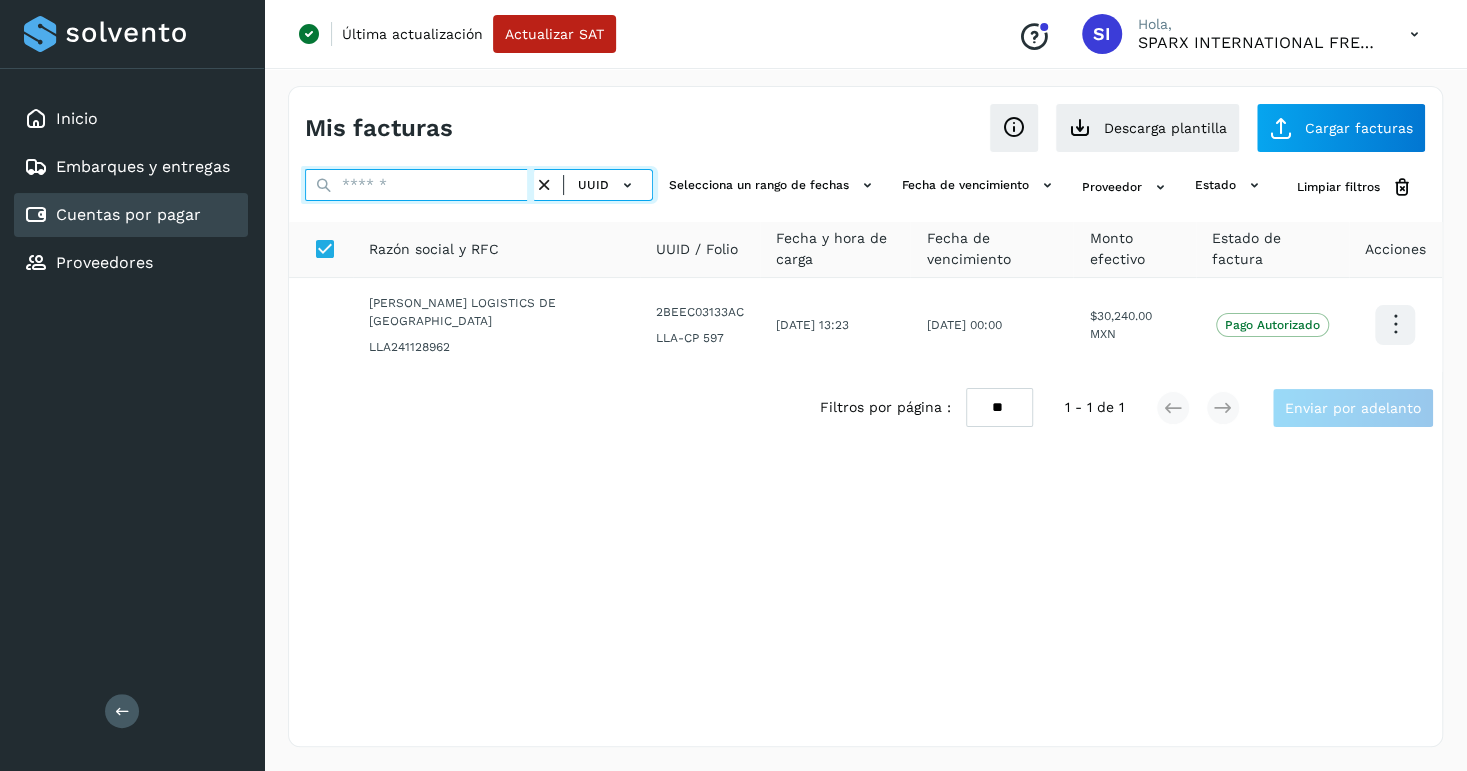 click at bounding box center (419, 185) 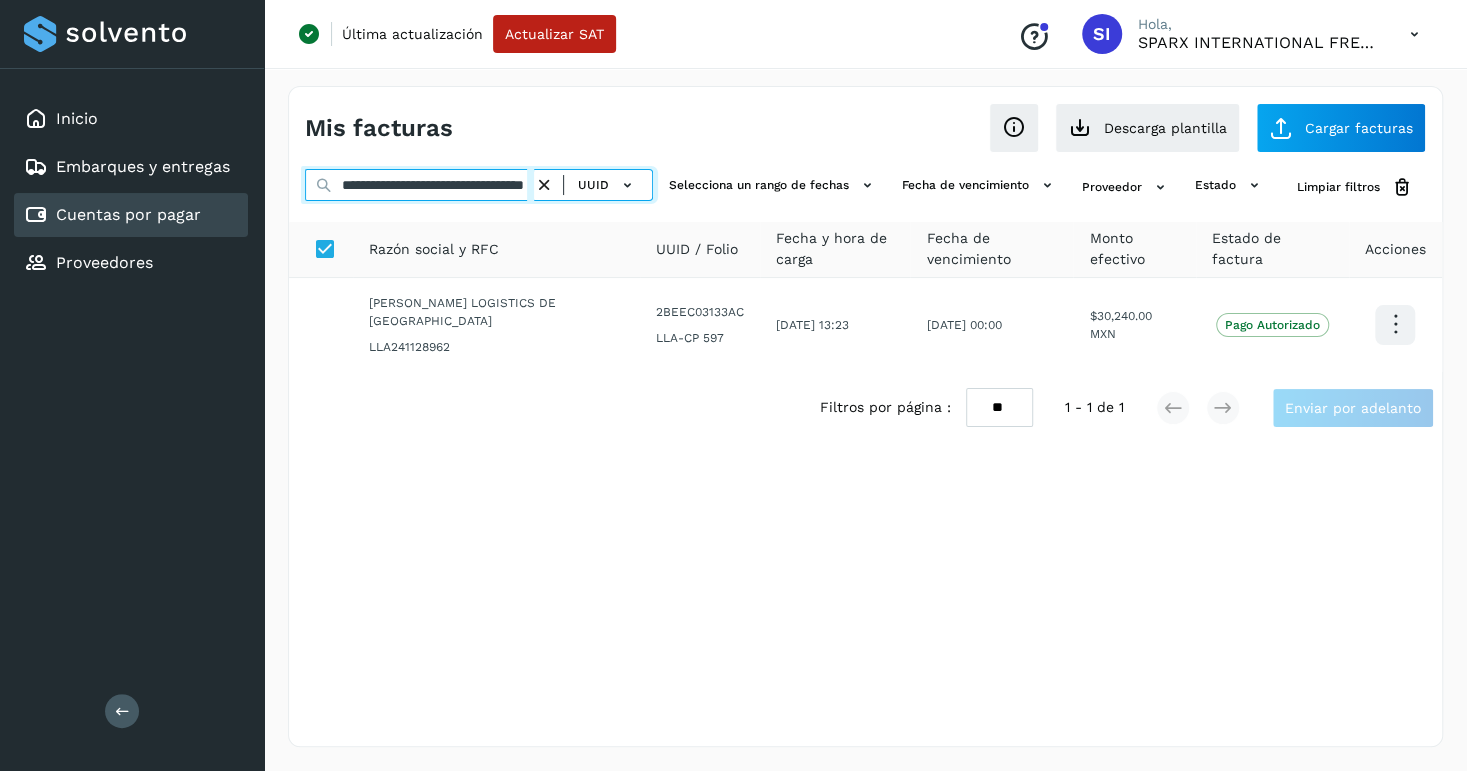 scroll, scrollTop: 0, scrollLeft: 119, axis: horizontal 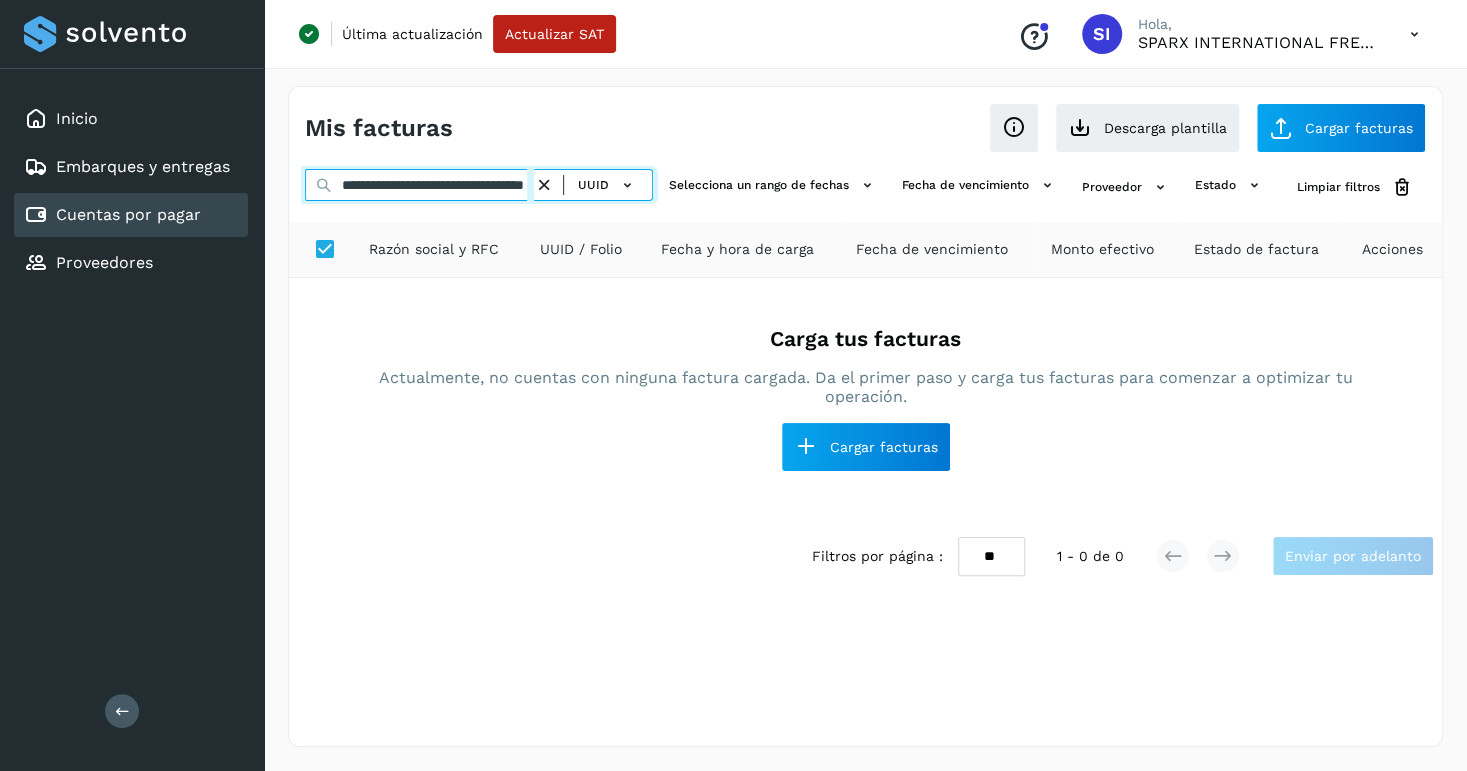 type on "**********" 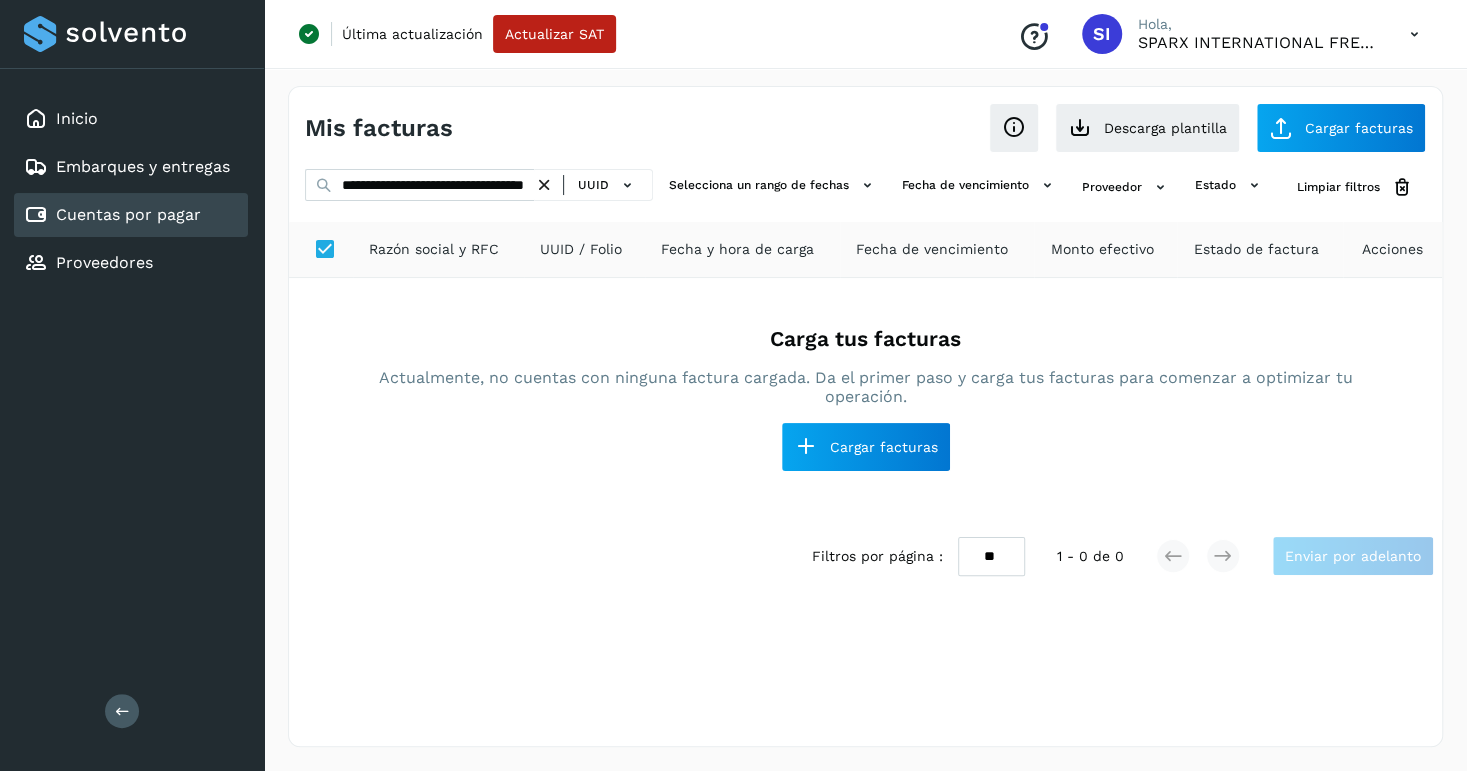 click at bounding box center (544, 185) 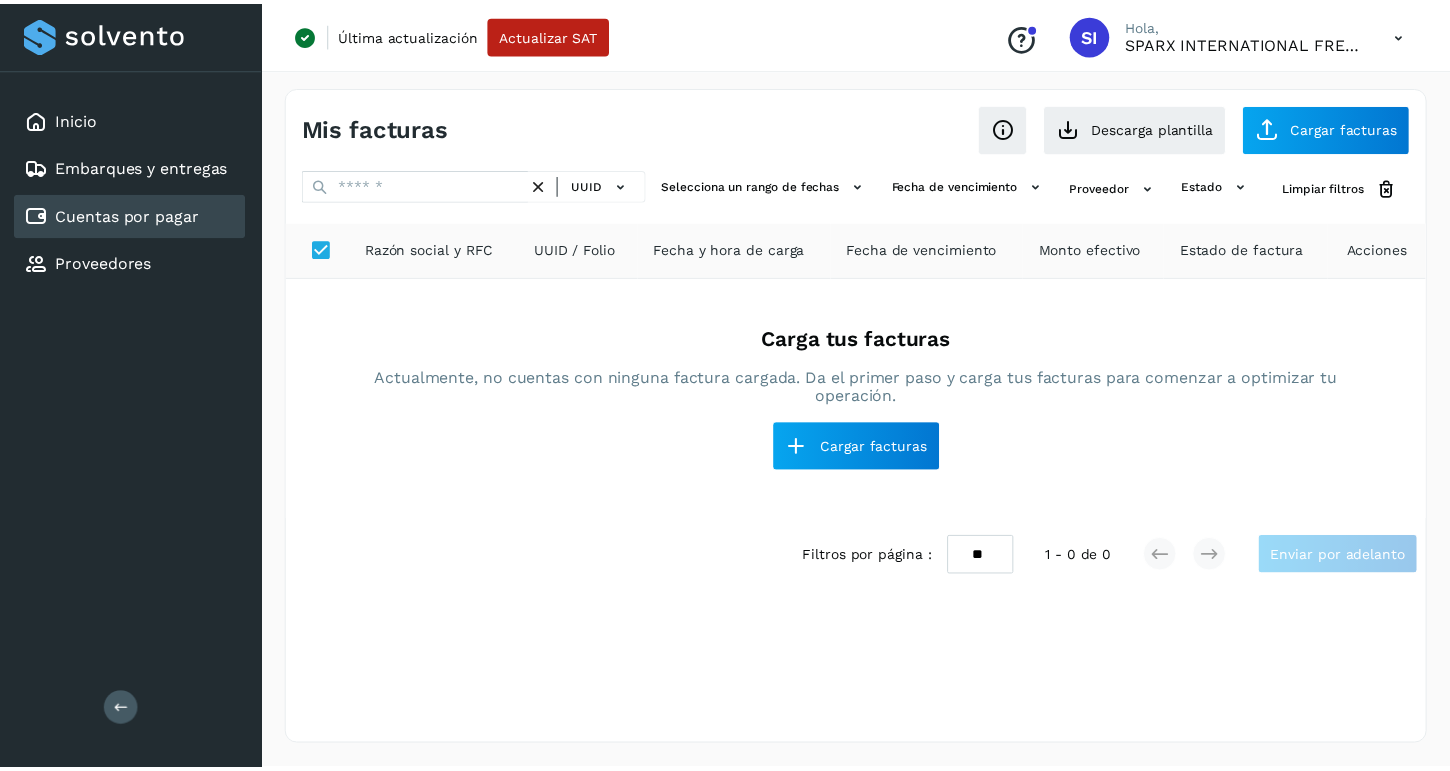 scroll, scrollTop: 0, scrollLeft: 0, axis: both 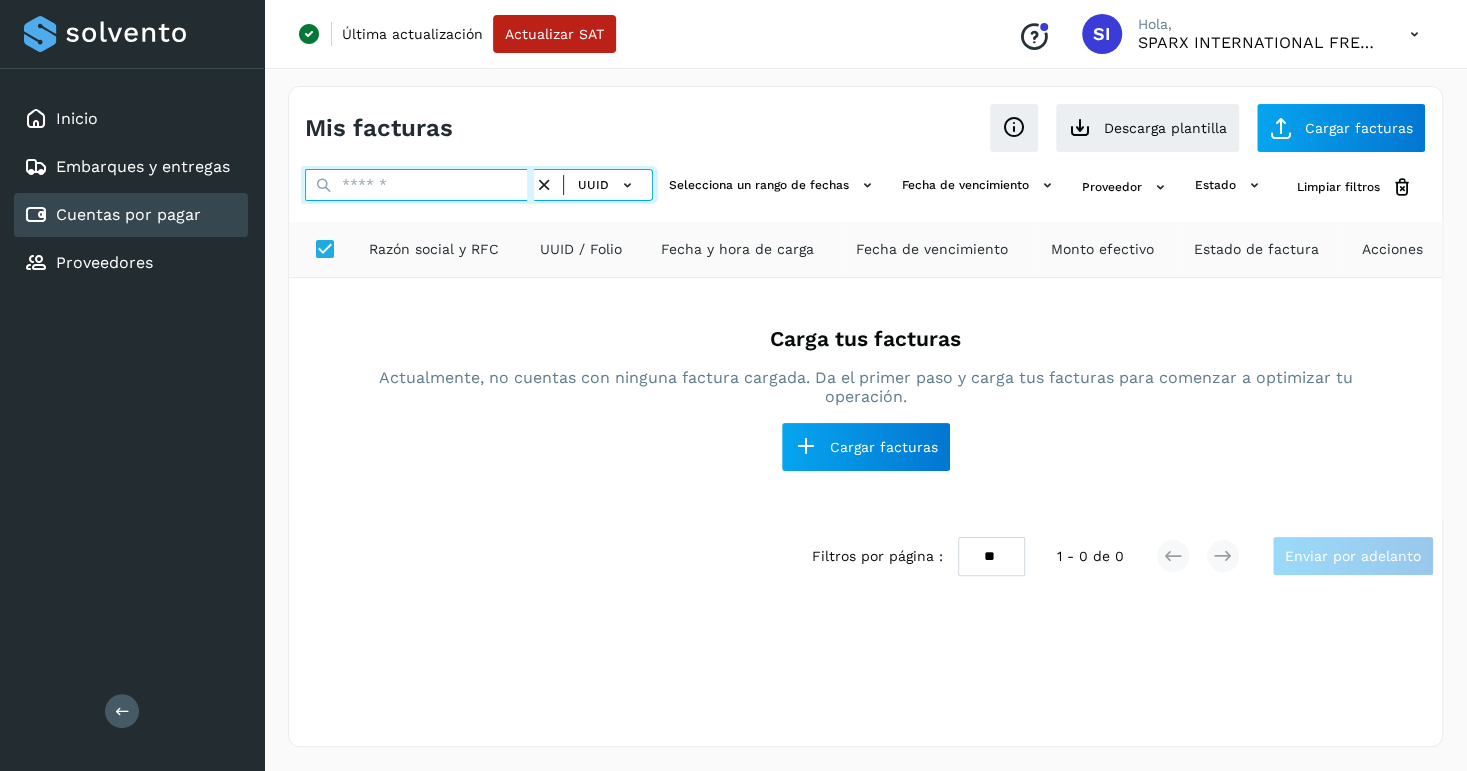 click at bounding box center [419, 185] 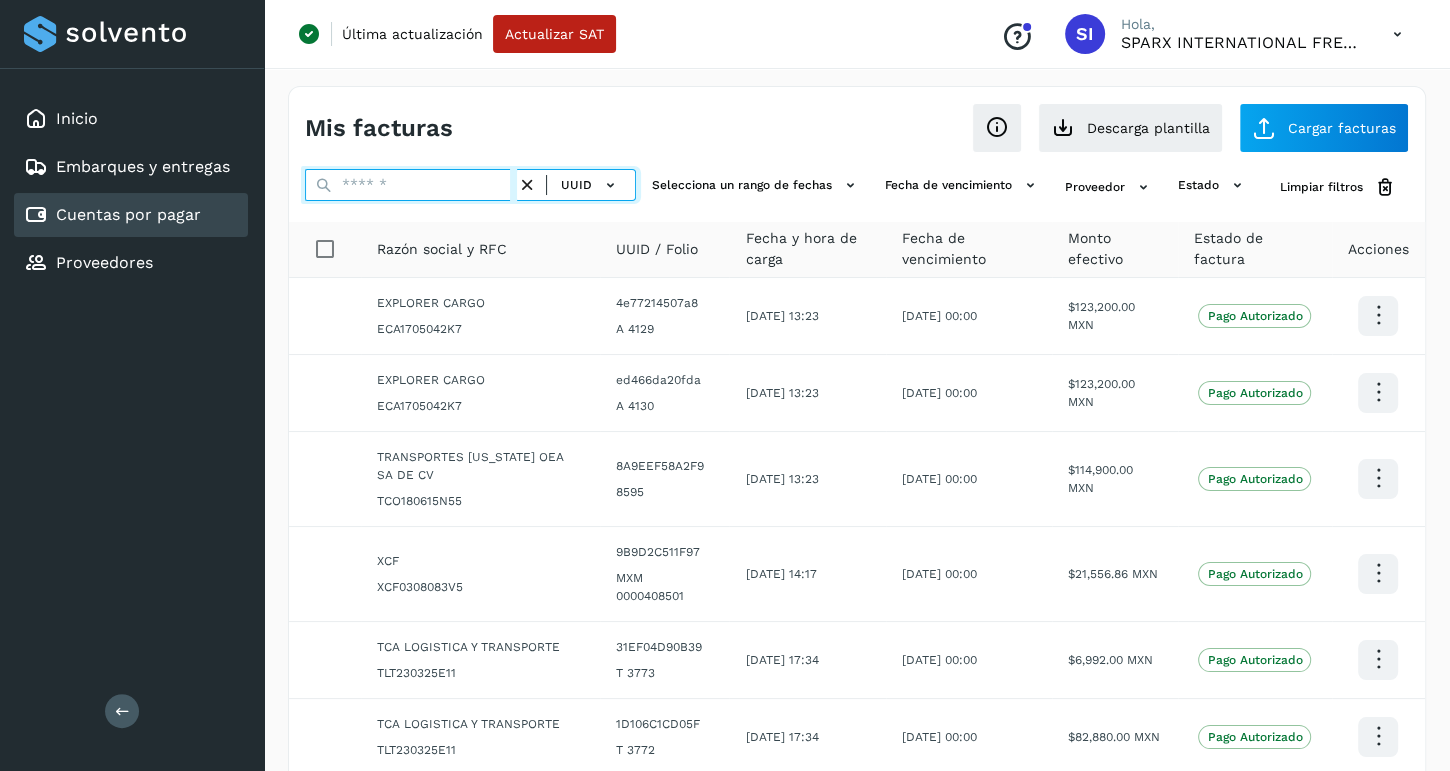 paste on "**********" 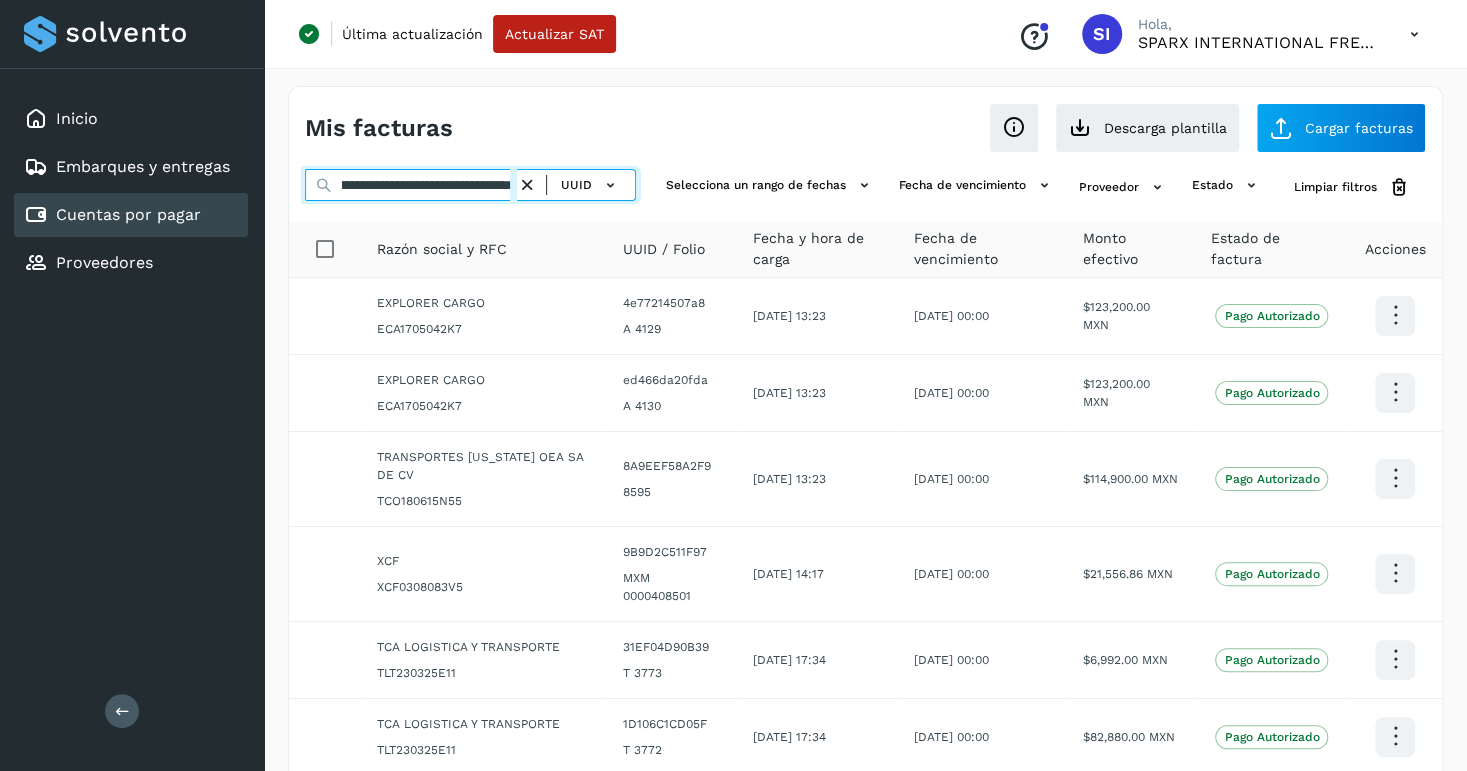 scroll, scrollTop: 0, scrollLeft: 120, axis: horizontal 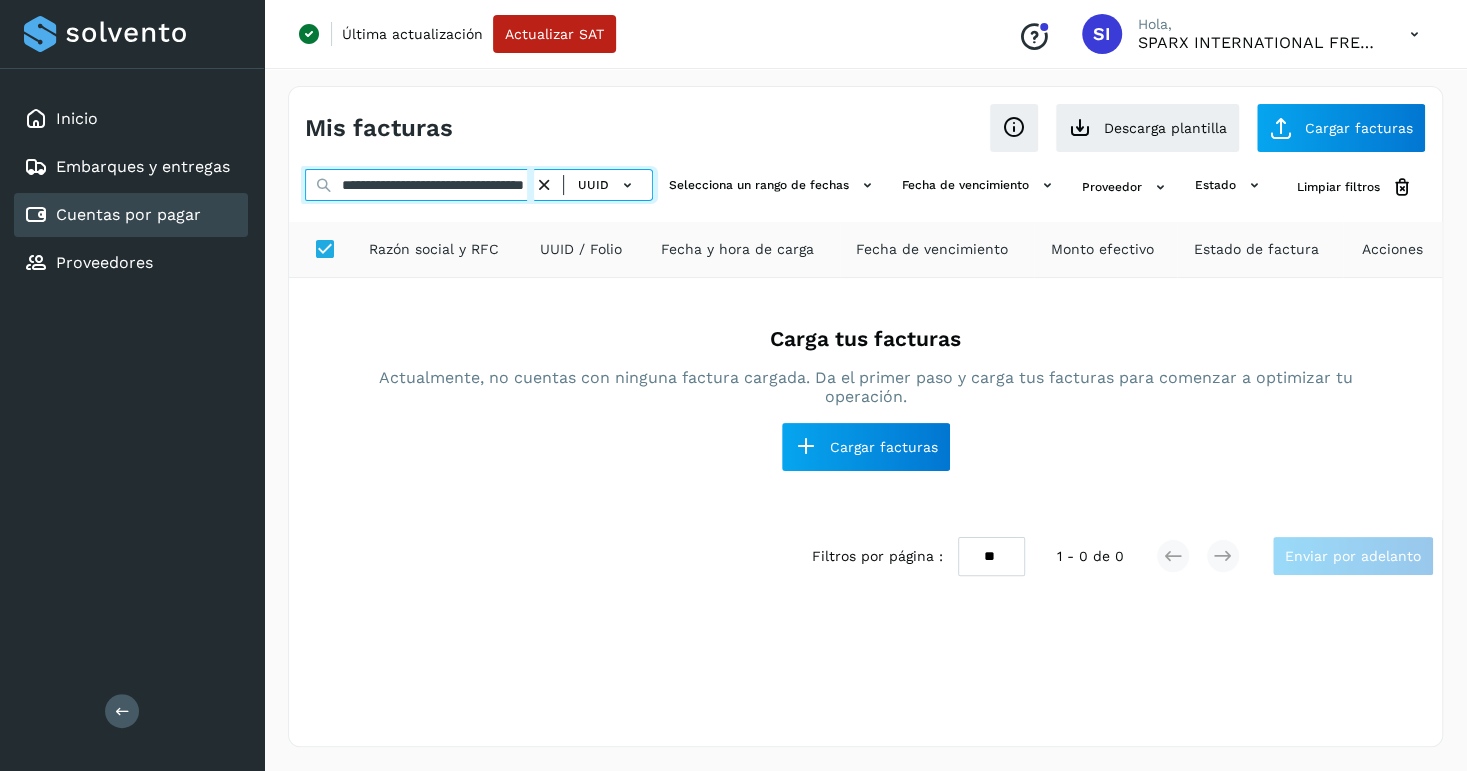 type on "**********" 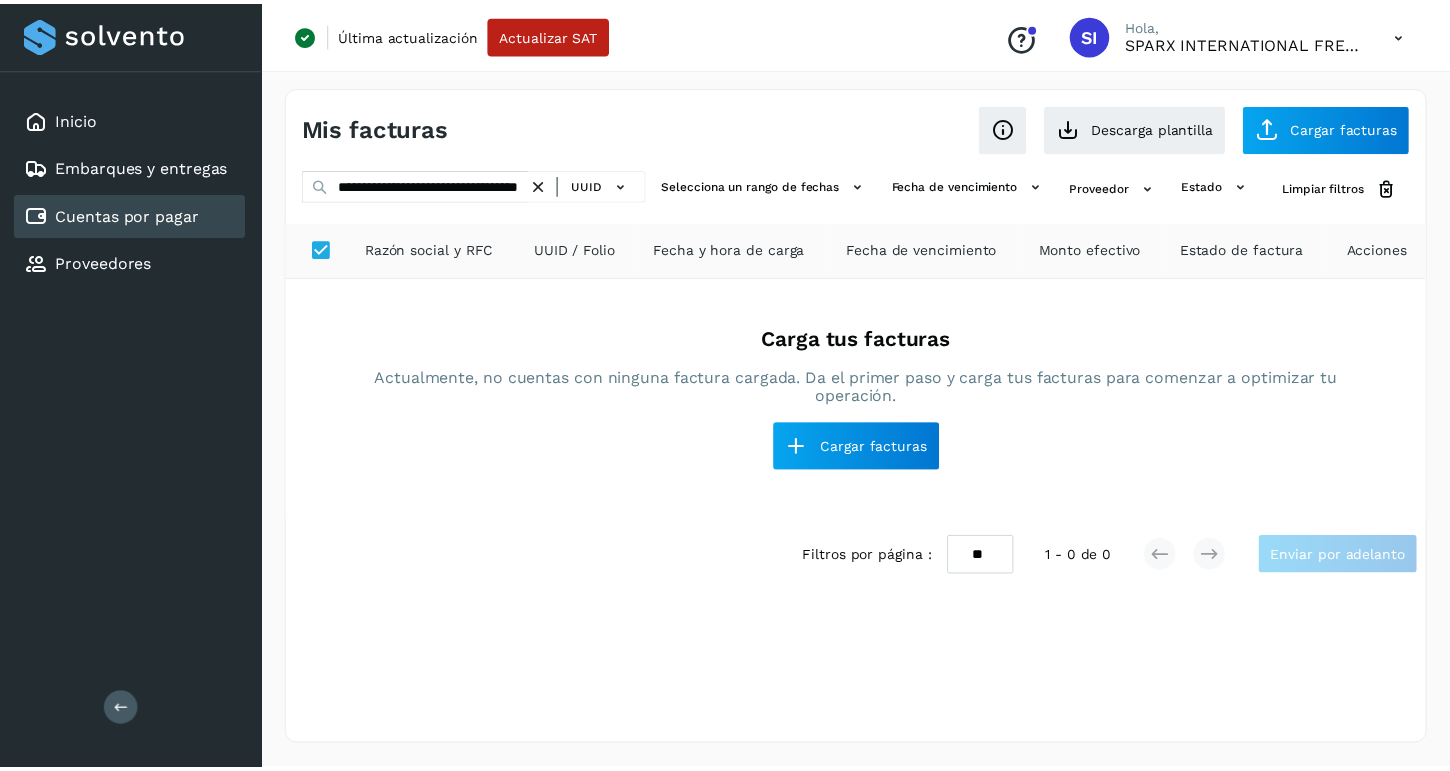scroll, scrollTop: 0, scrollLeft: 0, axis: both 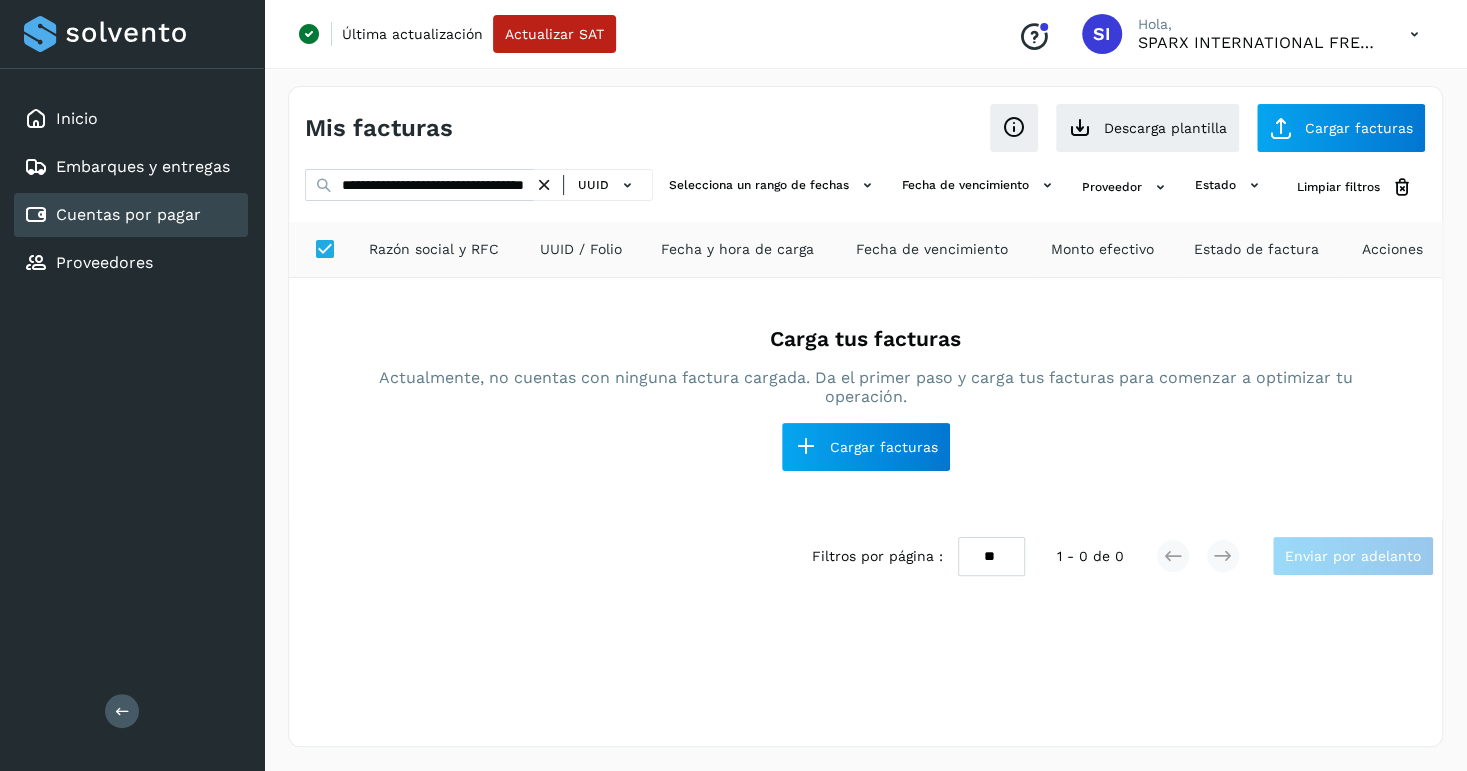 click at bounding box center (544, 185) 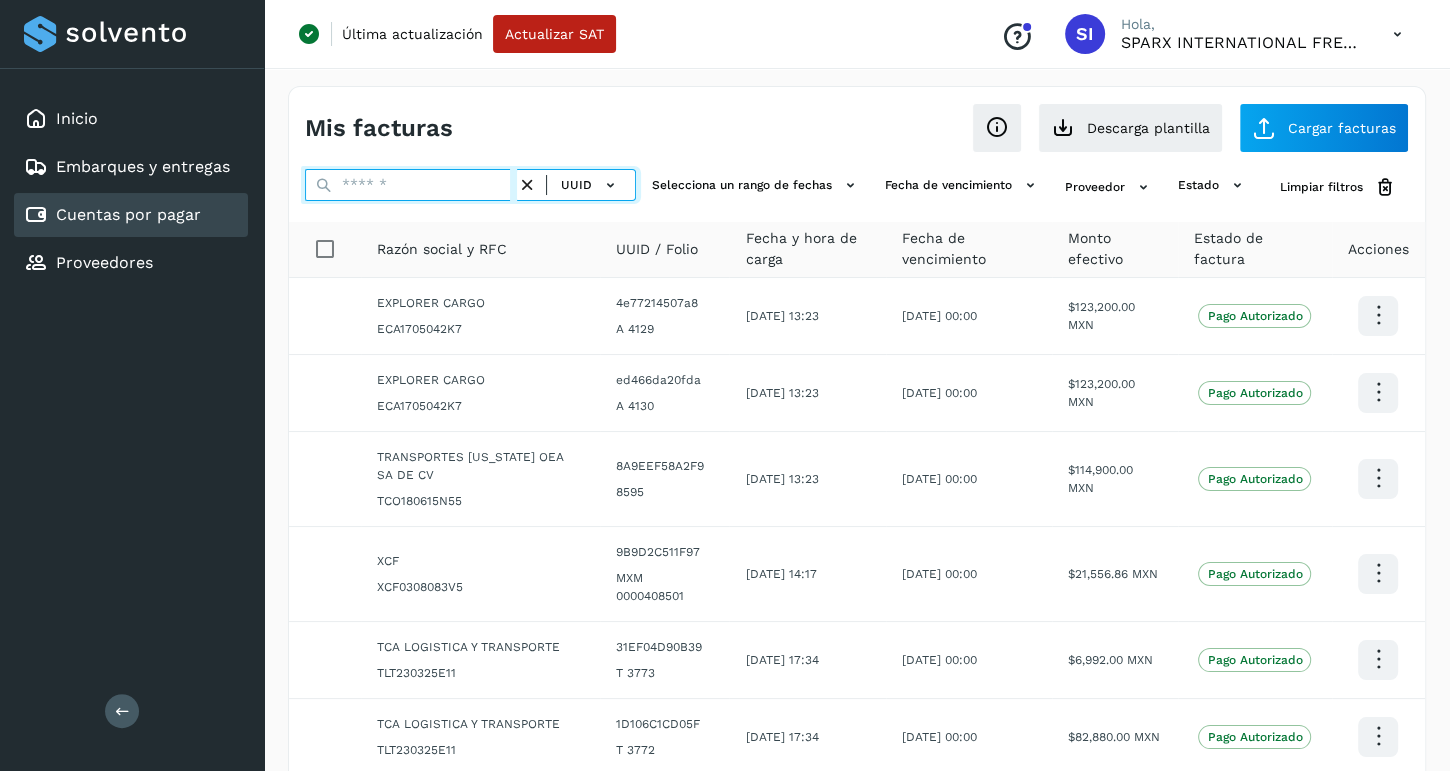 click at bounding box center [411, 185] 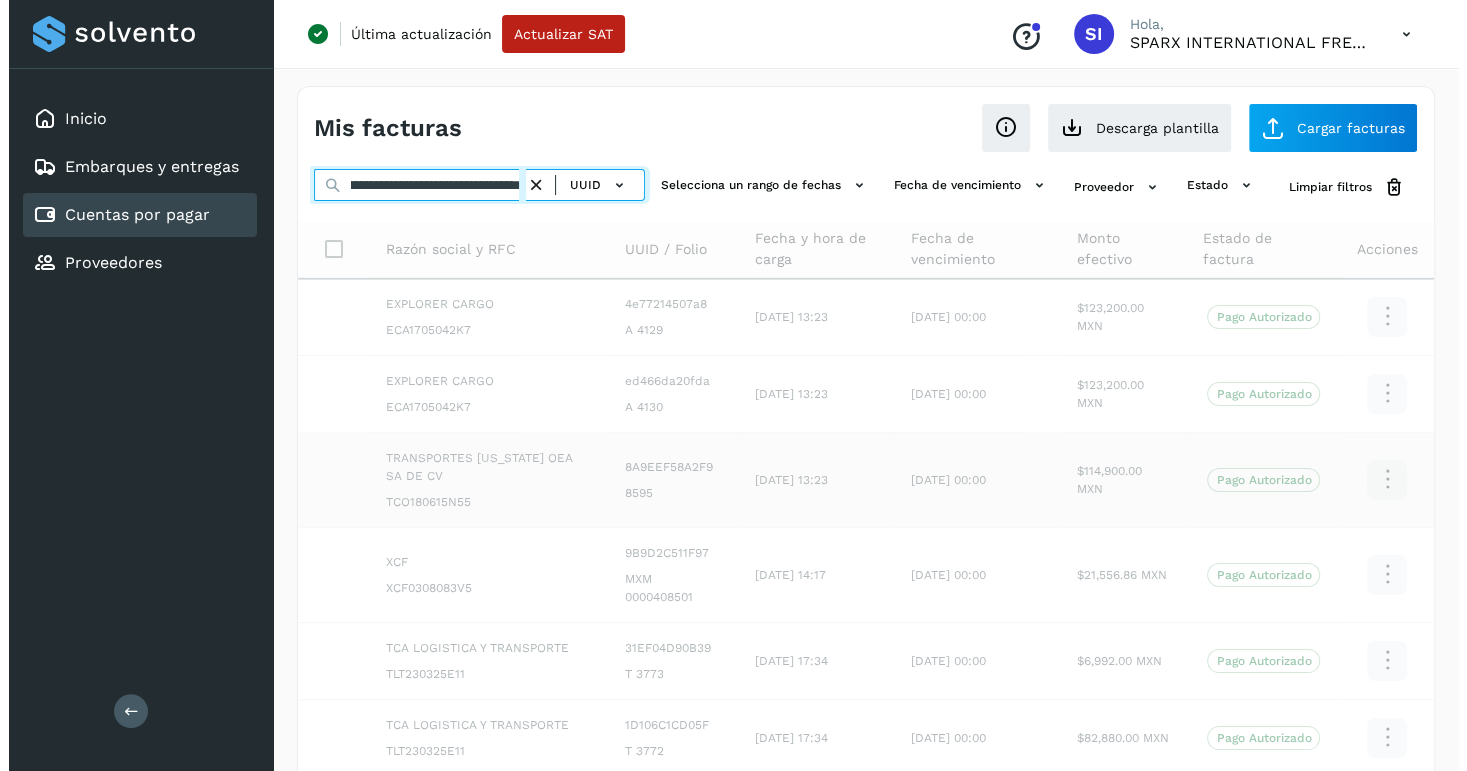 scroll, scrollTop: 0, scrollLeft: 104, axis: horizontal 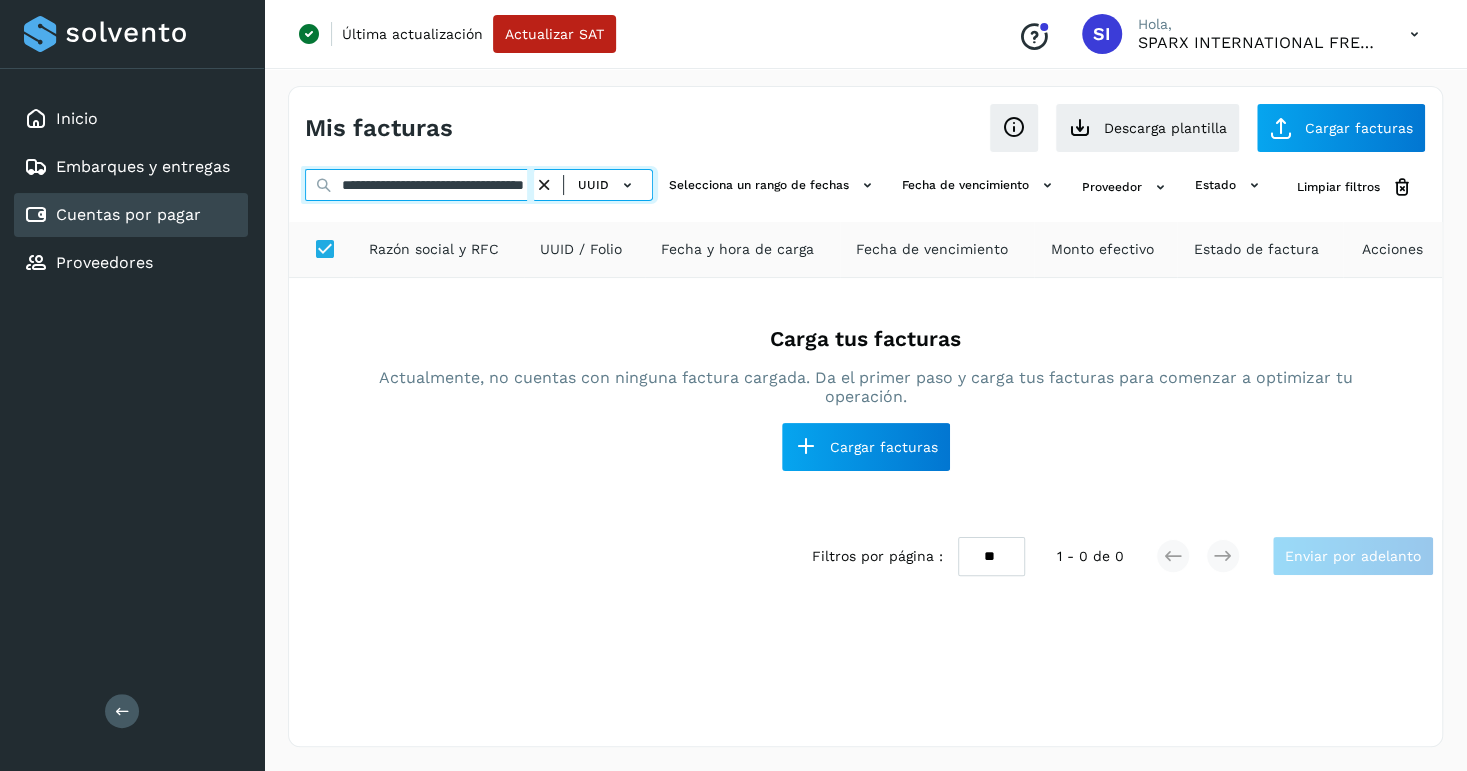 type on "**********" 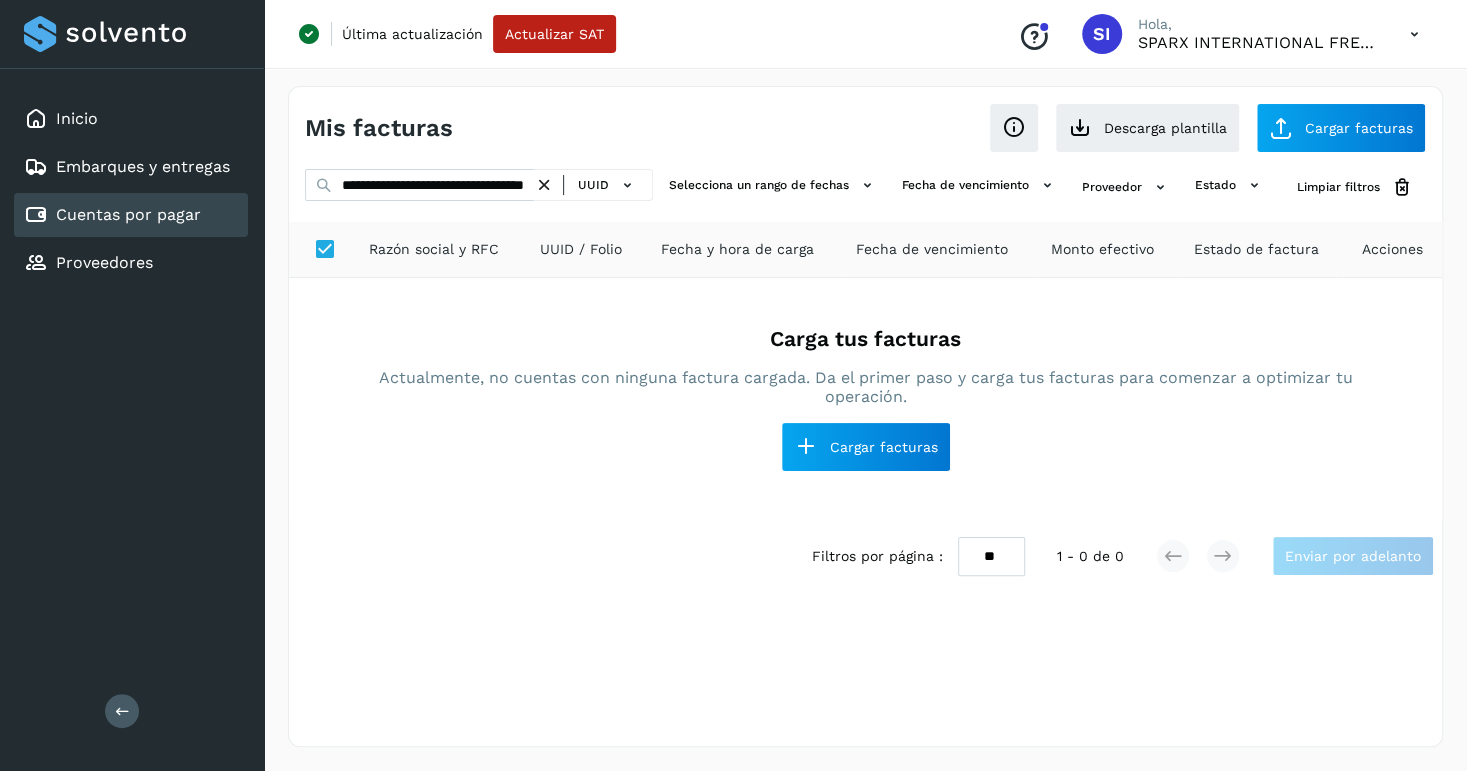 scroll, scrollTop: 0, scrollLeft: 0, axis: both 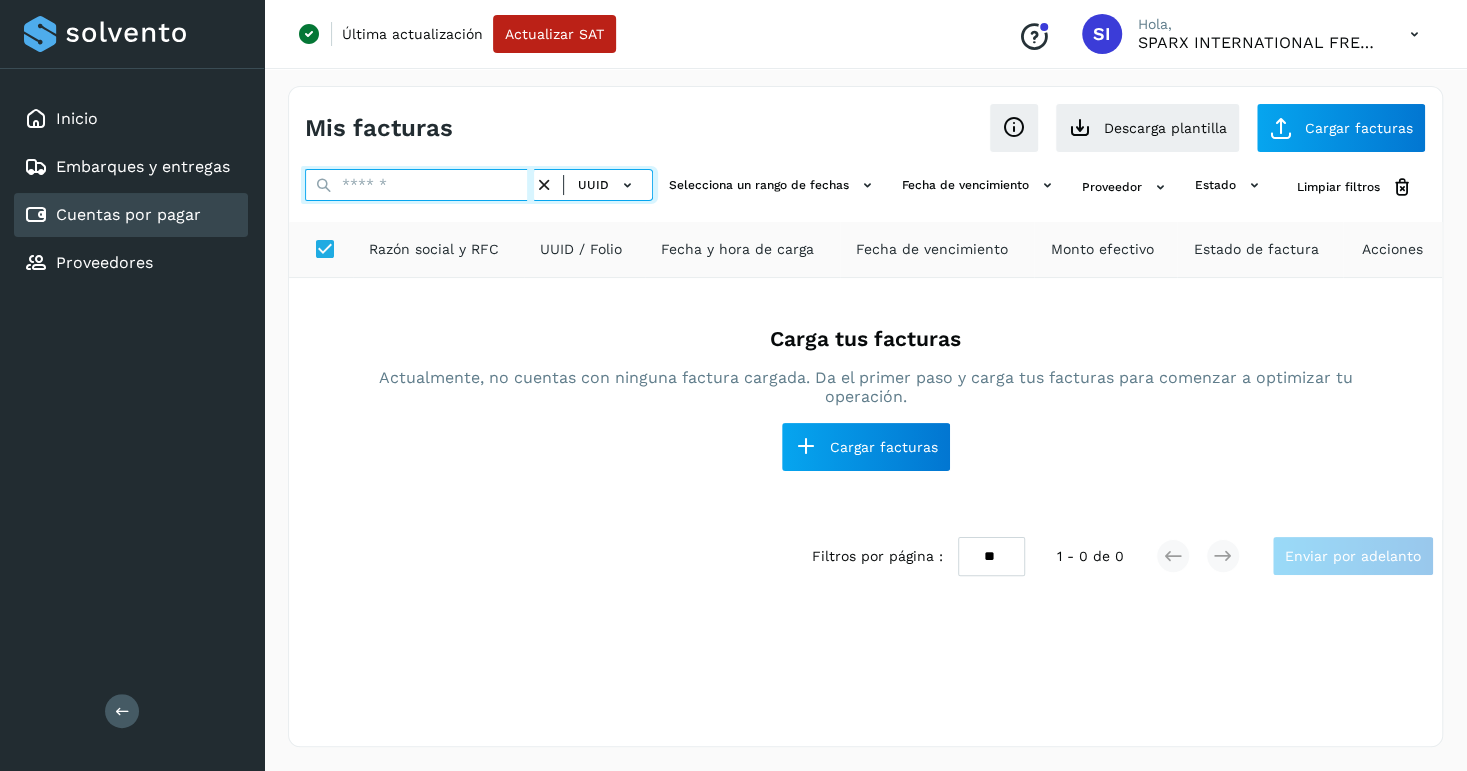 click at bounding box center [419, 185] 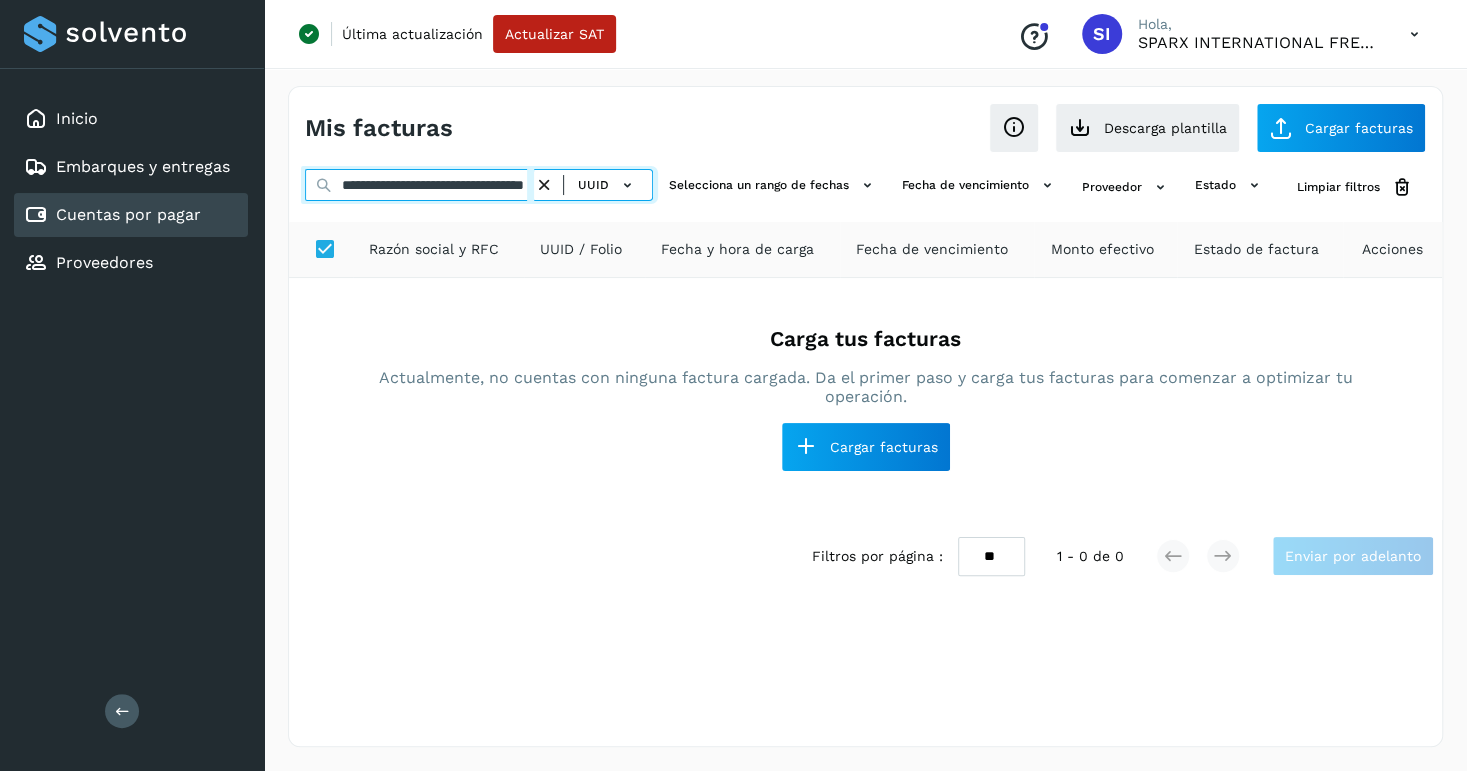 scroll, scrollTop: 0, scrollLeft: 106, axis: horizontal 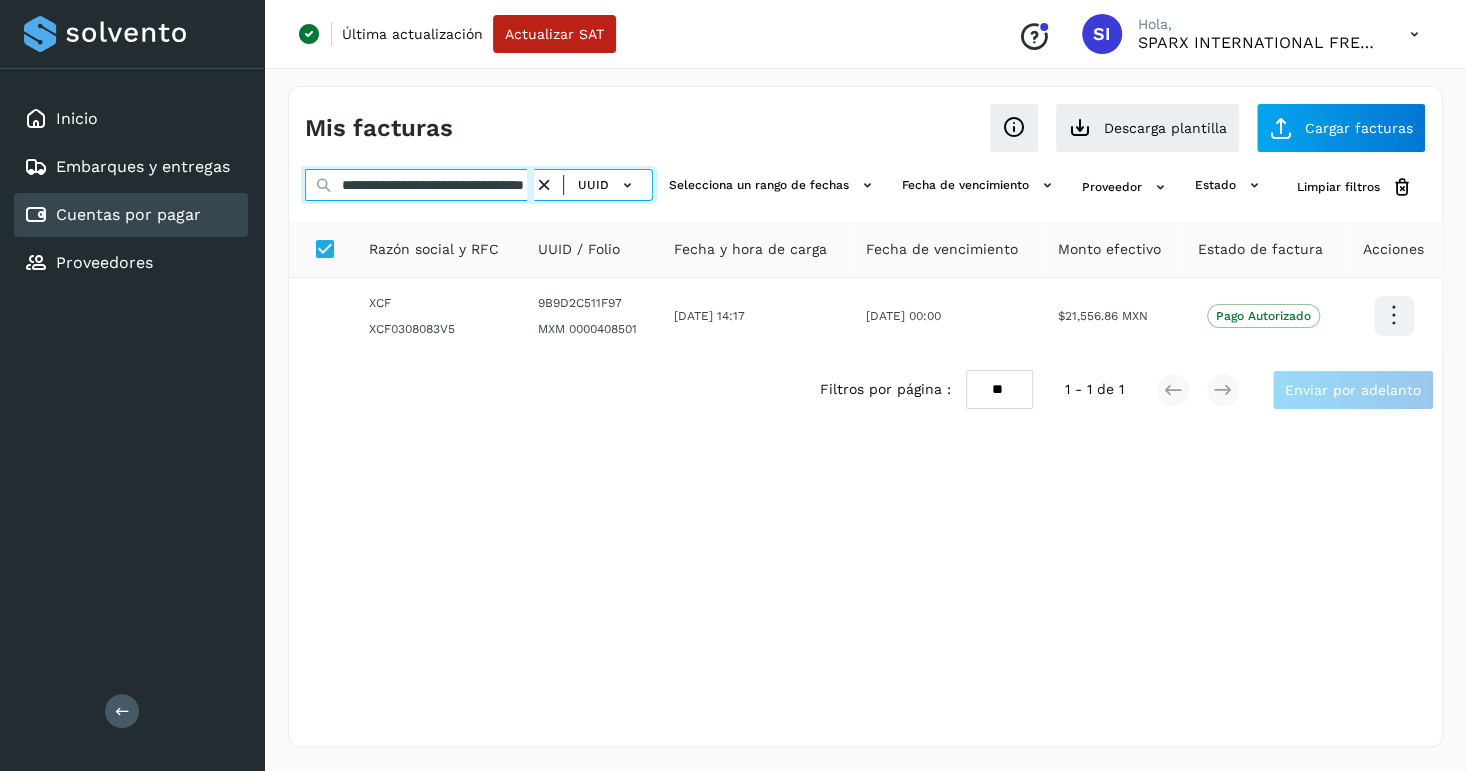 type on "**********" 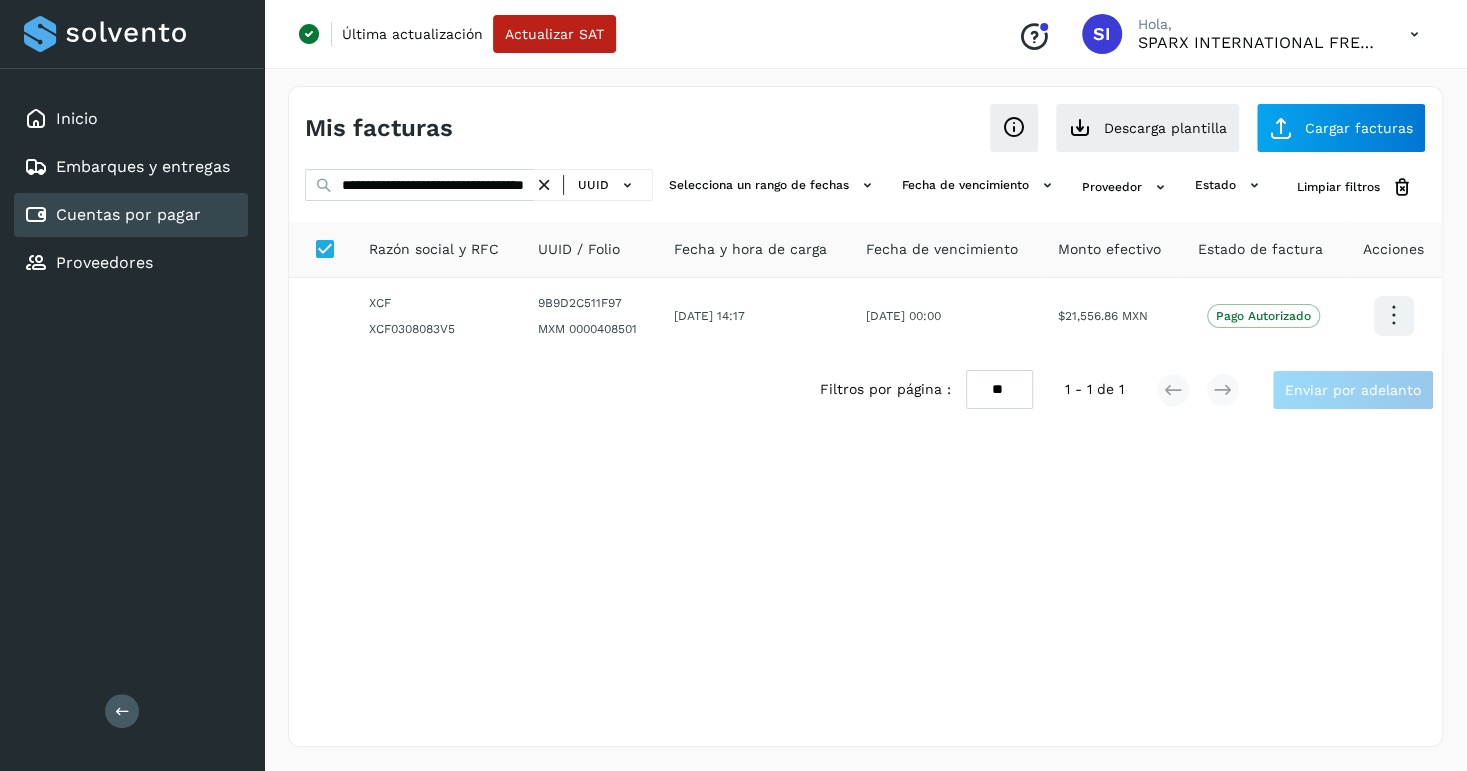 scroll, scrollTop: 0, scrollLeft: 0, axis: both 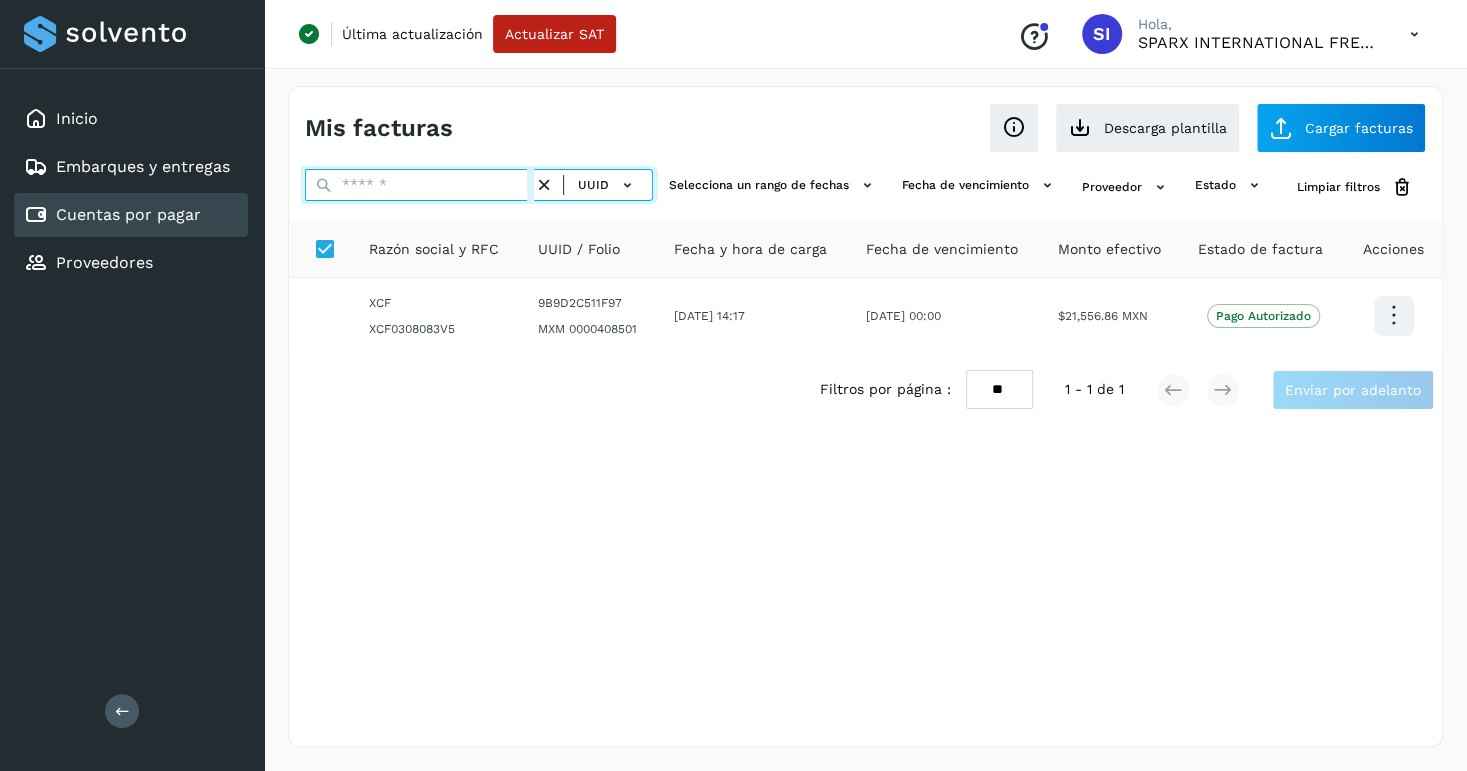 click at bounding box center [419, 185] 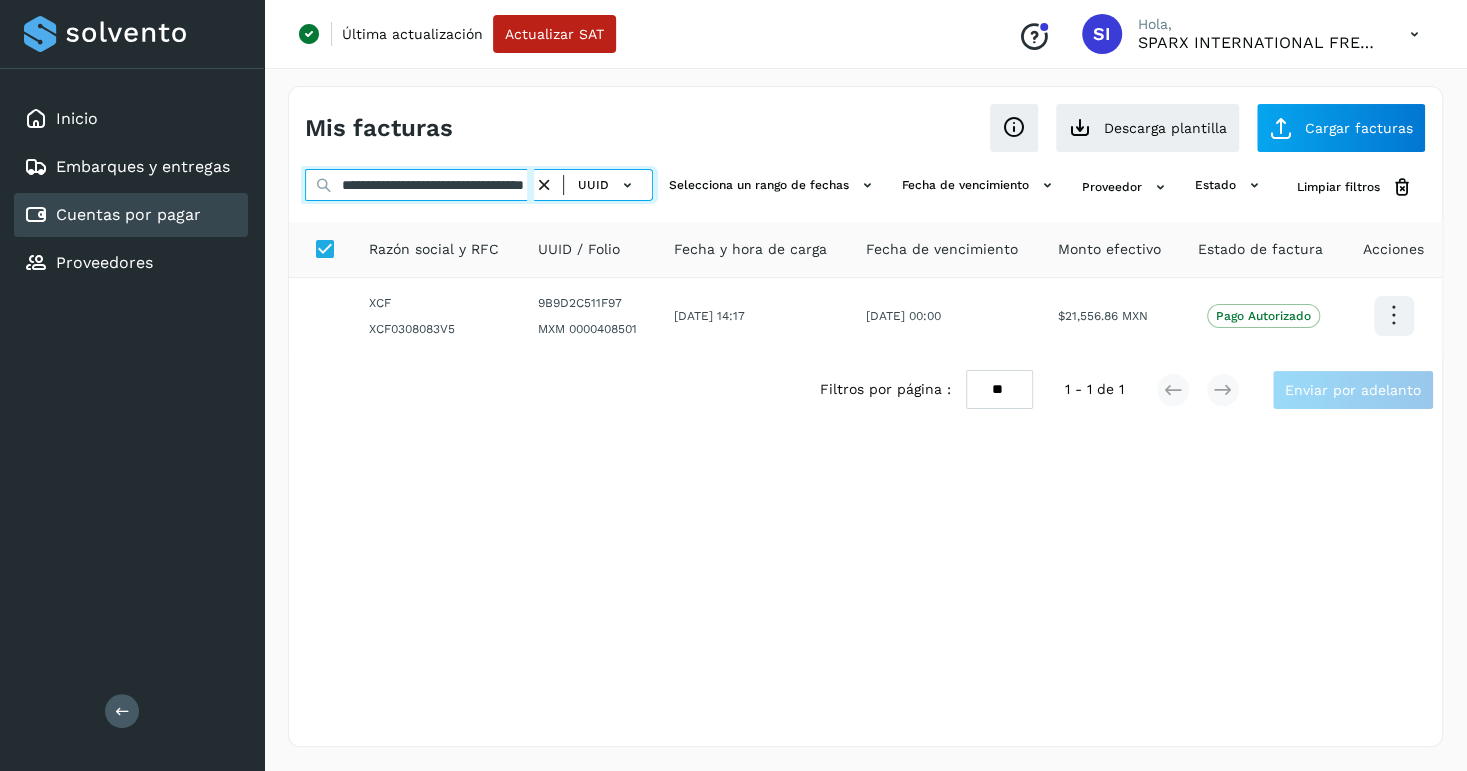 scroll, scrollTop: 0, scrollLeft: 112, axis: horizontal 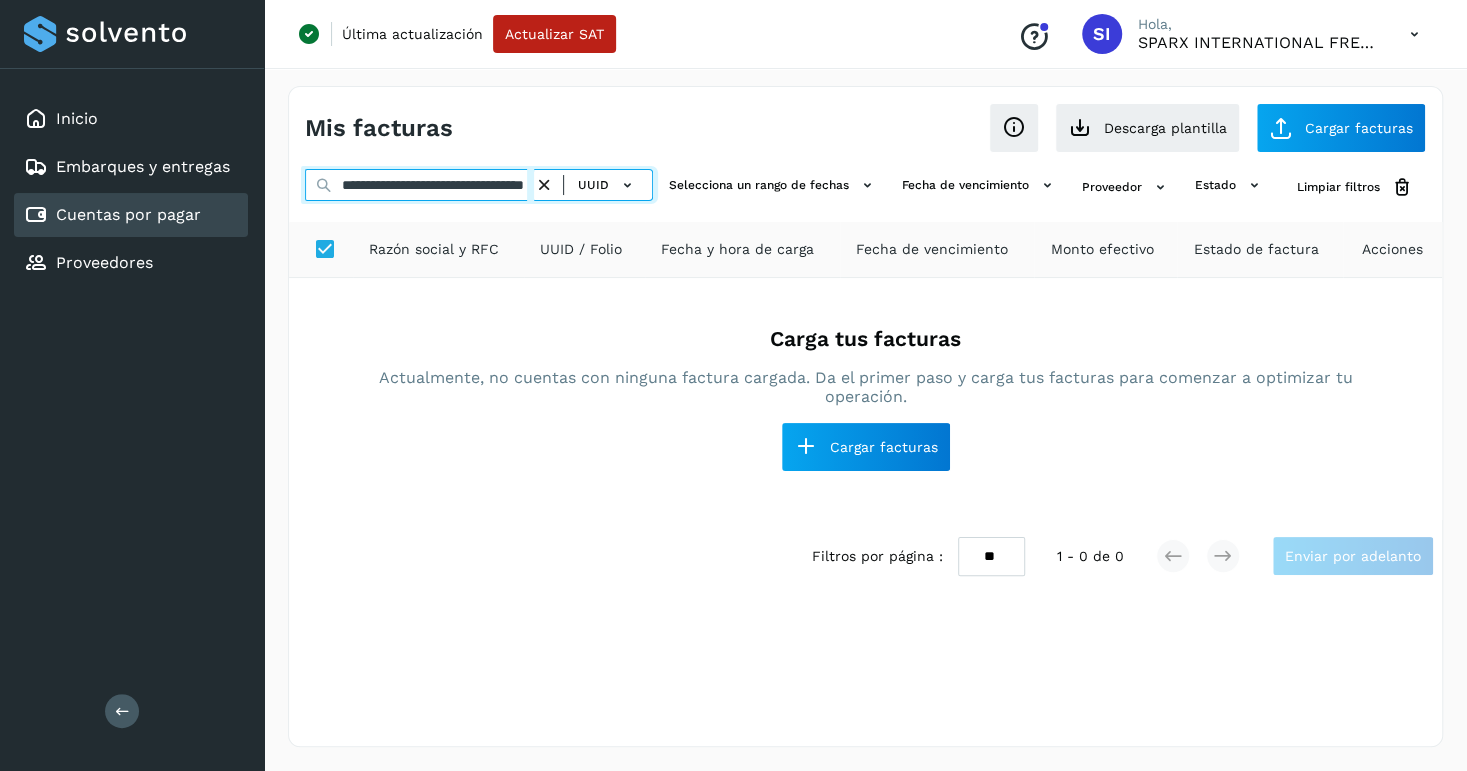 type on "**********" 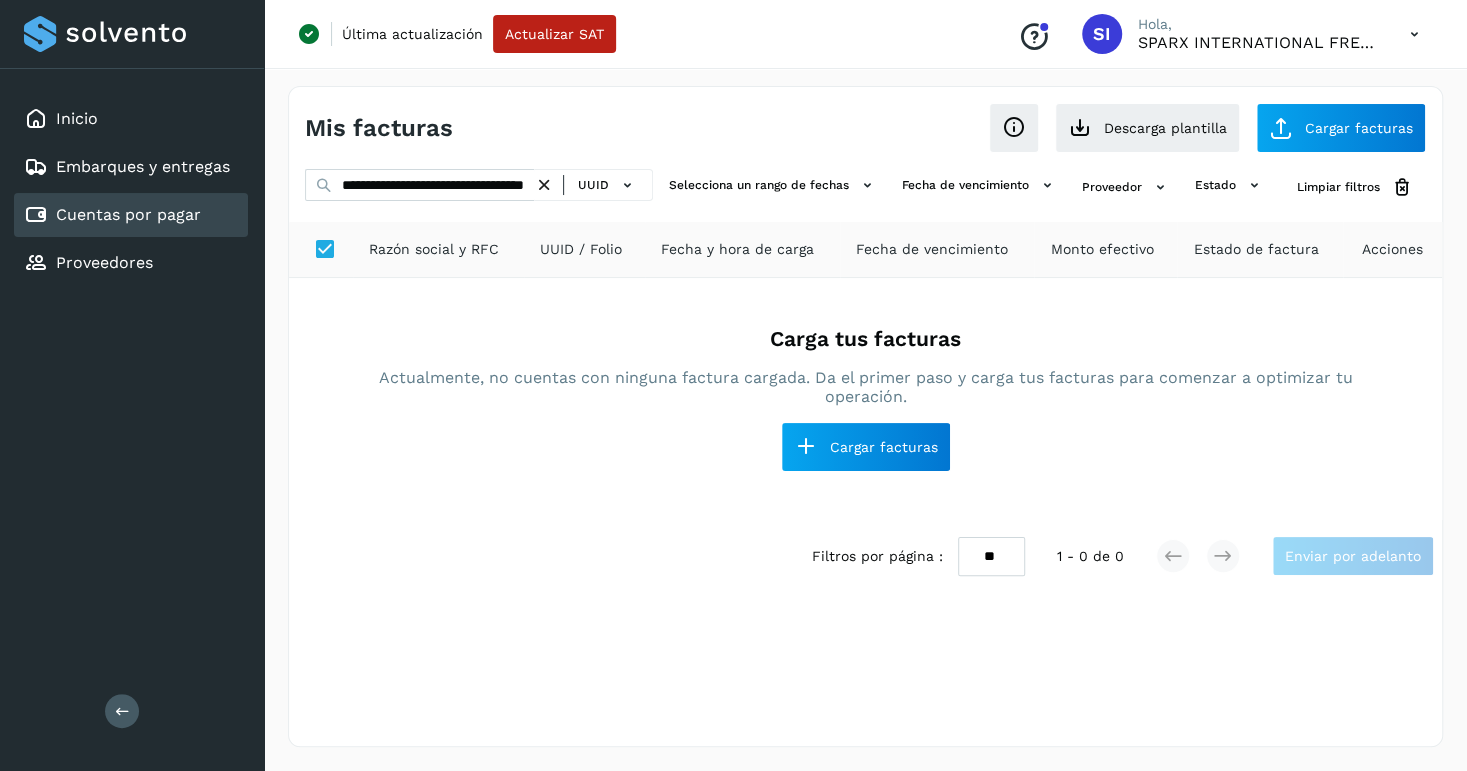 scroll, scrollTop: 0, scrollLeft: 0, axis: both 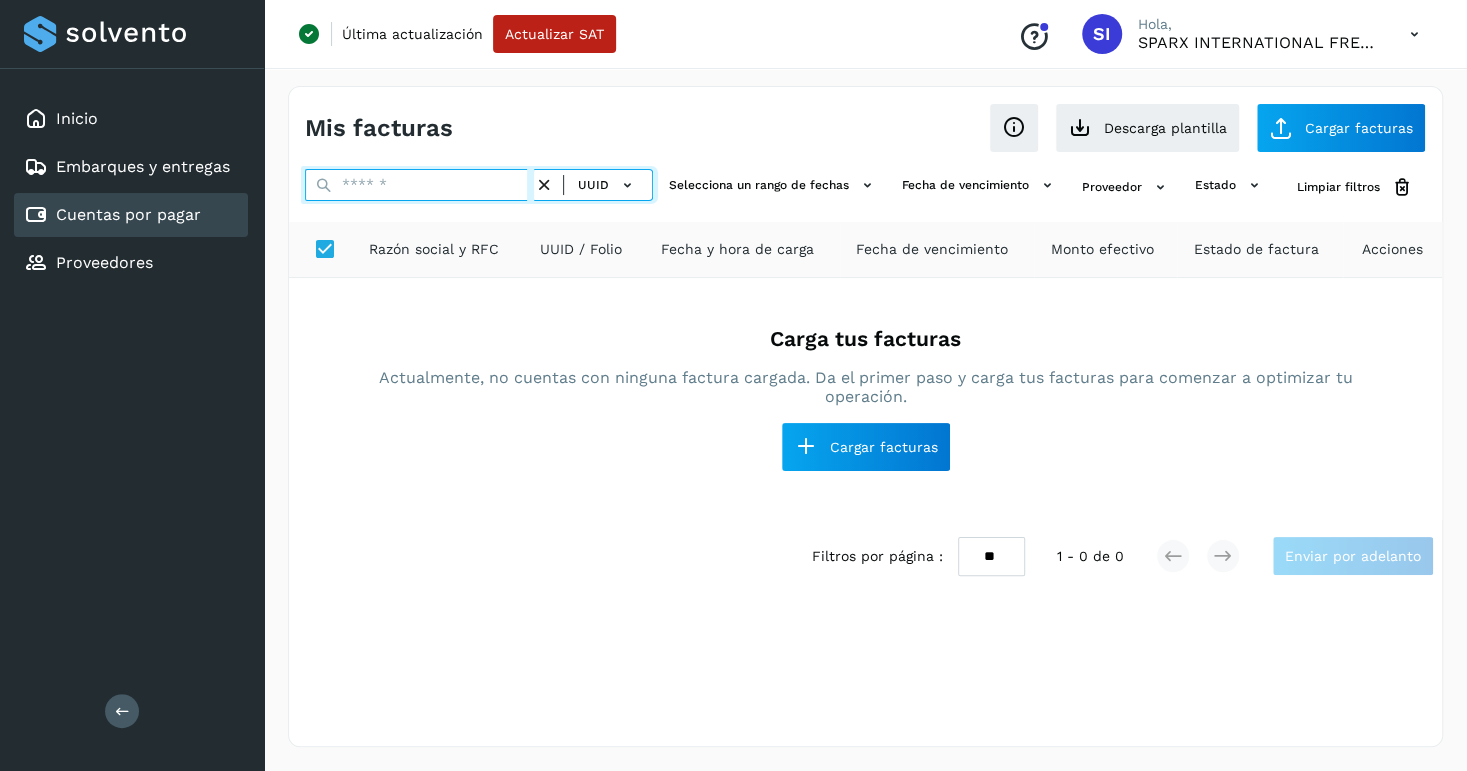 click at bounding box center (419, 185) 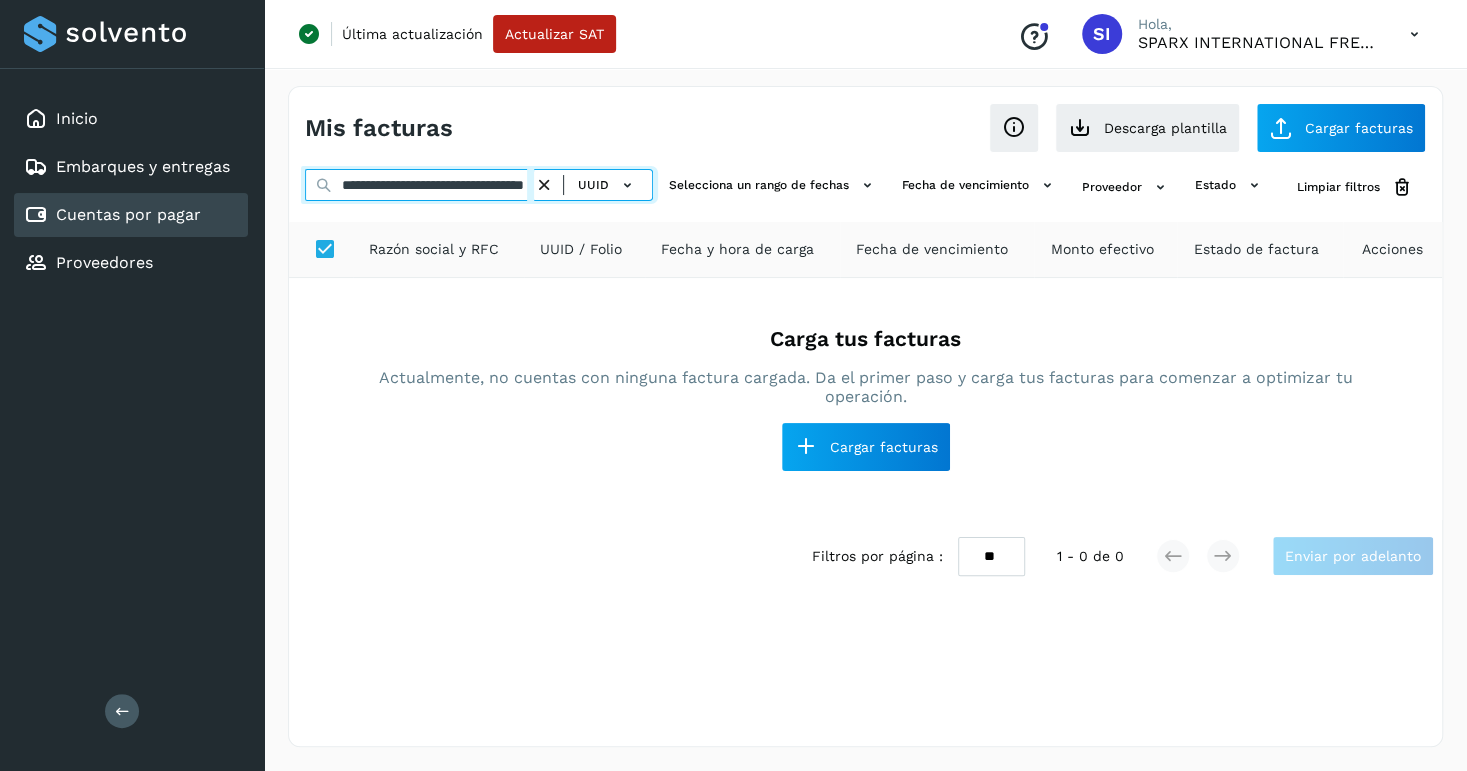 scroll, scrollTop: 0, scrollLeft: 102, axis: horizontal 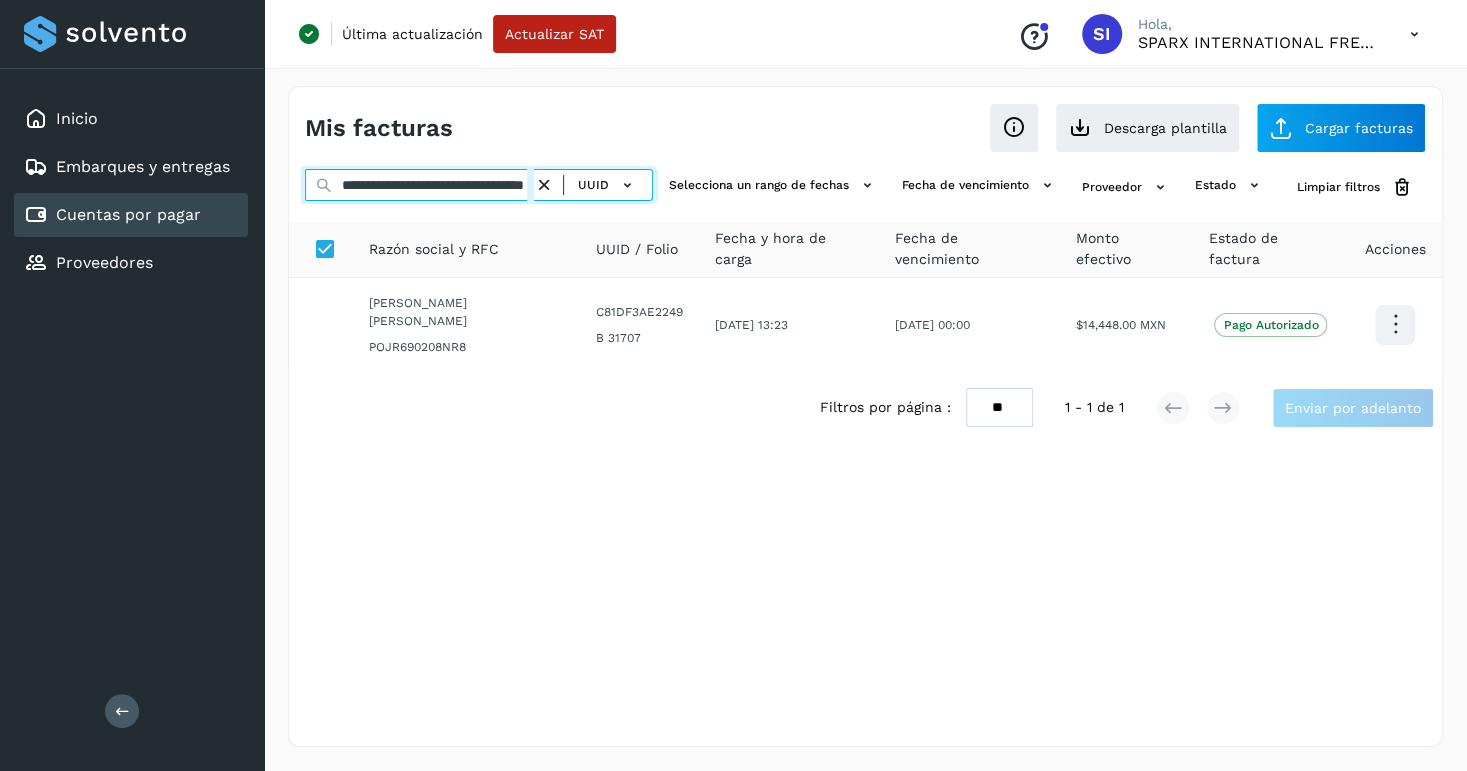 type on "**********" 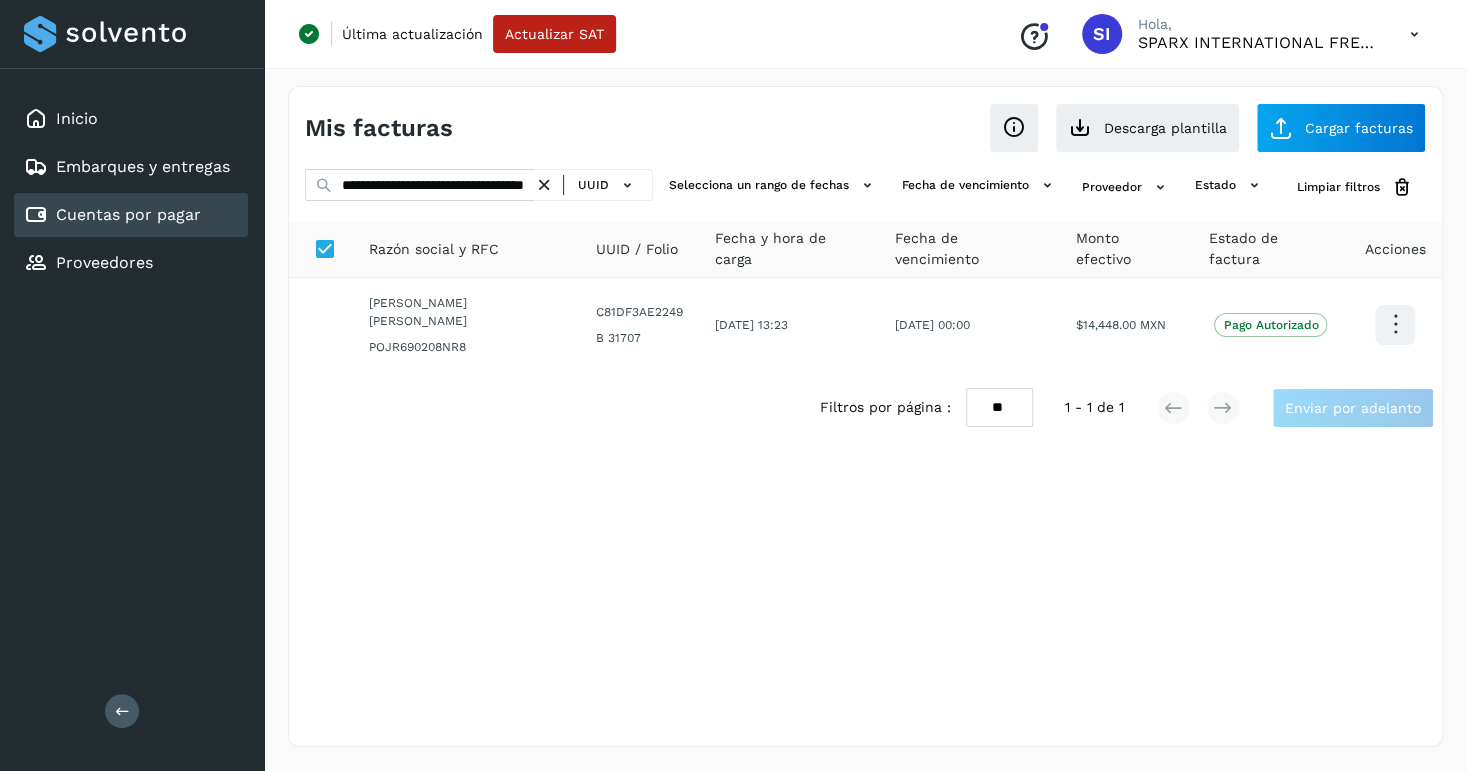 scroll, scrollTop: 0, scrollLeft: 0, axis: both 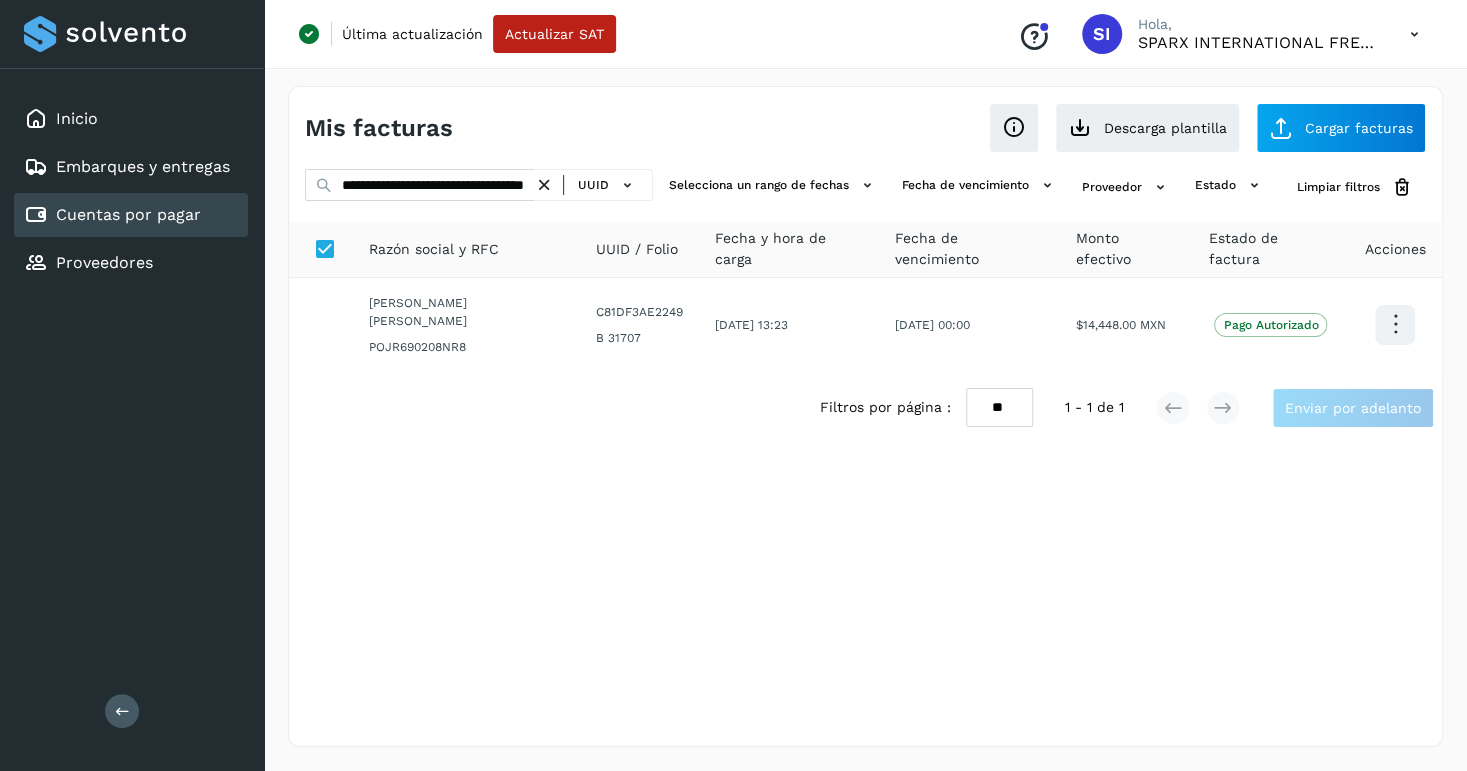click on "Mis facturas
Ver instrucciones para cargar Facturas
Descarga plantilla Cargar facturas" at bounding box center (865, 120) 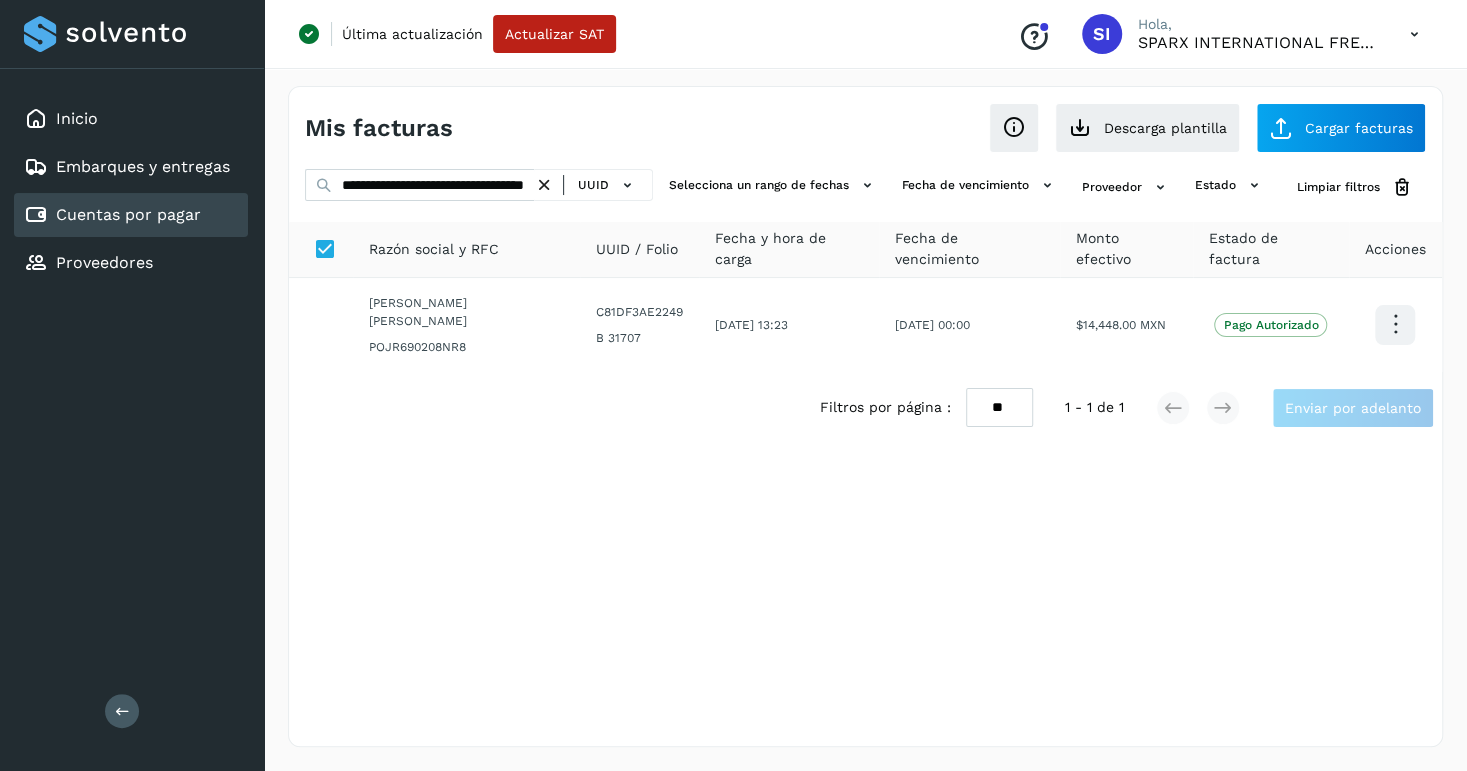 drag, startPoint x: 837, startPoint y: 122, endPoint x: 680, endPoint y: 250, distance: 202.56604 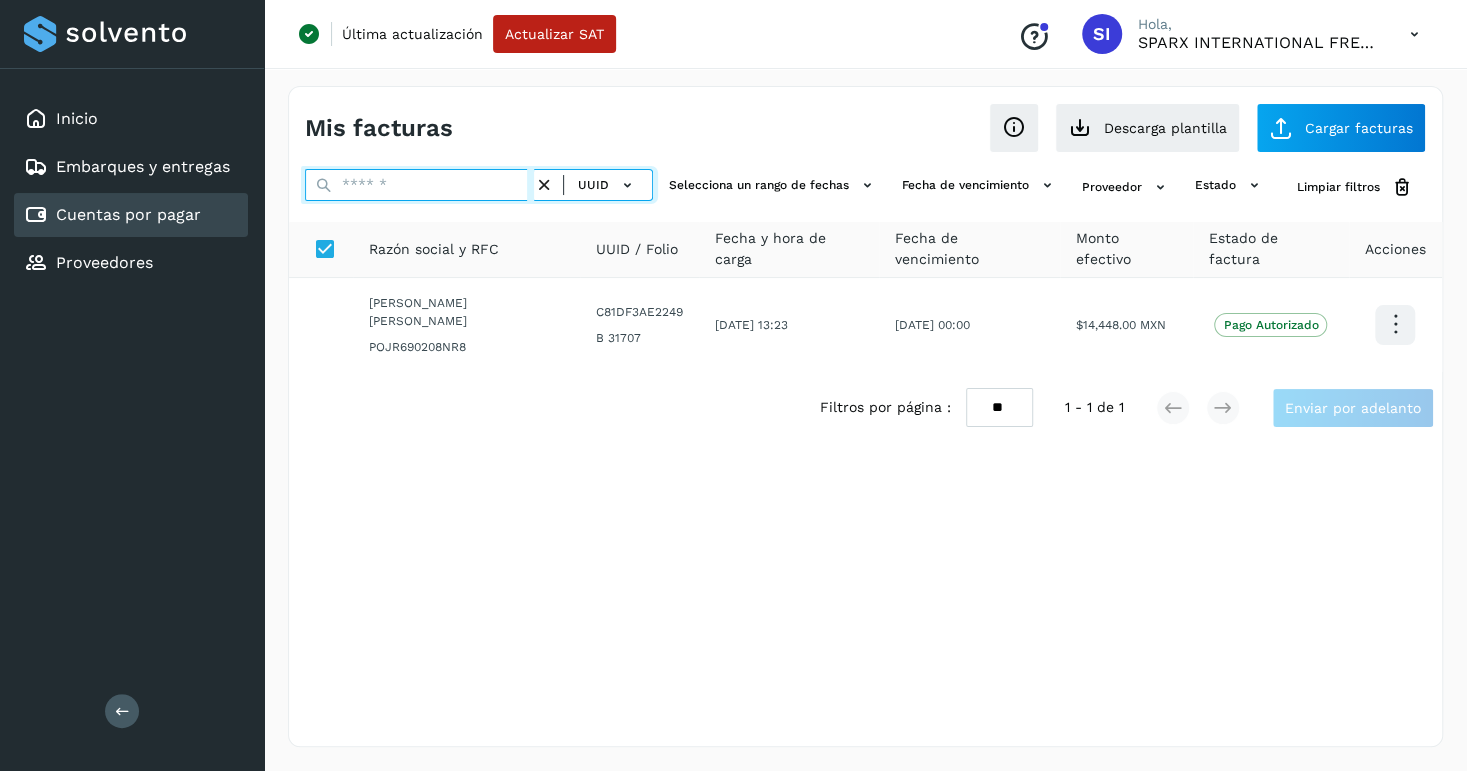 click at bounding box center (419, 185) 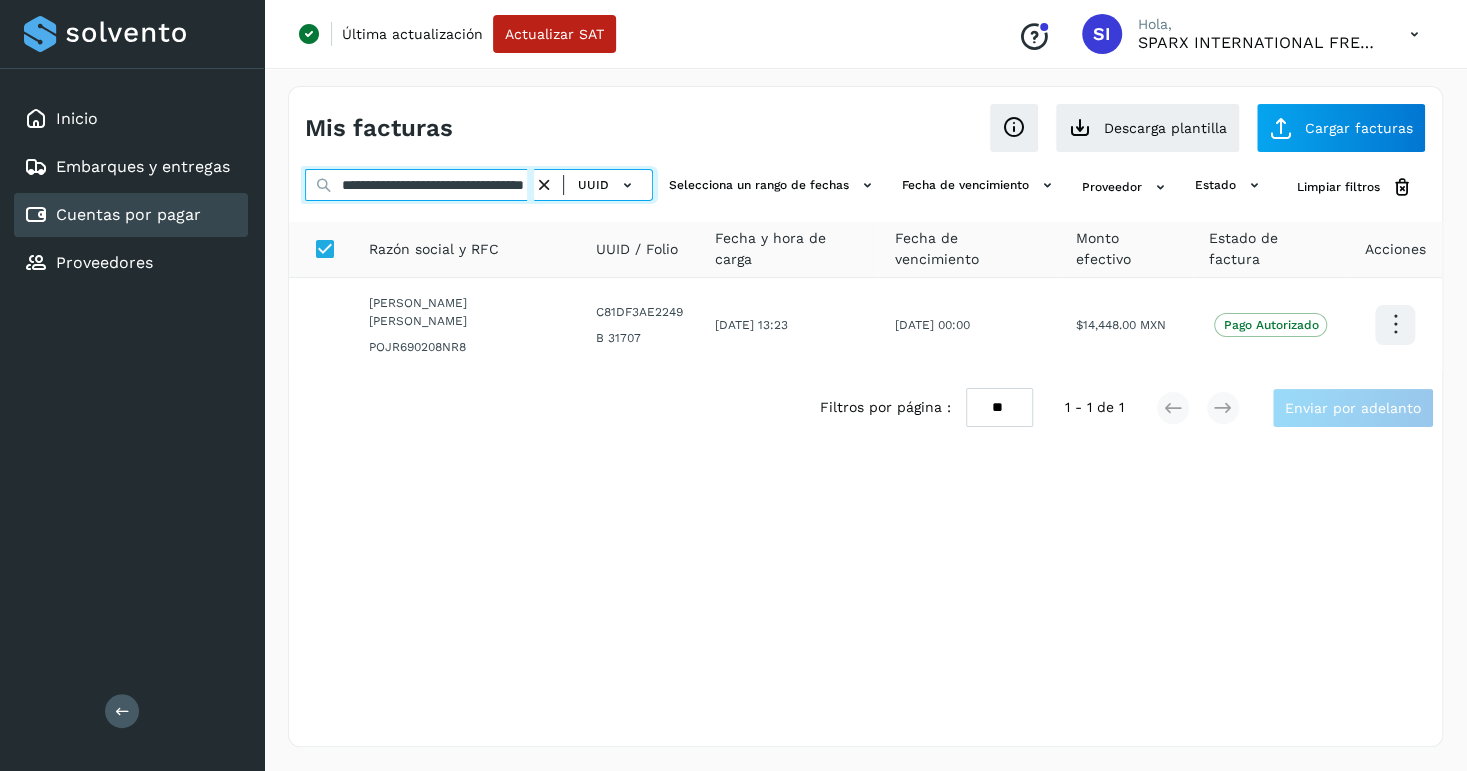 scroll, scrollTop: 0, scrollLeft: 113, axis: horizontal 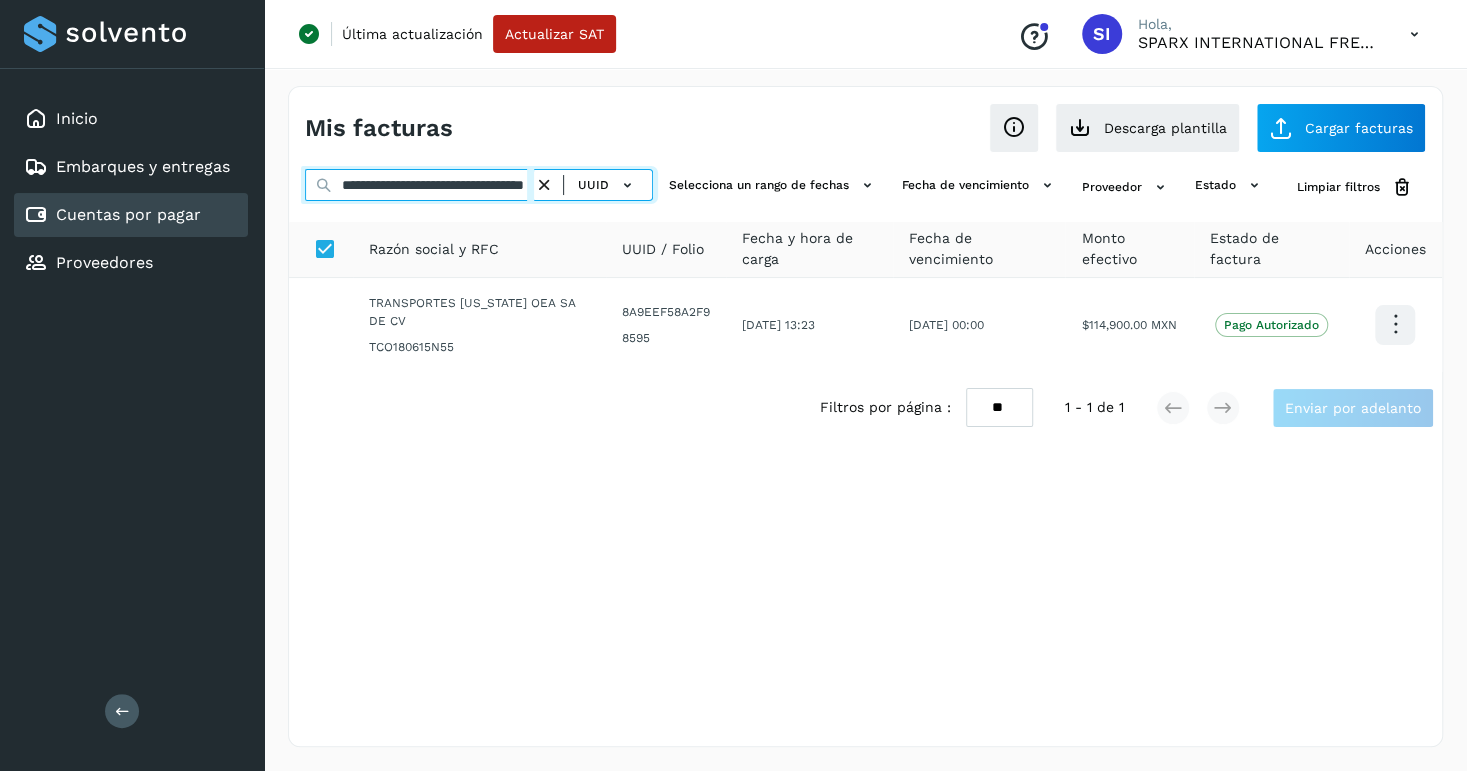 type on "**********" 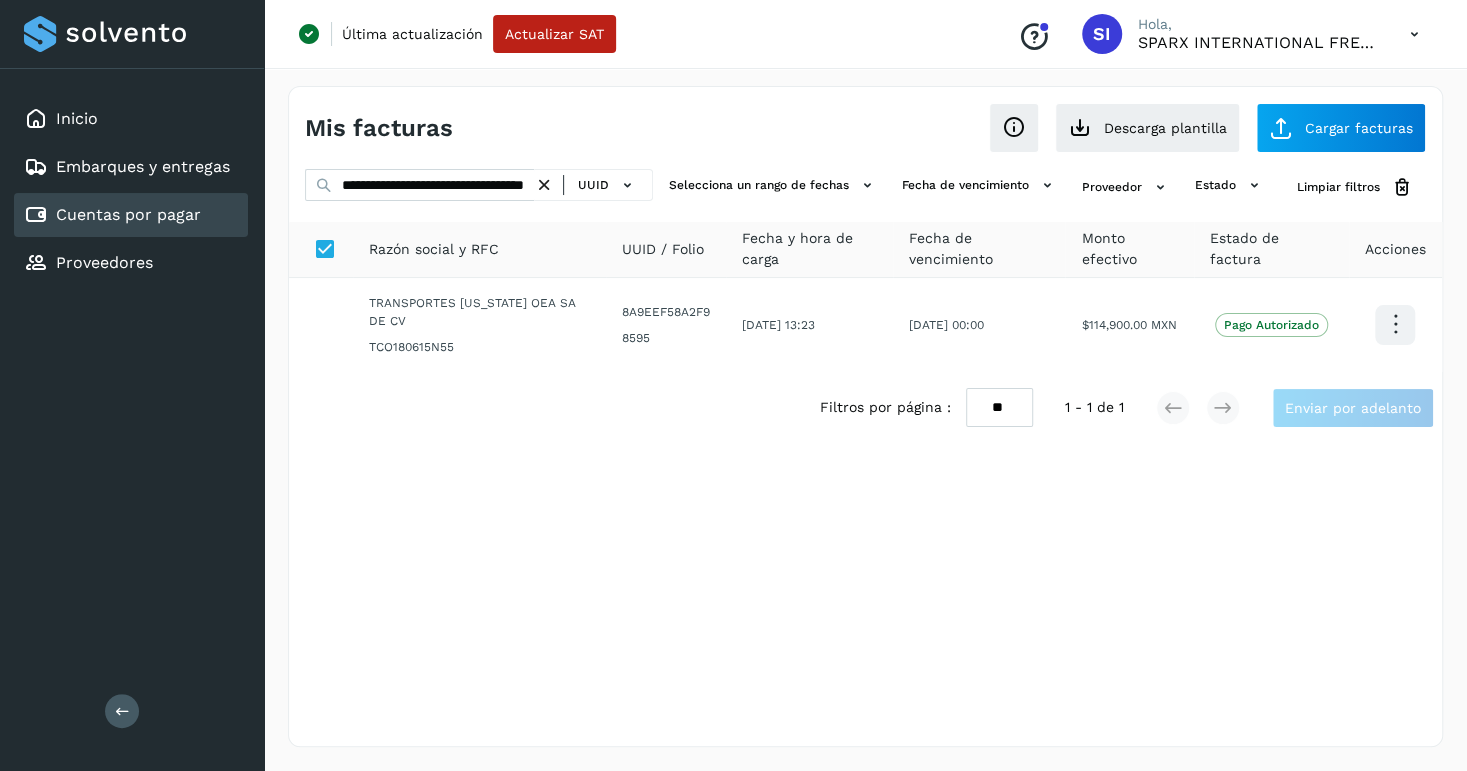 scroll, scrollTop: 0, scrollLeft: 0, axis: both 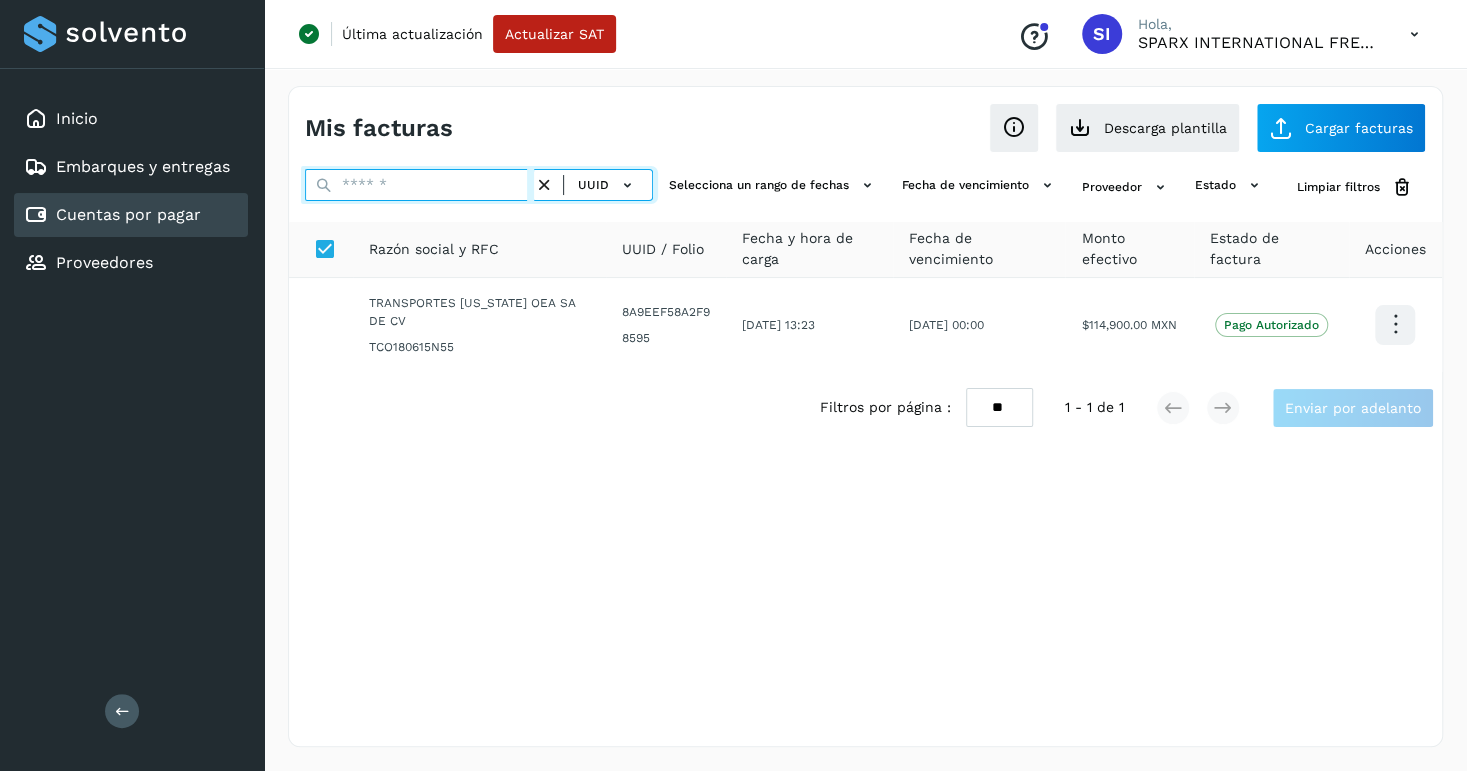 click at bounding box center [419, 185] 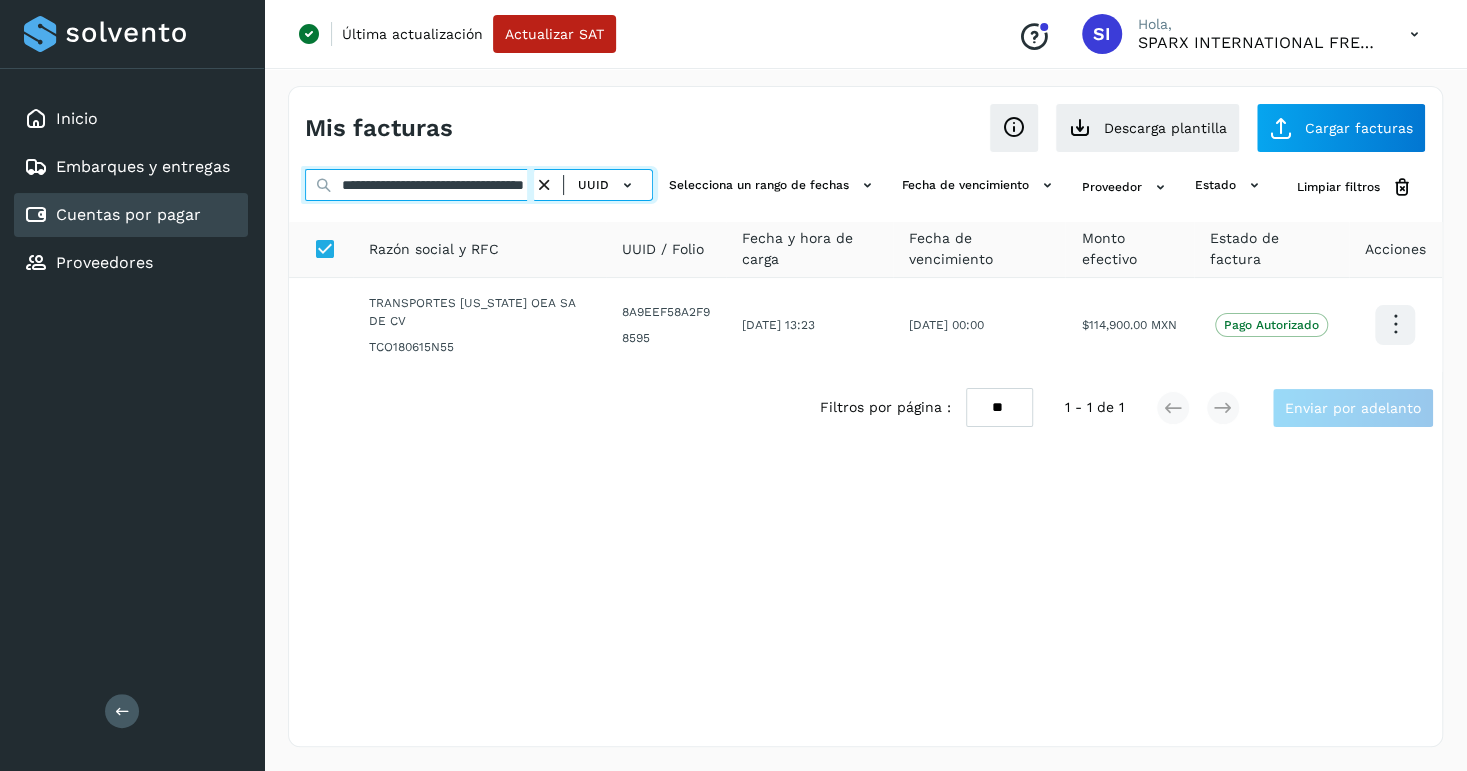 scroll, scrollTop: 0, scrollLeft: 109, axis: horizontal 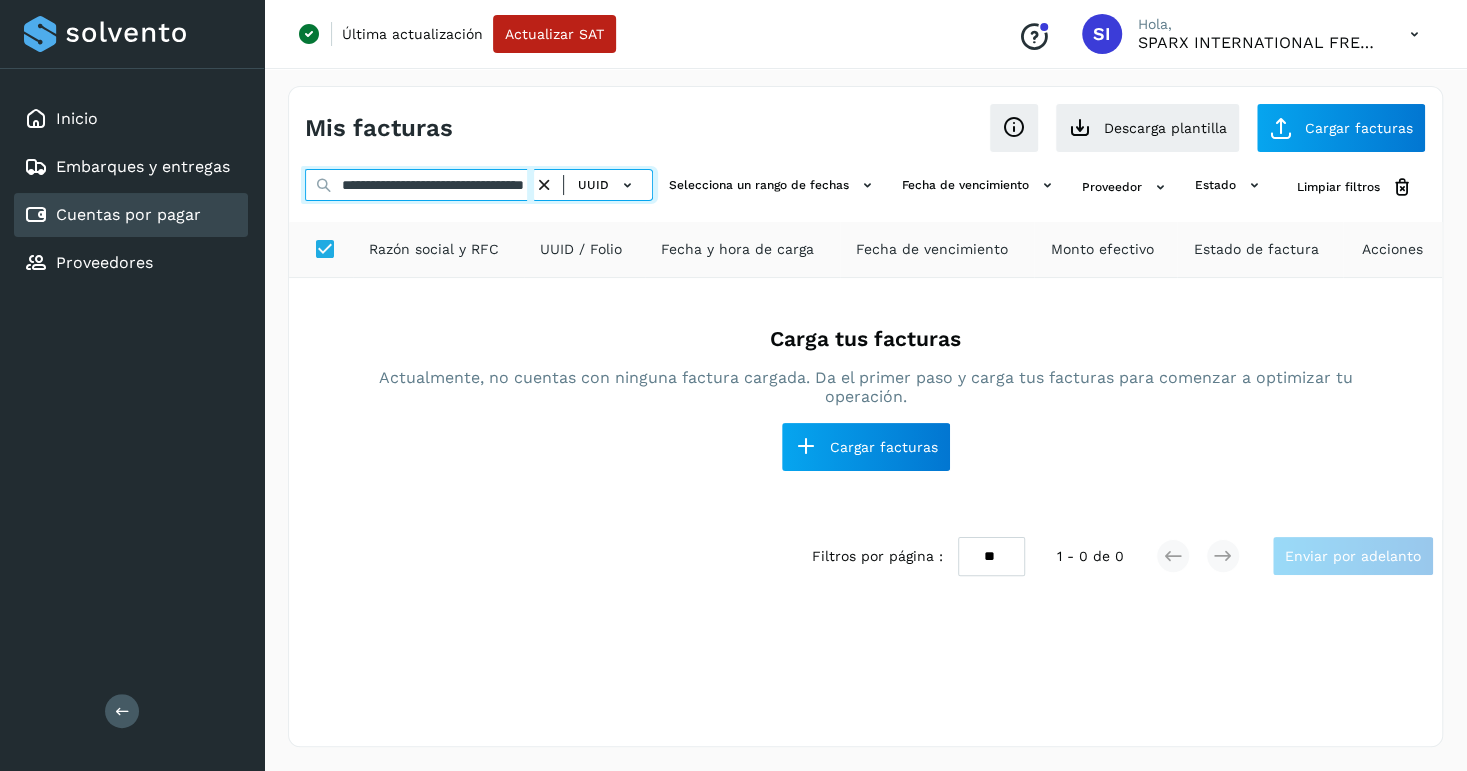 type on "**********" 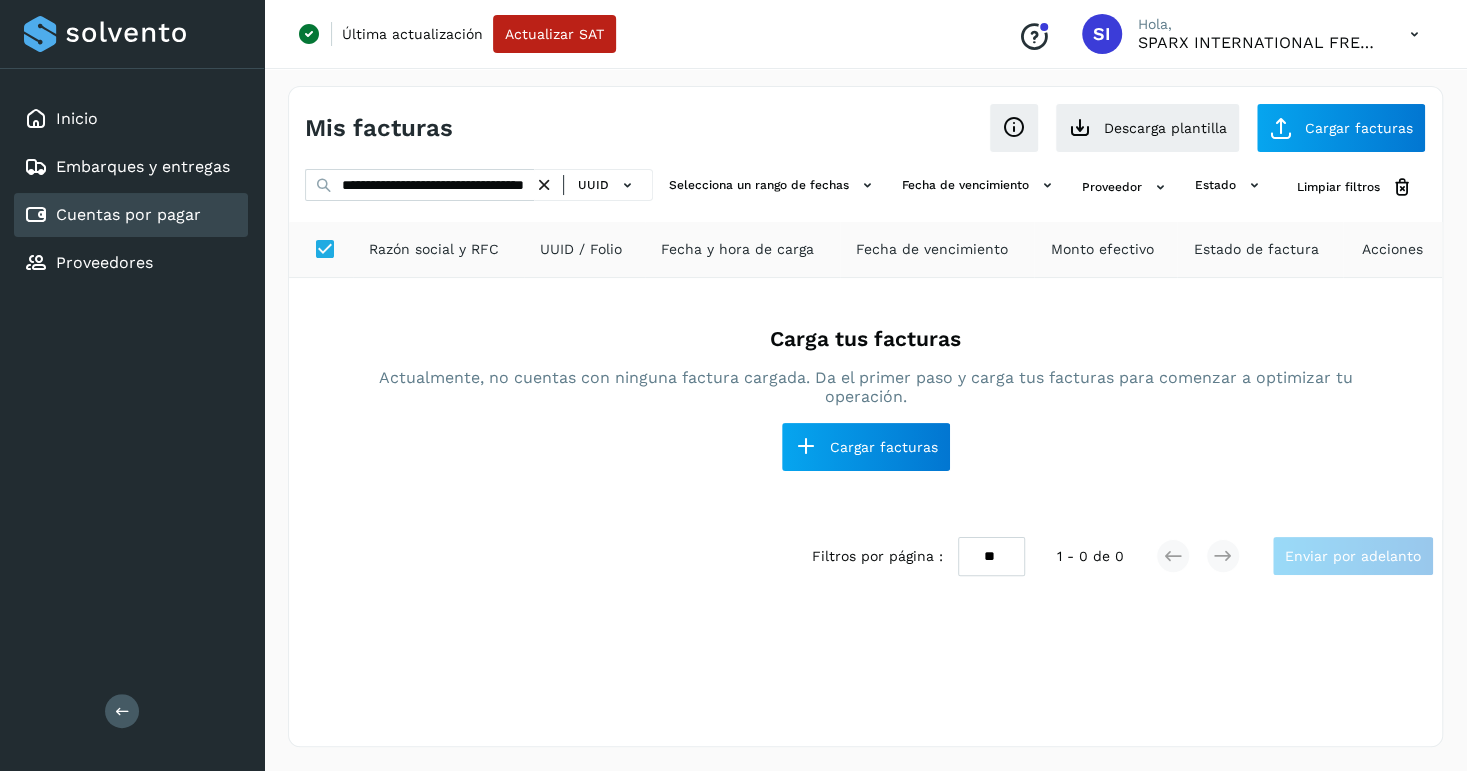 scroll, scrollTop: 0, scrollLeft: 0, axis: both 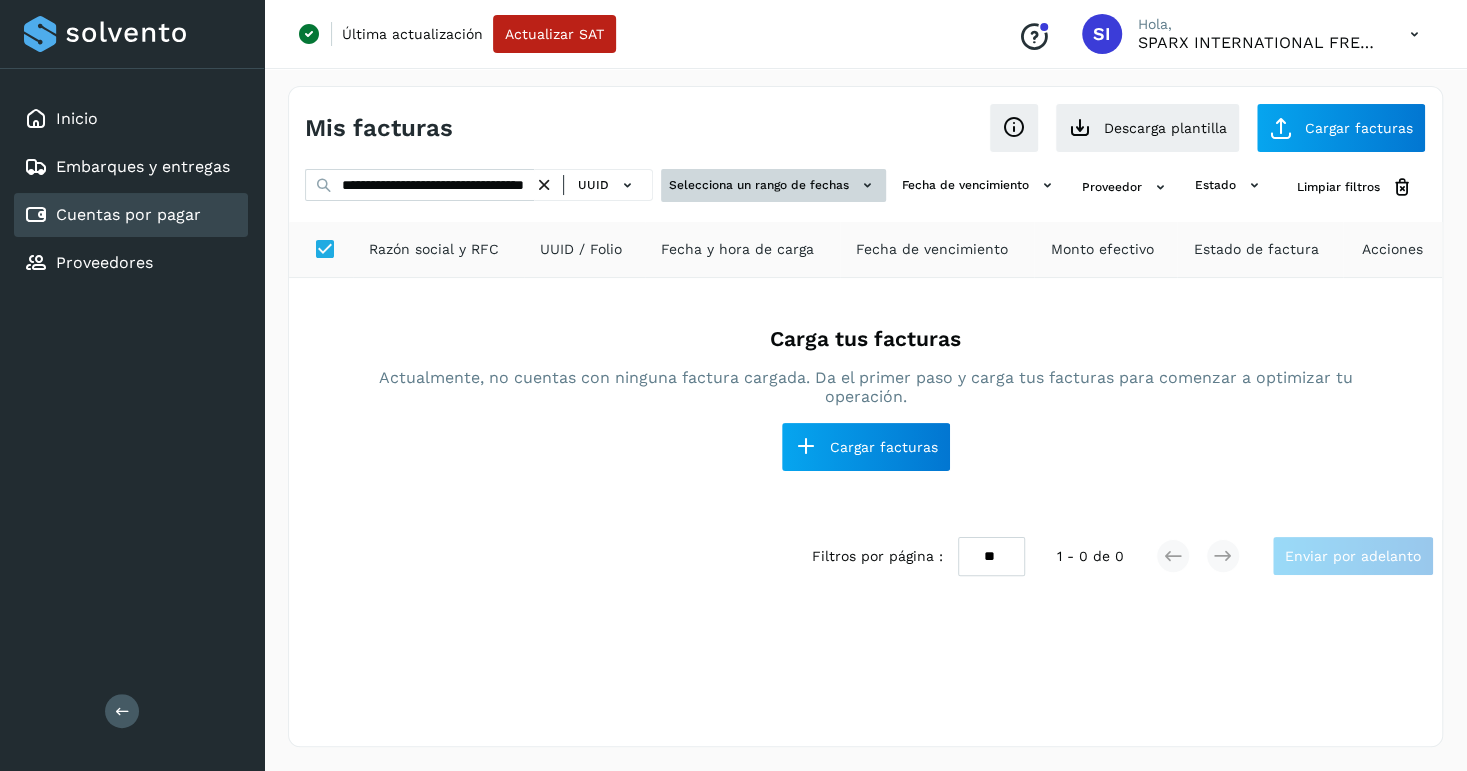 drag, startPoint x: 869, startPoint y: 99, endPoint x: 759, endPoint y: 189, distance: 142.12671 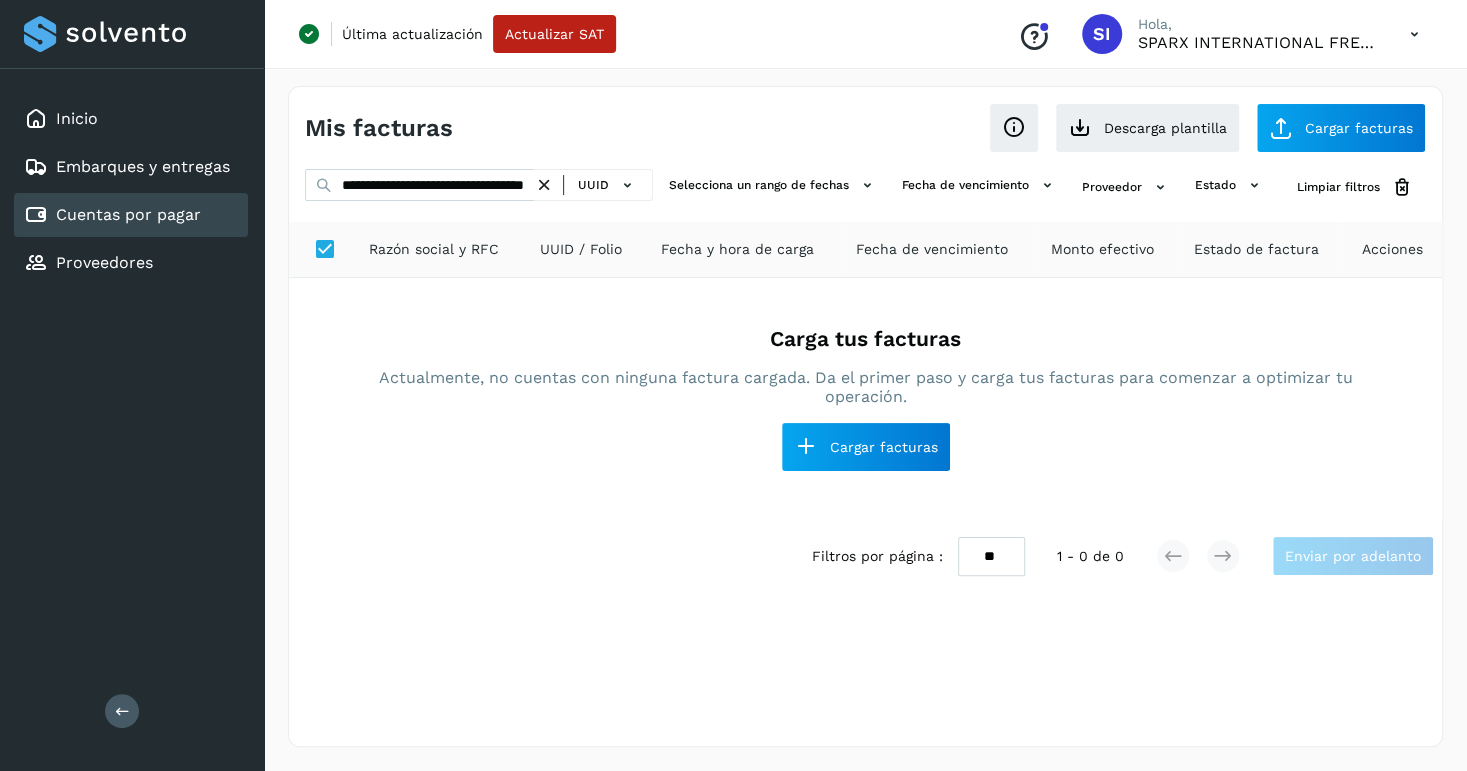 click at bounding box center (544, 185) 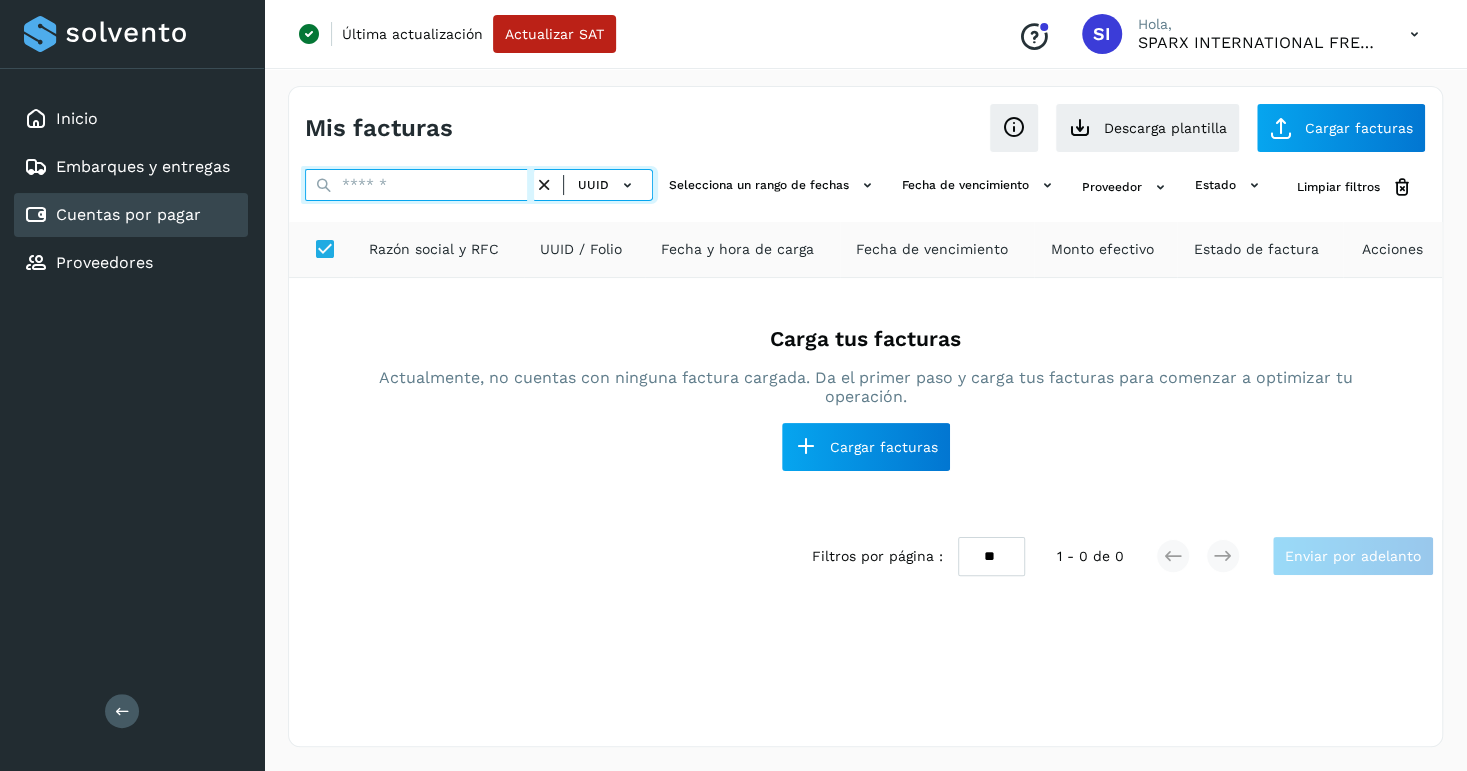 click at bounding box center (419, 185) 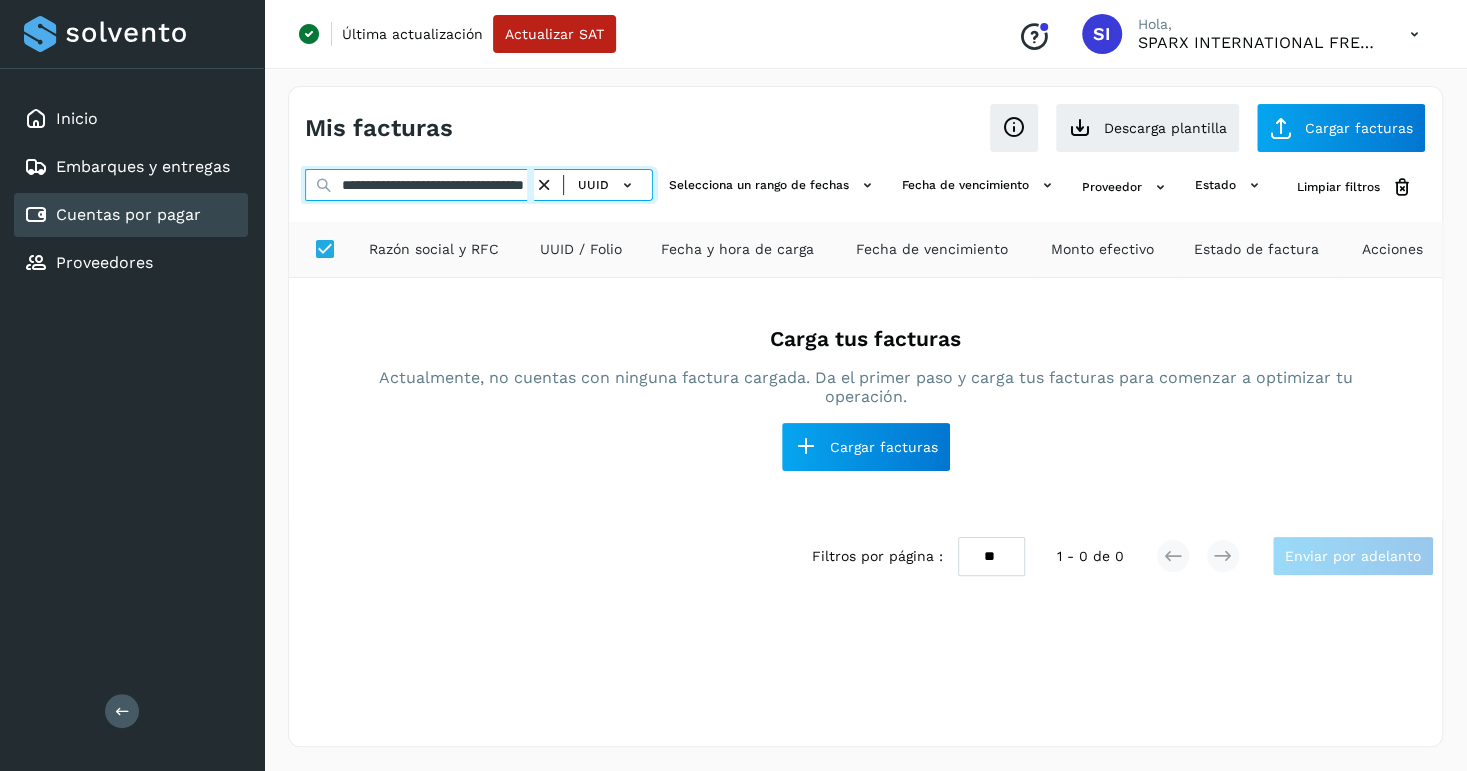 scroll, scrollTop: 0, scrollLeft: 110, axis: horizontal 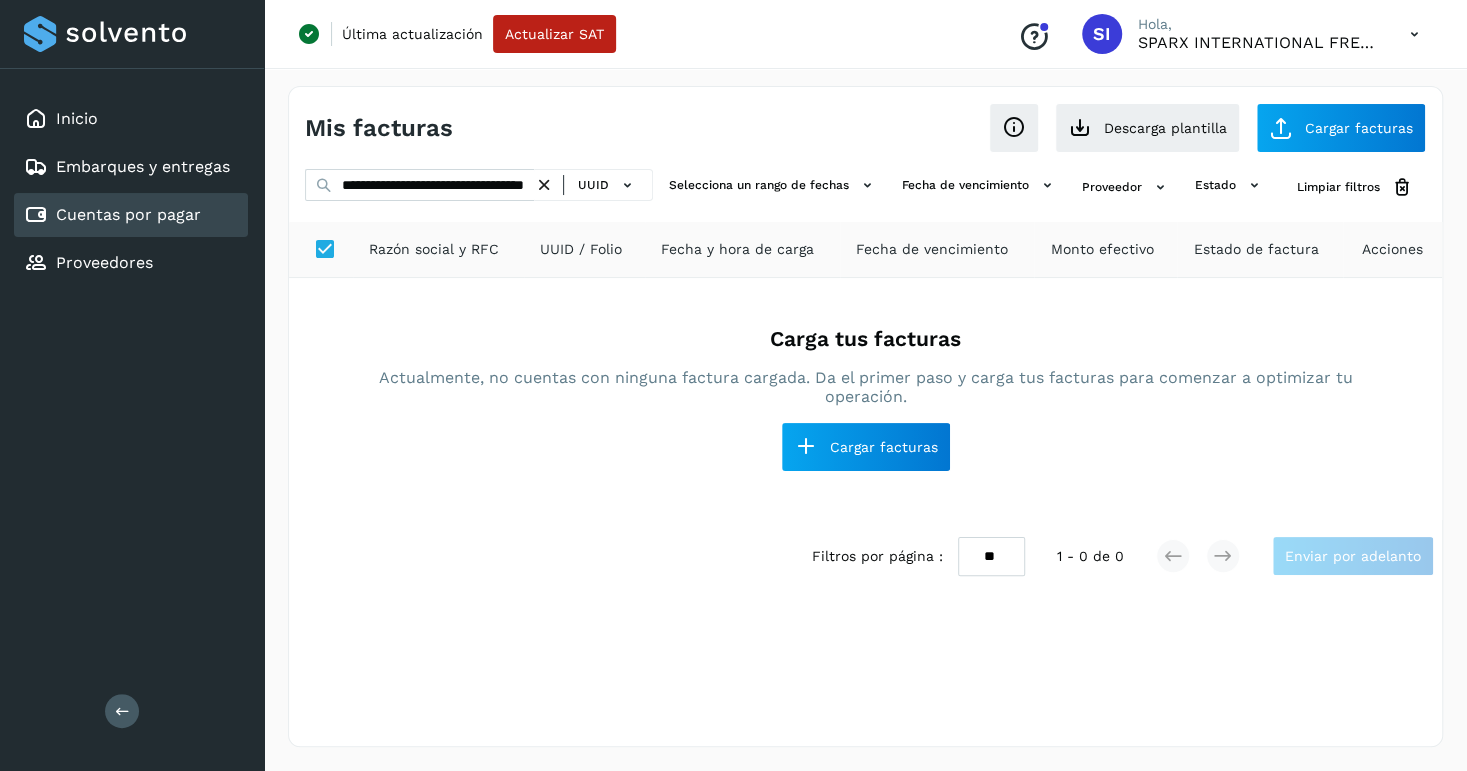 click on "Última actualización Actualizar SAT
Conoce nuestros beneficios
SI Hola, SPARX INTERNATIONAL FREIGHT SA DE CV" at bounding box center (865, 34) 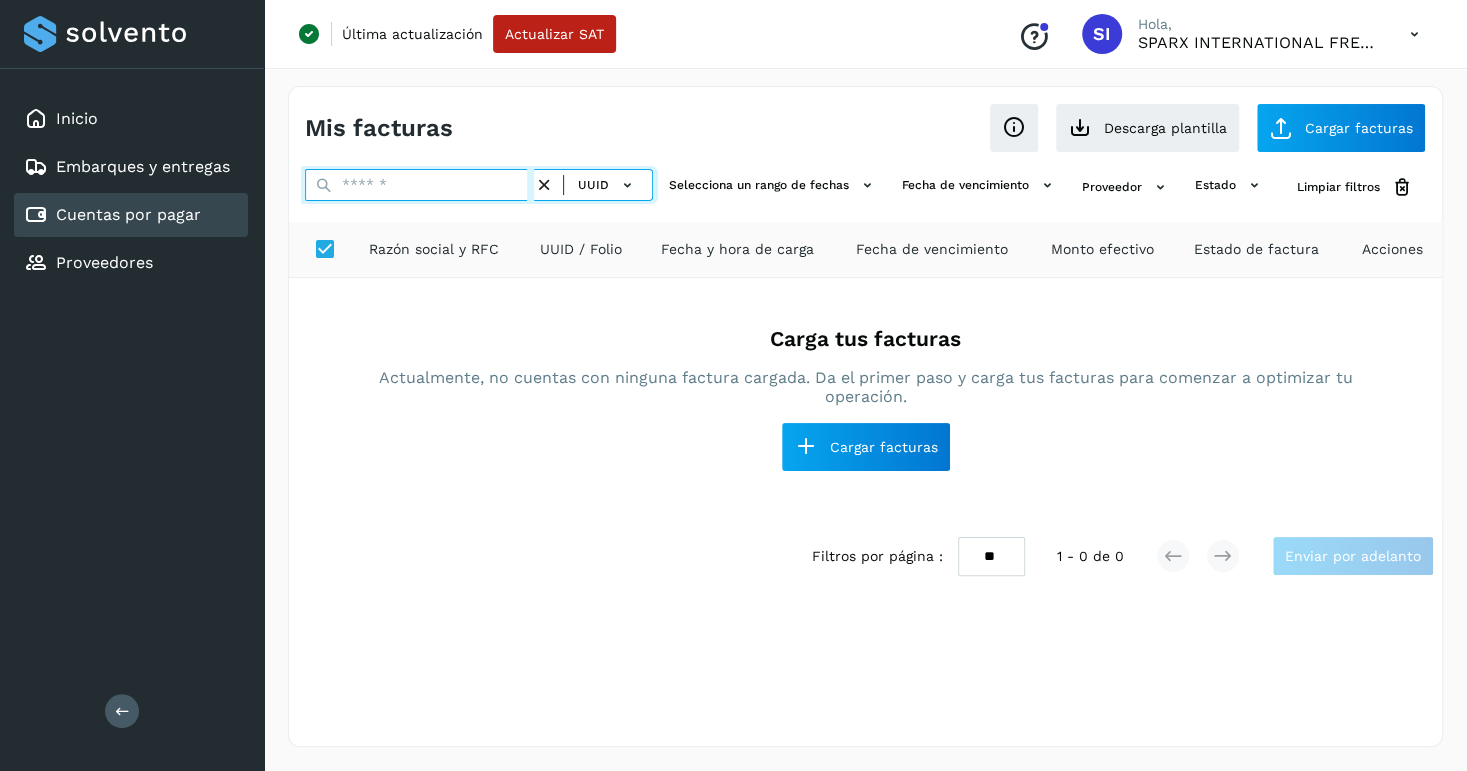 click at bounding box center [419, 185] 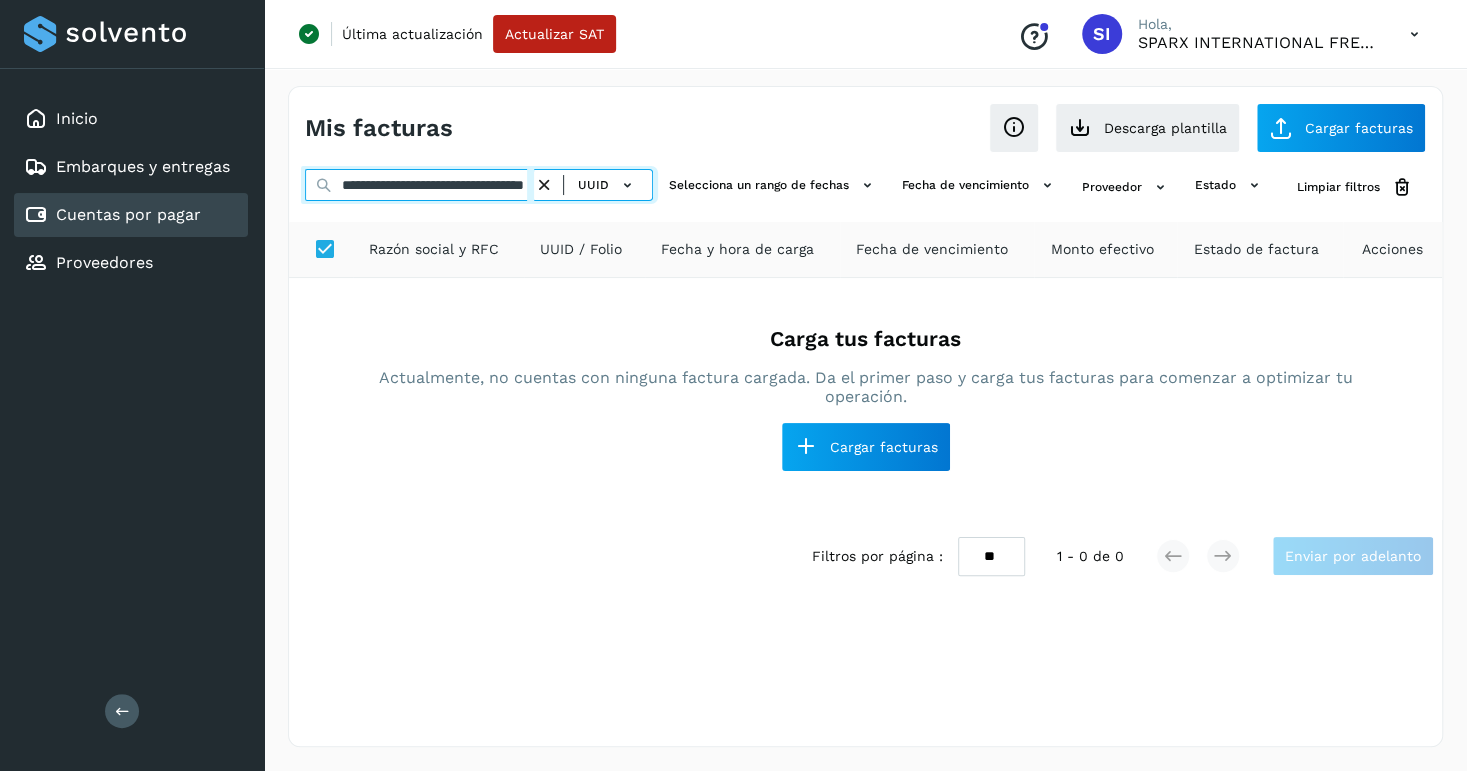 scroll, scrollTop: 0, scrollLeft: 111, axis: horizontal 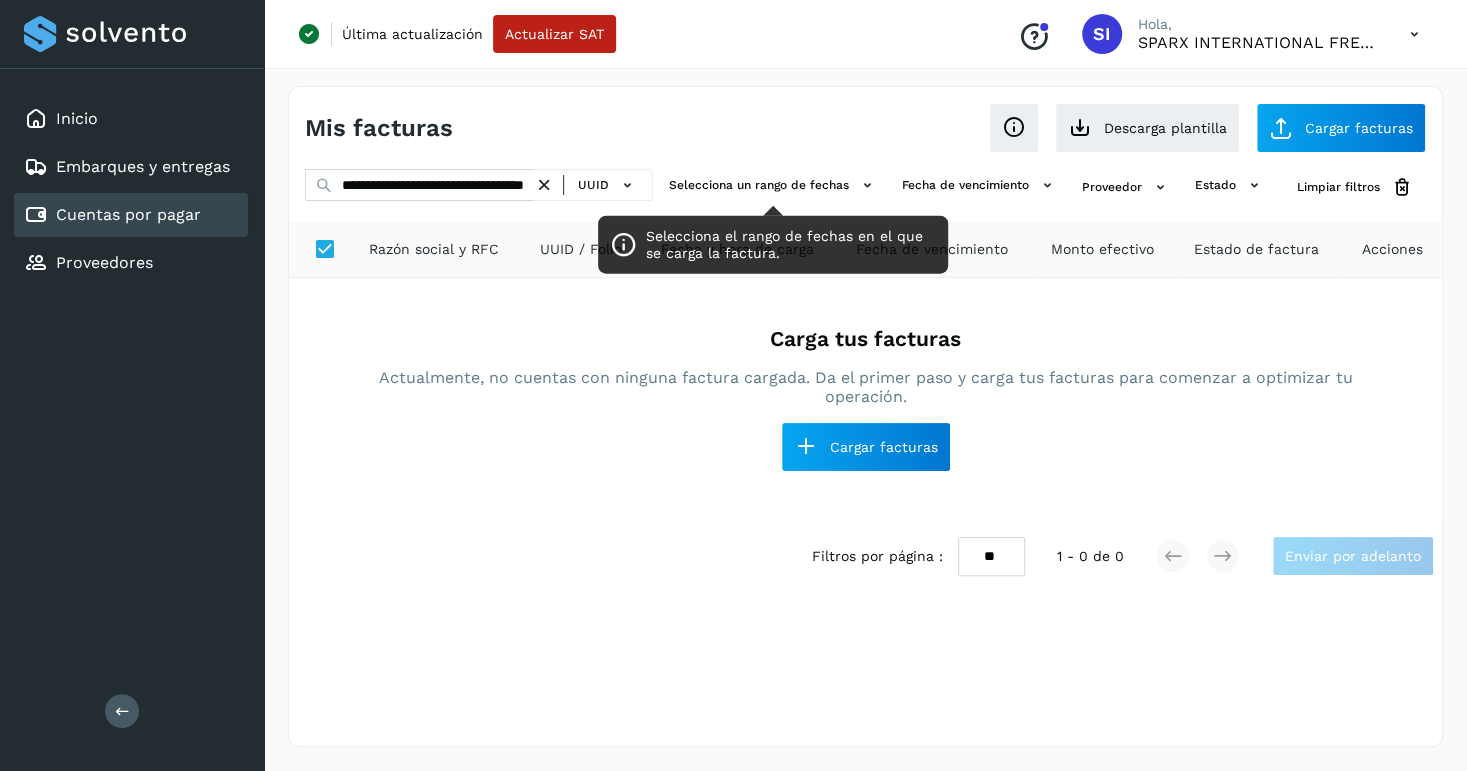 click on "Mis facturas" at bounding box center [585, 128] 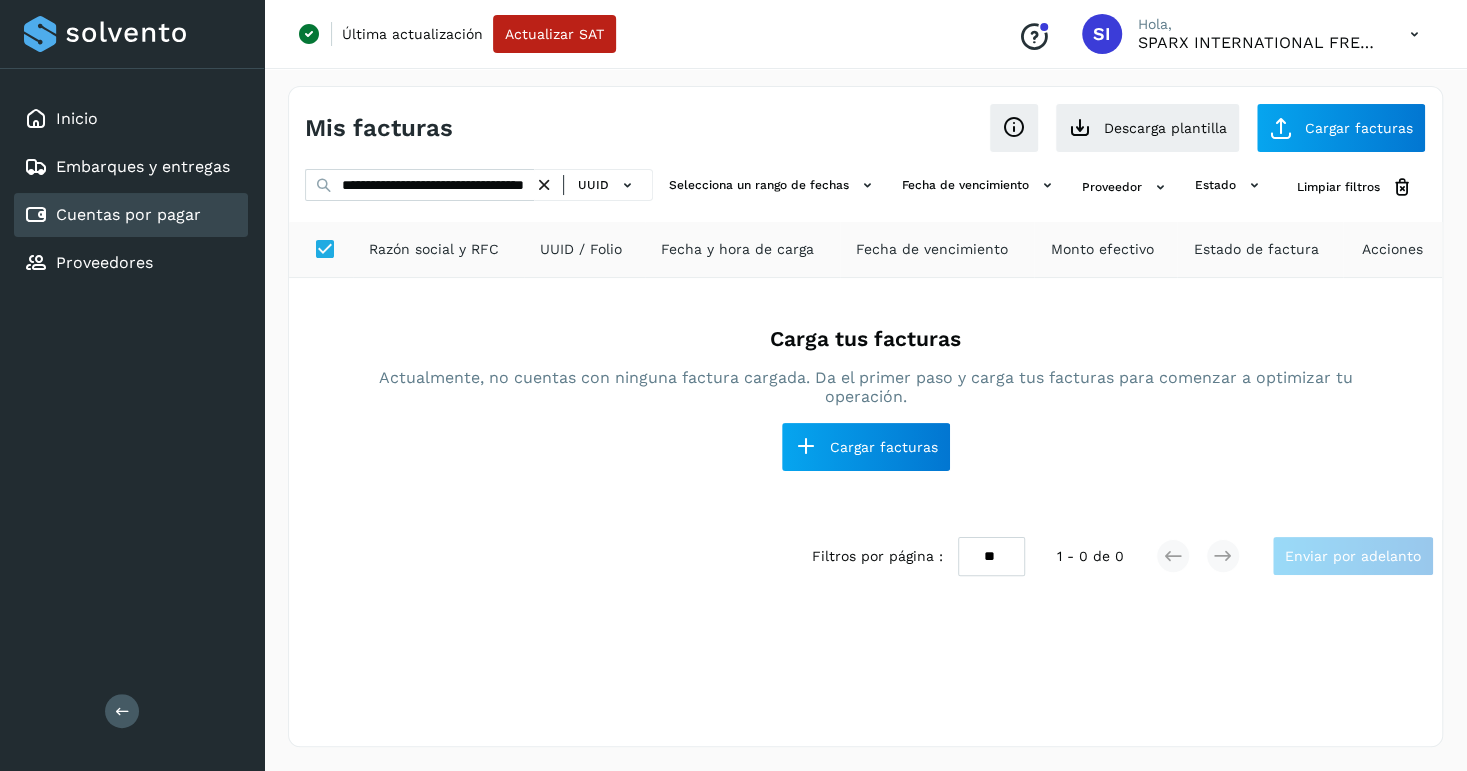 click at bounding box center [544, 185] 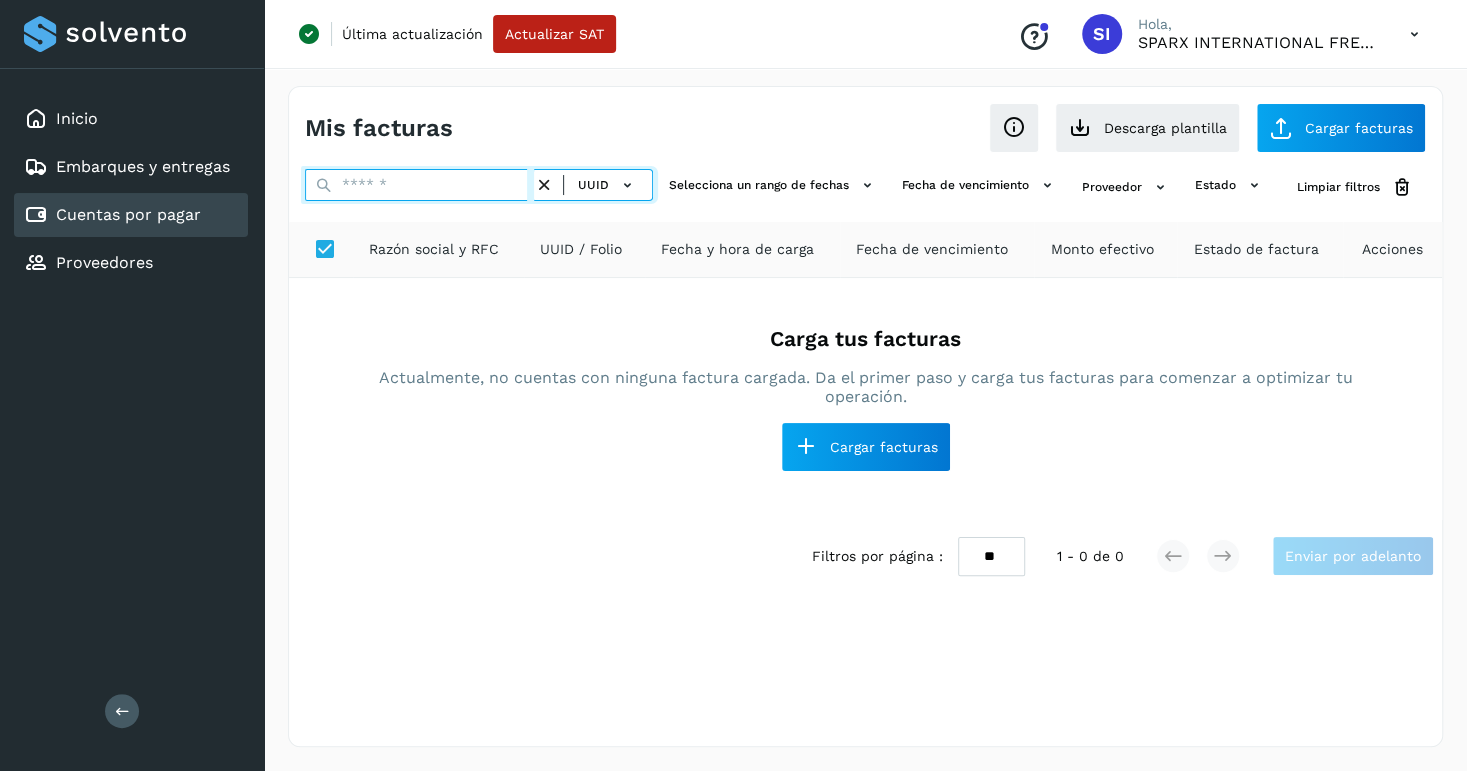 click at bounding box center (419, 185) 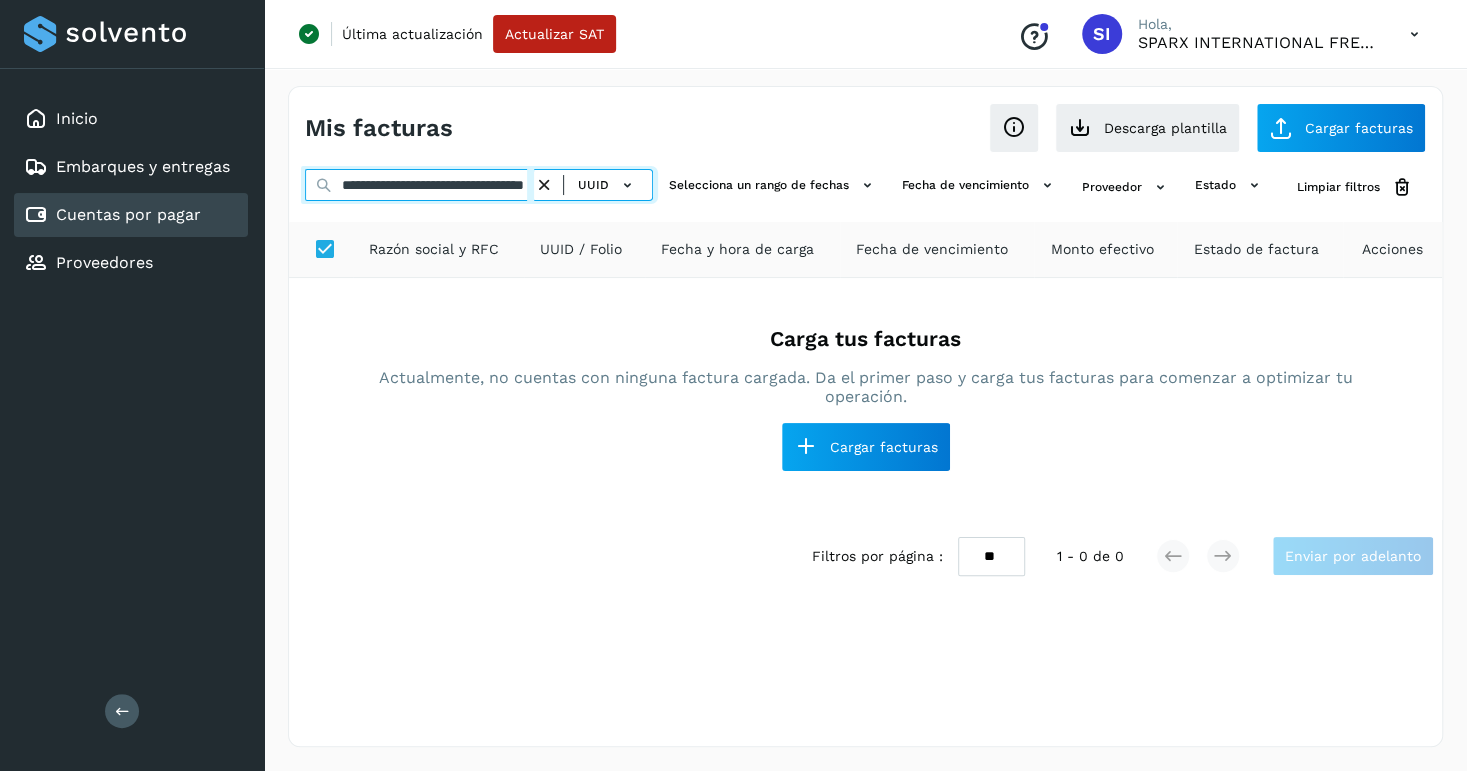 scroll, scrollTop: 0, scrollLeft: 119, axis: horizontal 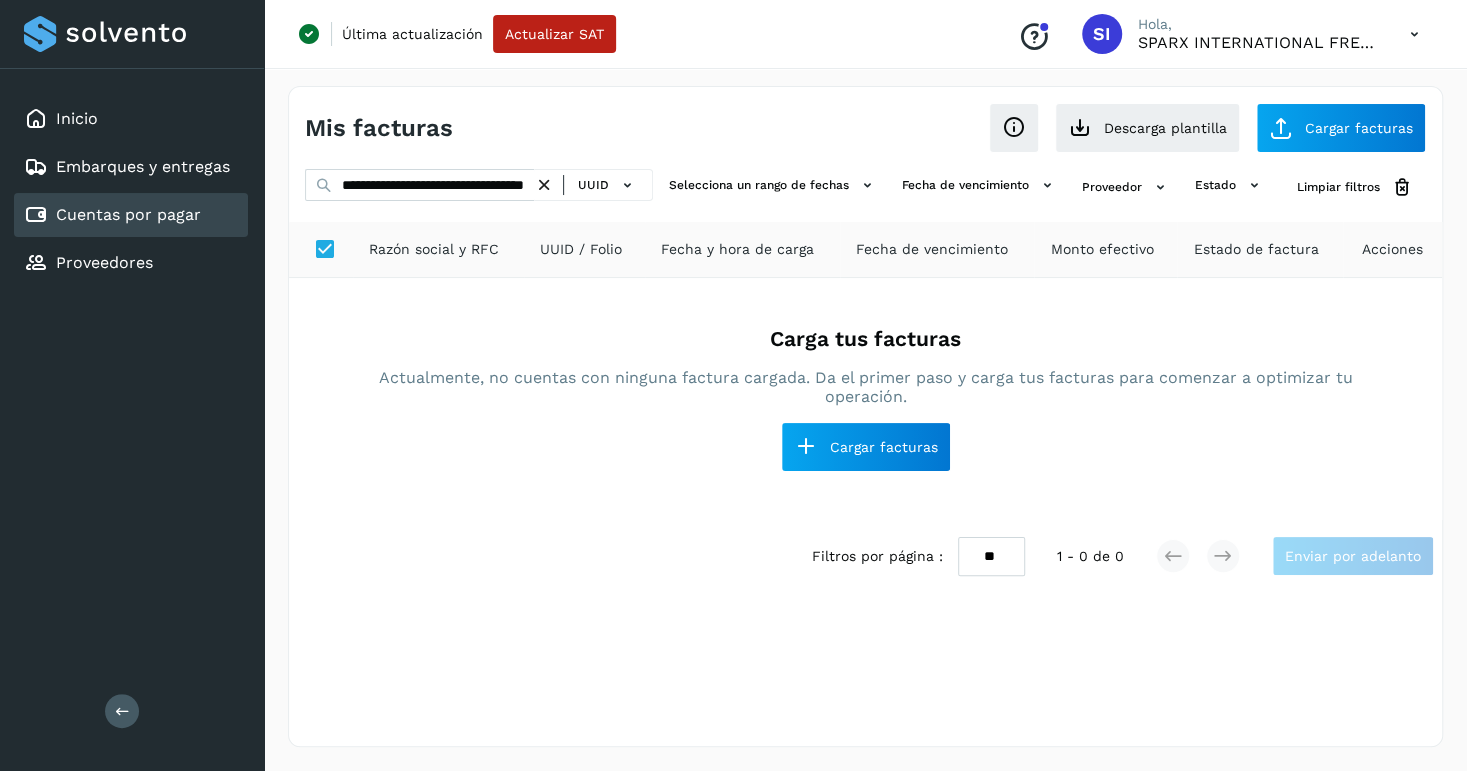 click on "Mis facturas" at bounding box center (585, 128) 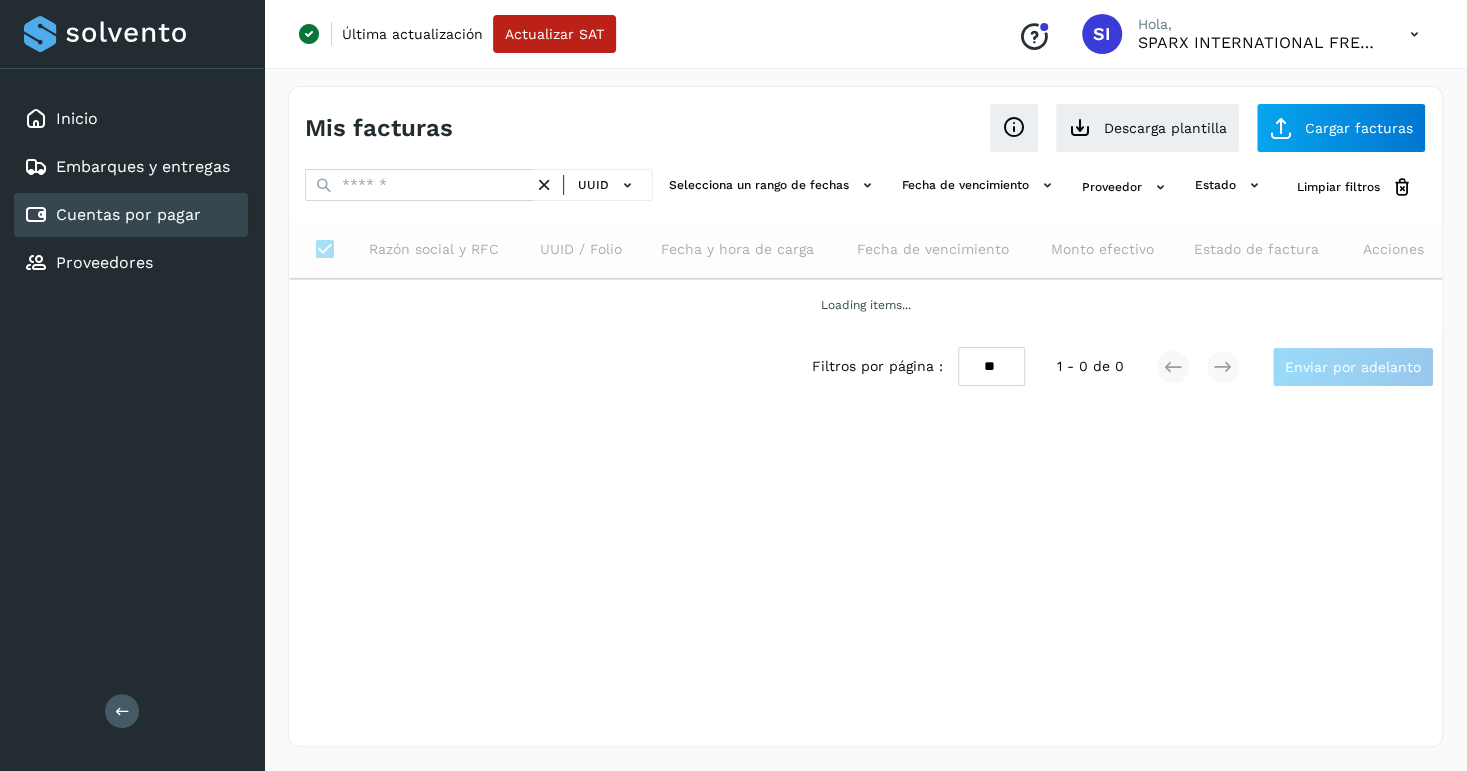 click at bounding box center (544, 185) 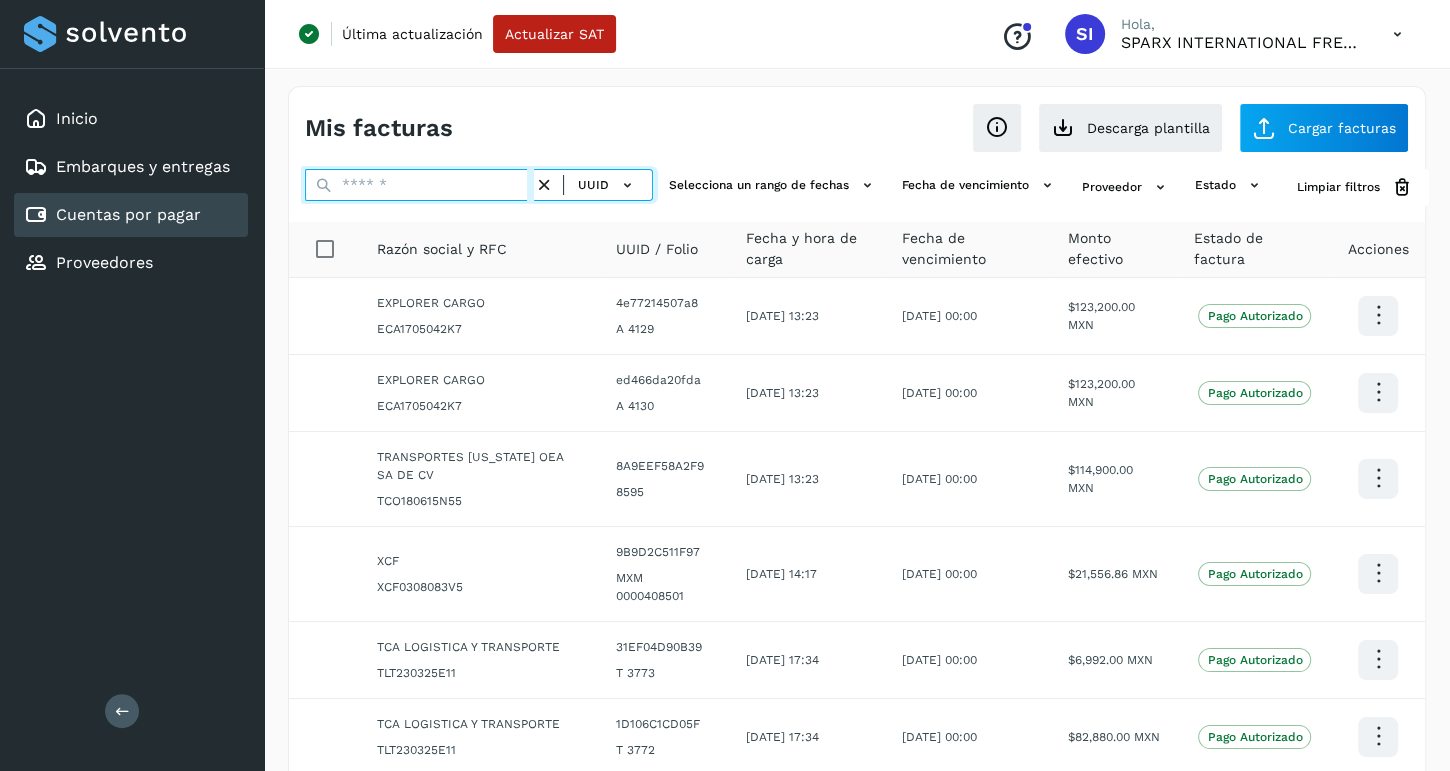 click at bounding box center (419, 185) 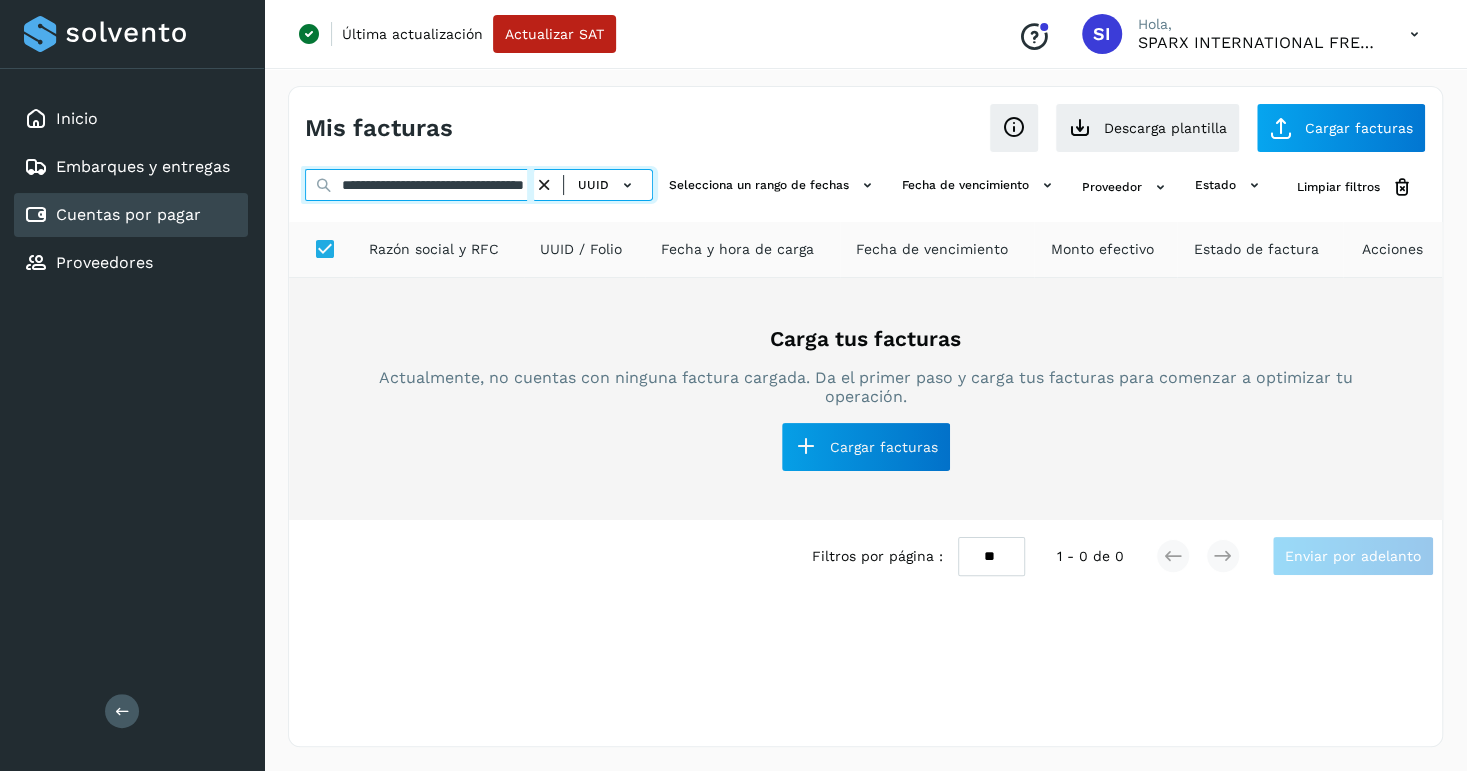 scroll, scrollTop: 0, scrollLeft: 112, axis: horizontal 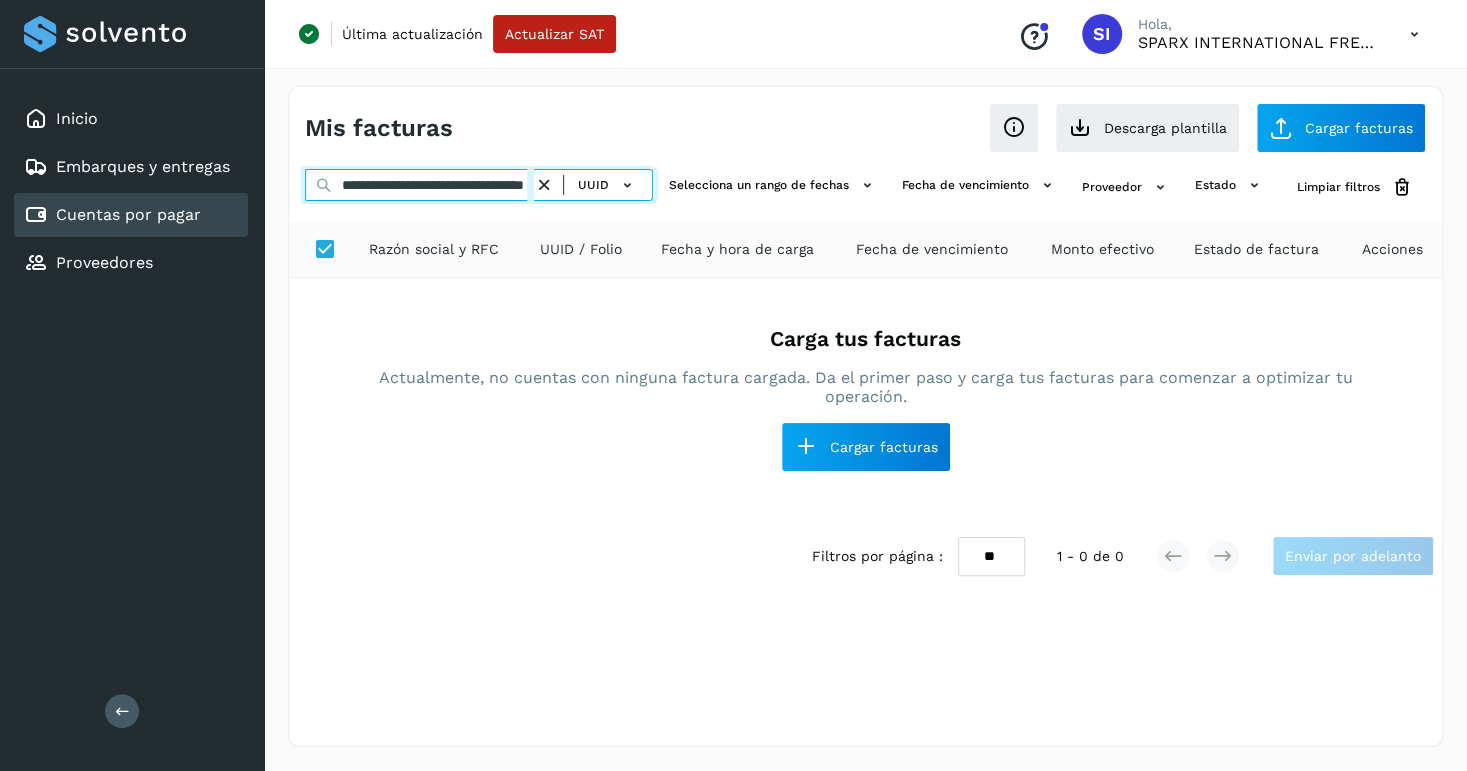 type on "**********" 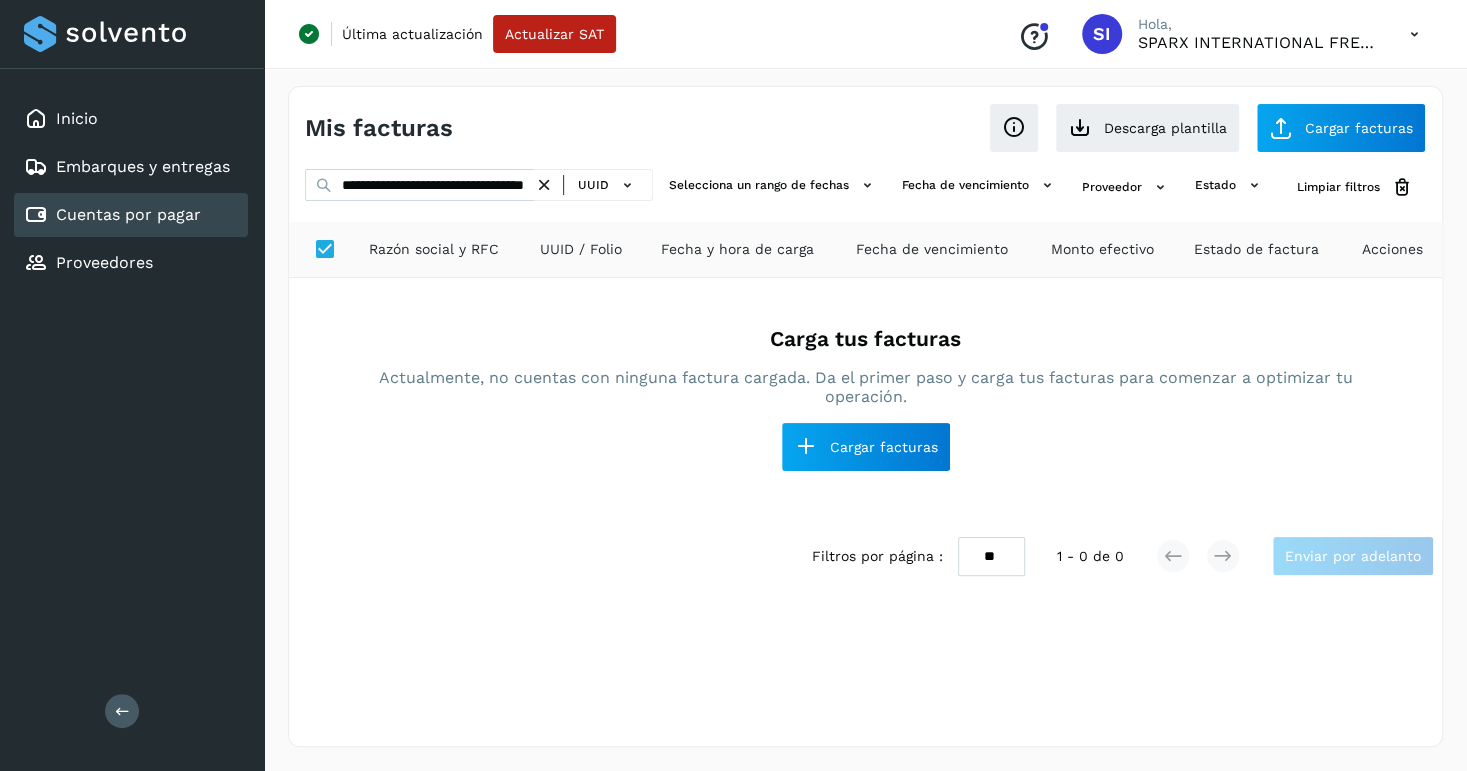 scroll, scrollTop: 0, scrollLeft: 0, axis: both 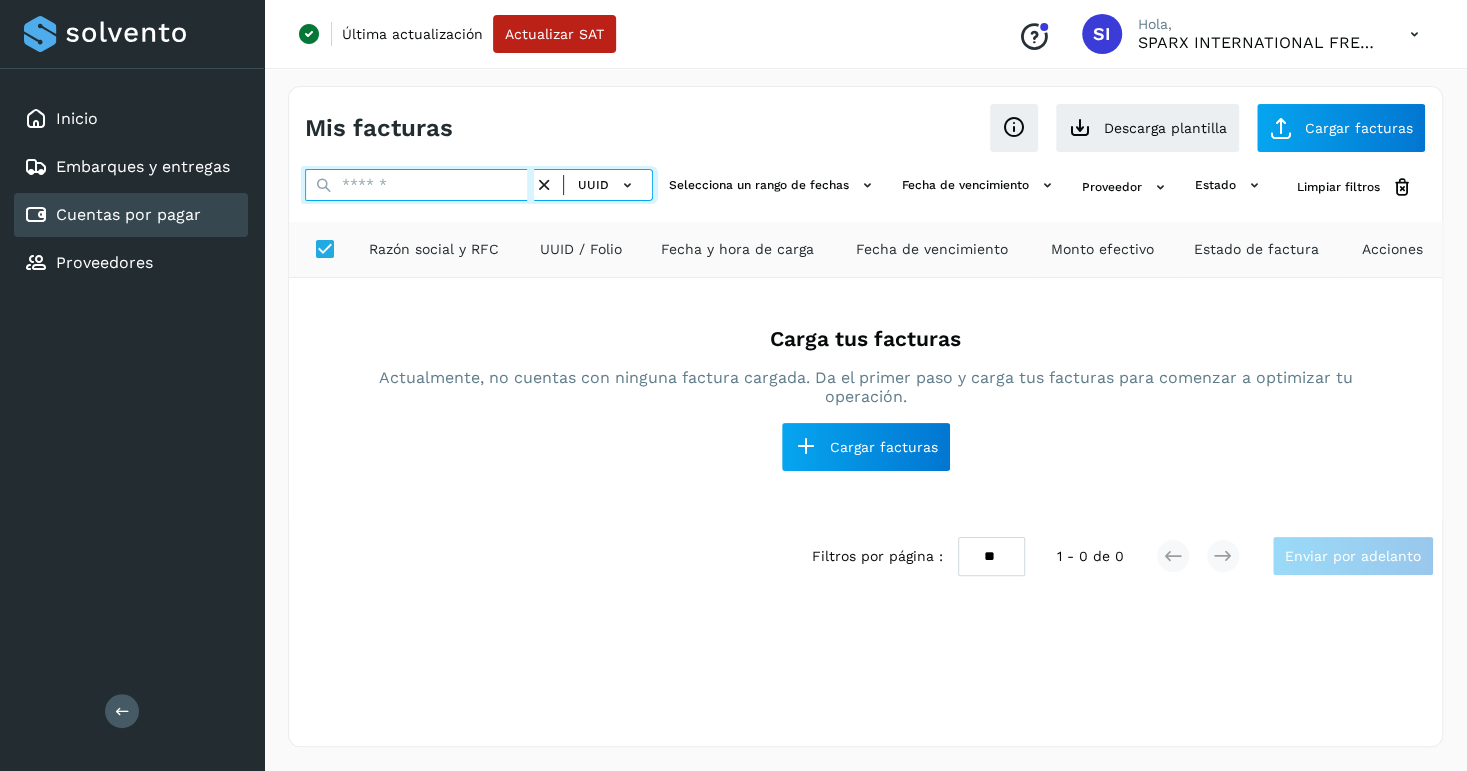 click at bounding box center (419, 185) 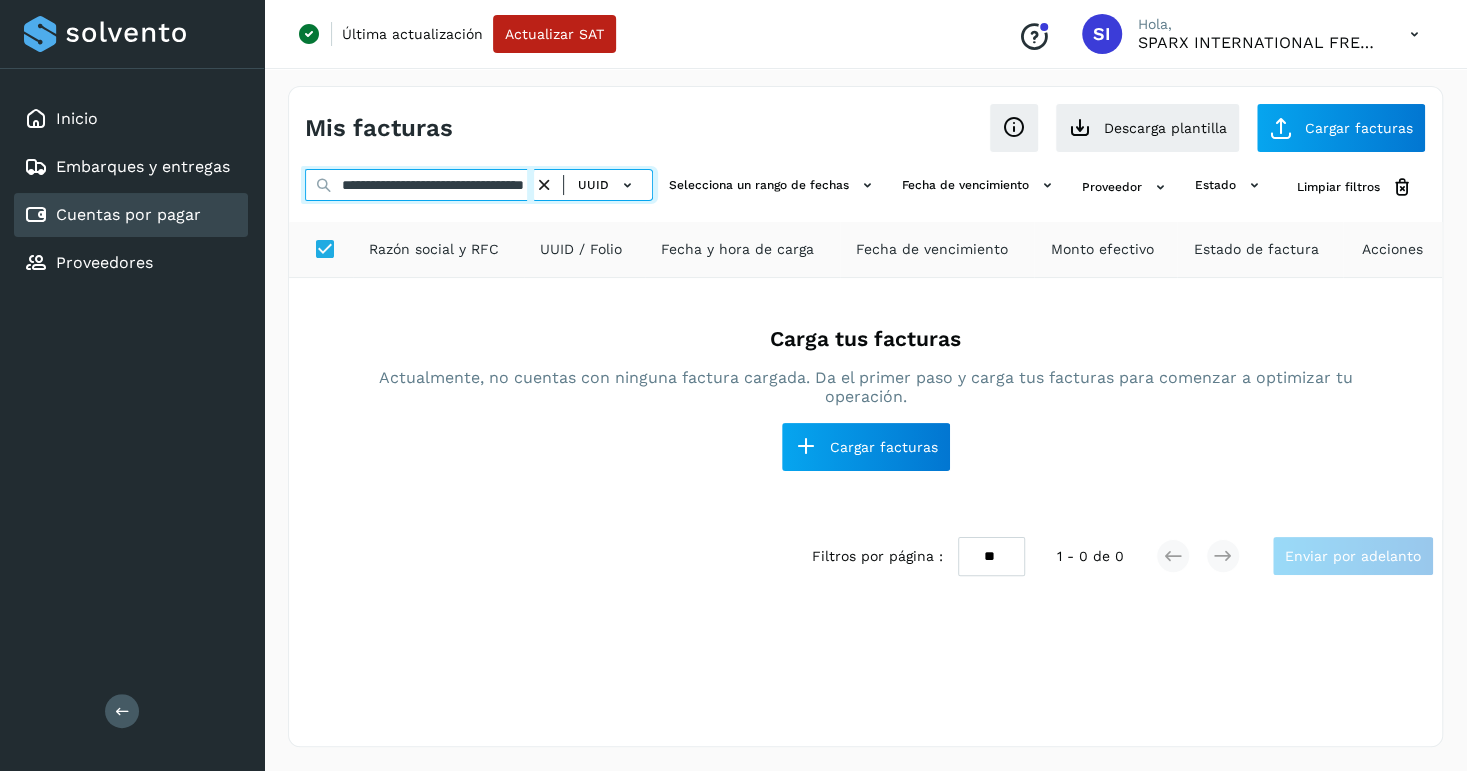 scroll, scrollTop: 0, scrollLeft: 112, axis: horizontal 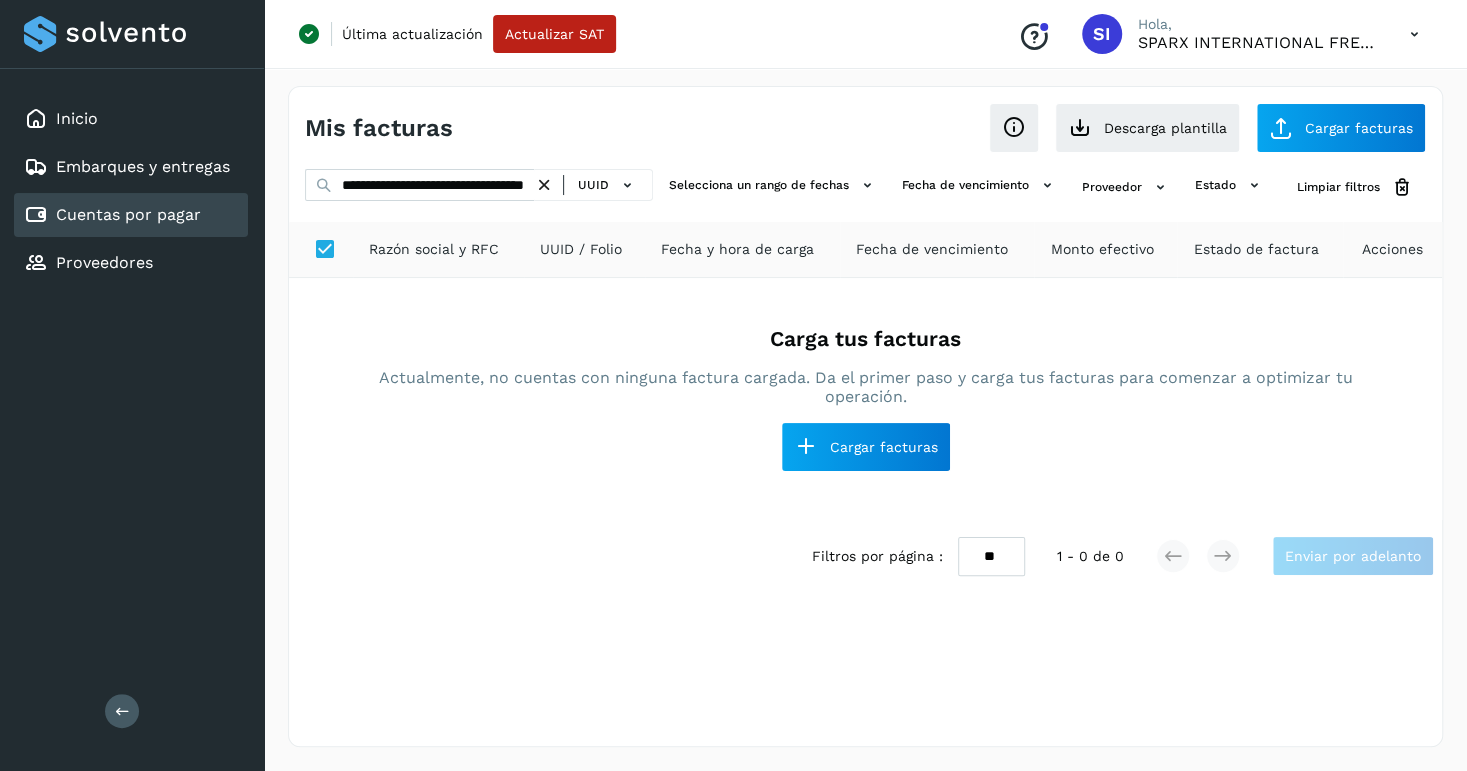 drag, startPoint x: 780, startPoint y: 79, endPoint x: 733, endPoint y: 118, distance: 61.073727 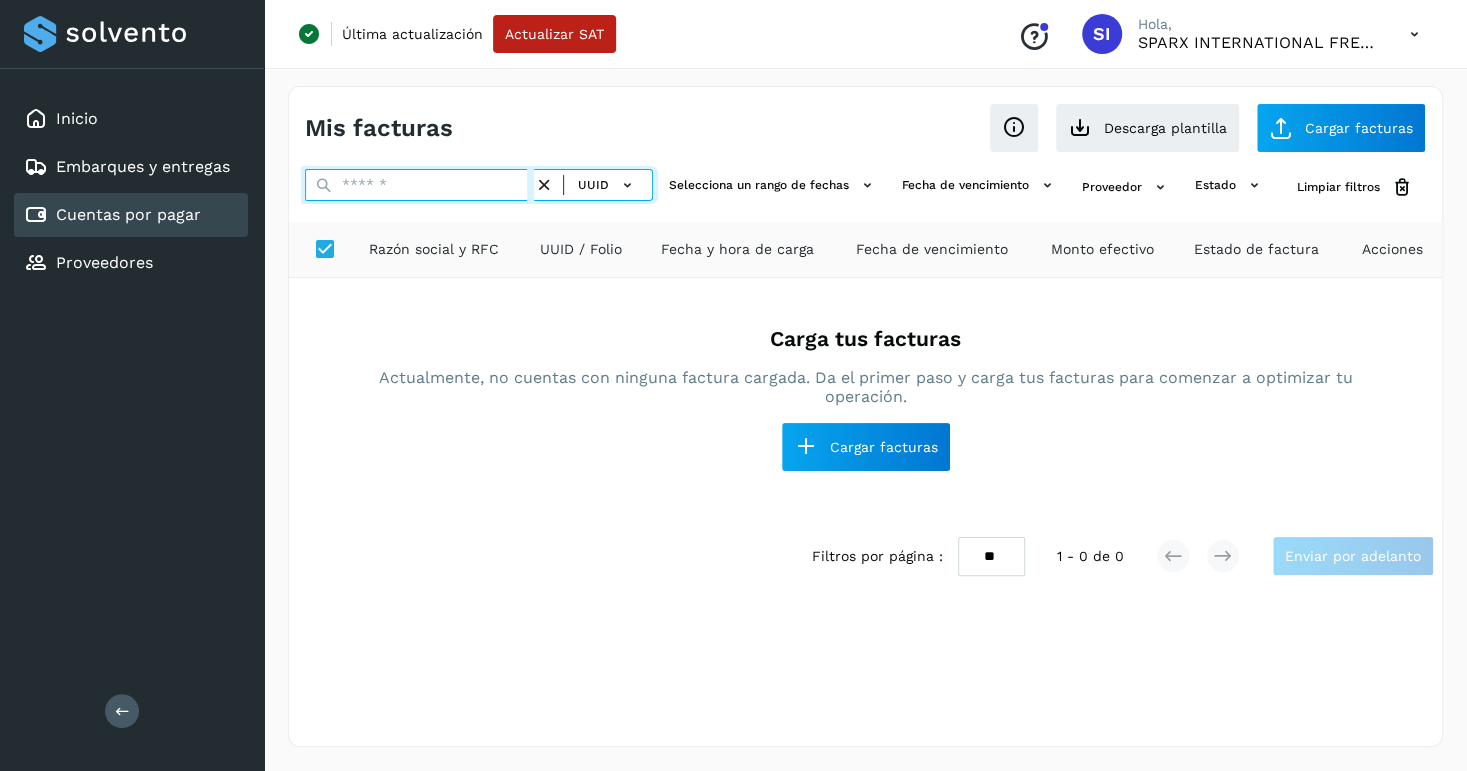 click at bounding box center [419, 185] 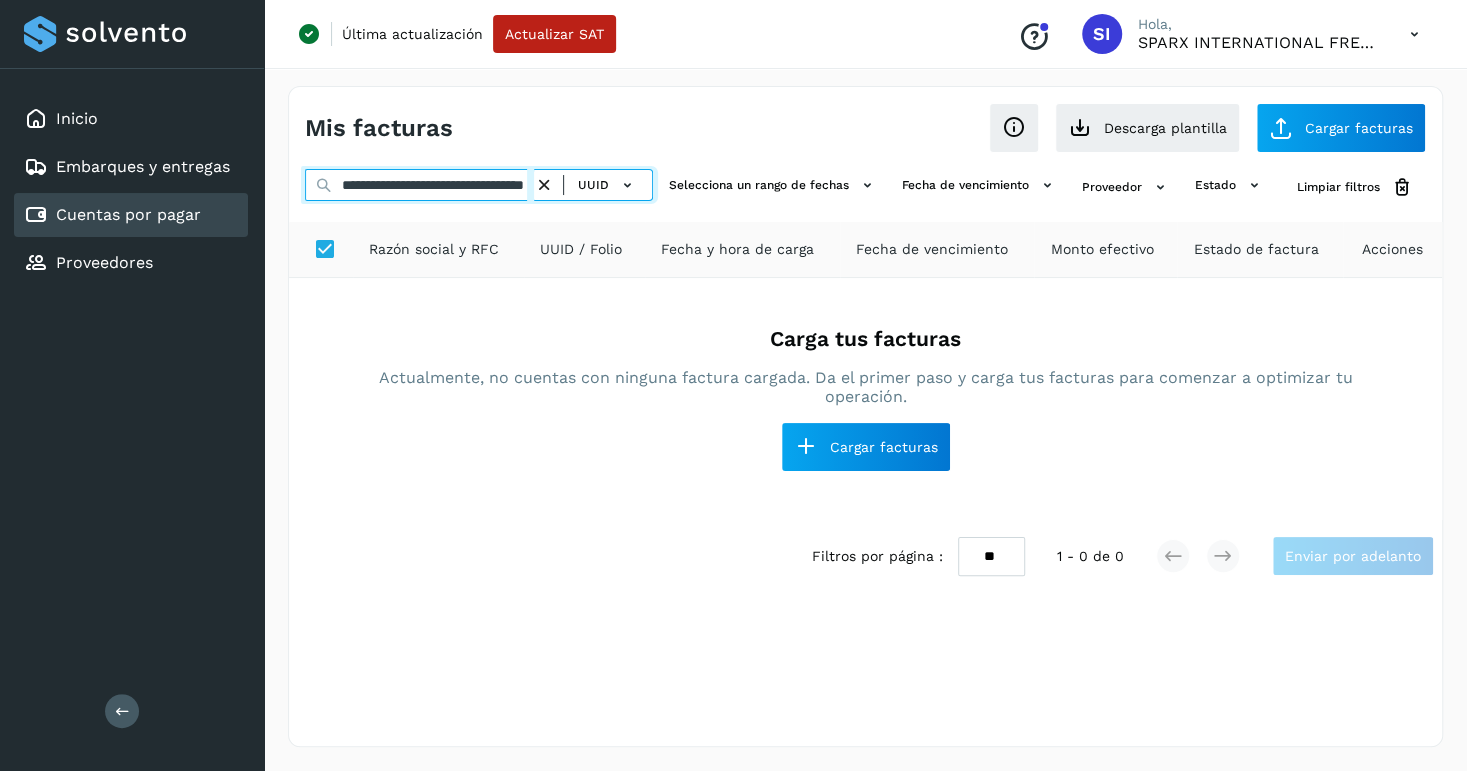scroll, scrollTop: 0, scrollLeft: 103, axis: horizontal 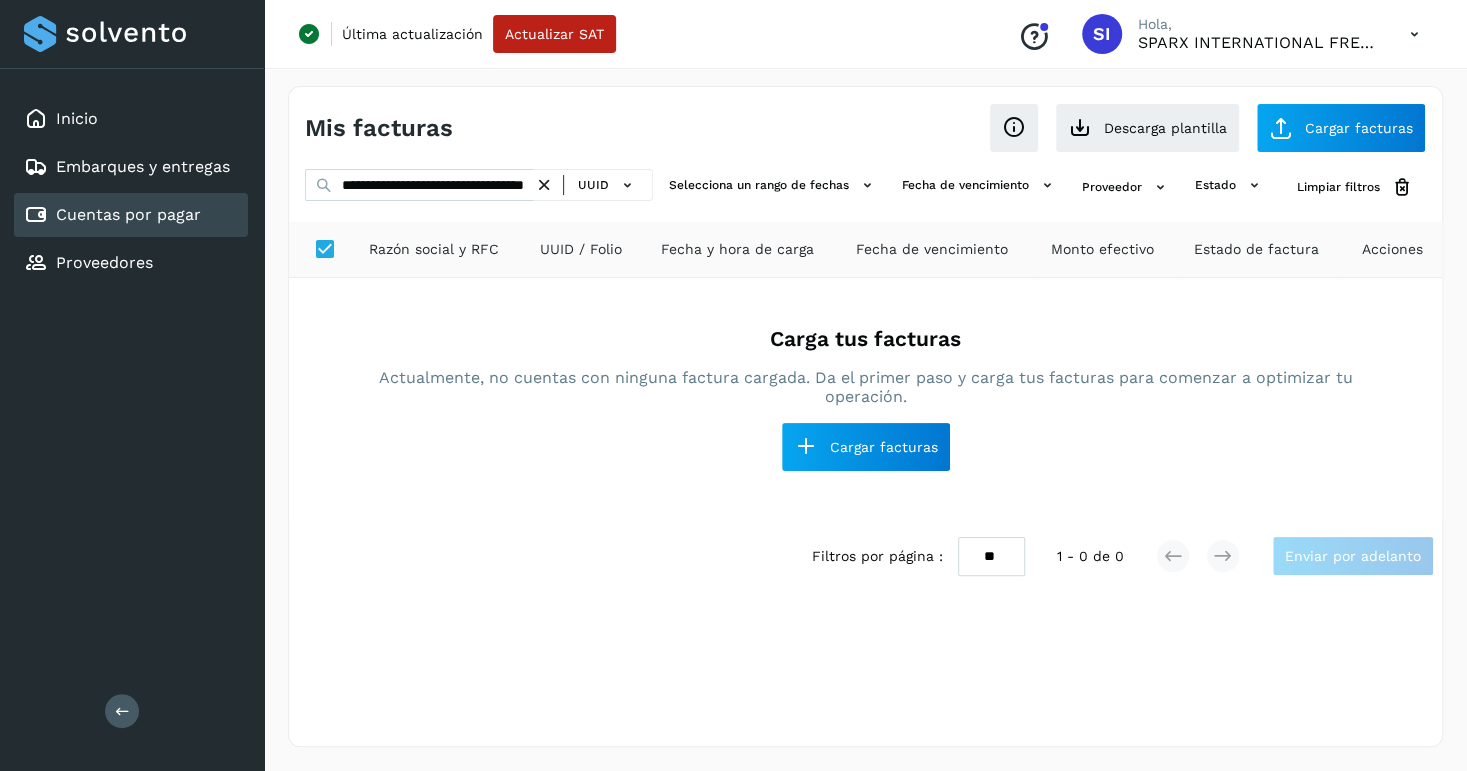 click on "Última actualización Actualizar SAT
Conoce nuestros beneficios
SI Hola, SPARX INTERNATIONAL FREIGHT SA DE CV" at bounding box center [865, 34] 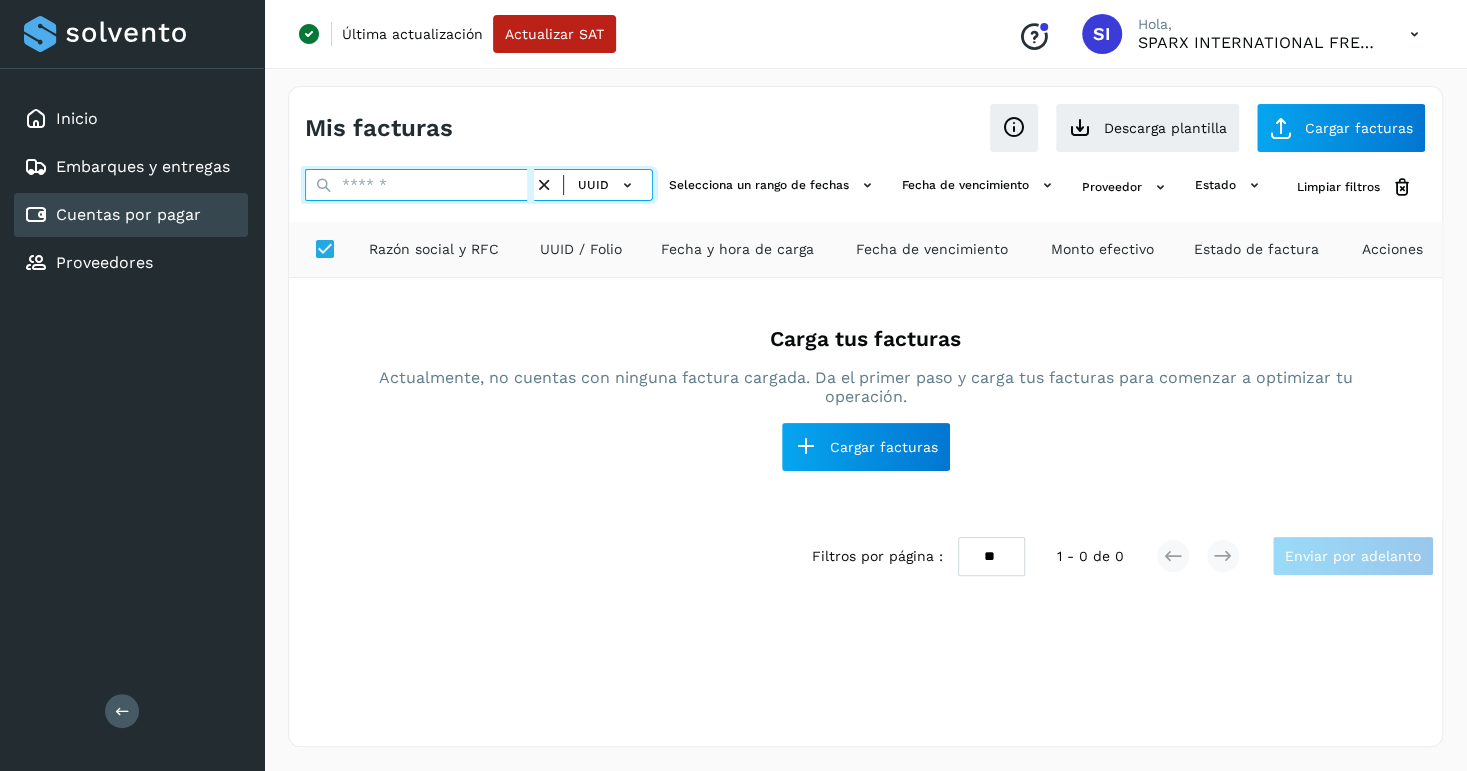 click at bounding box center (419, 185) 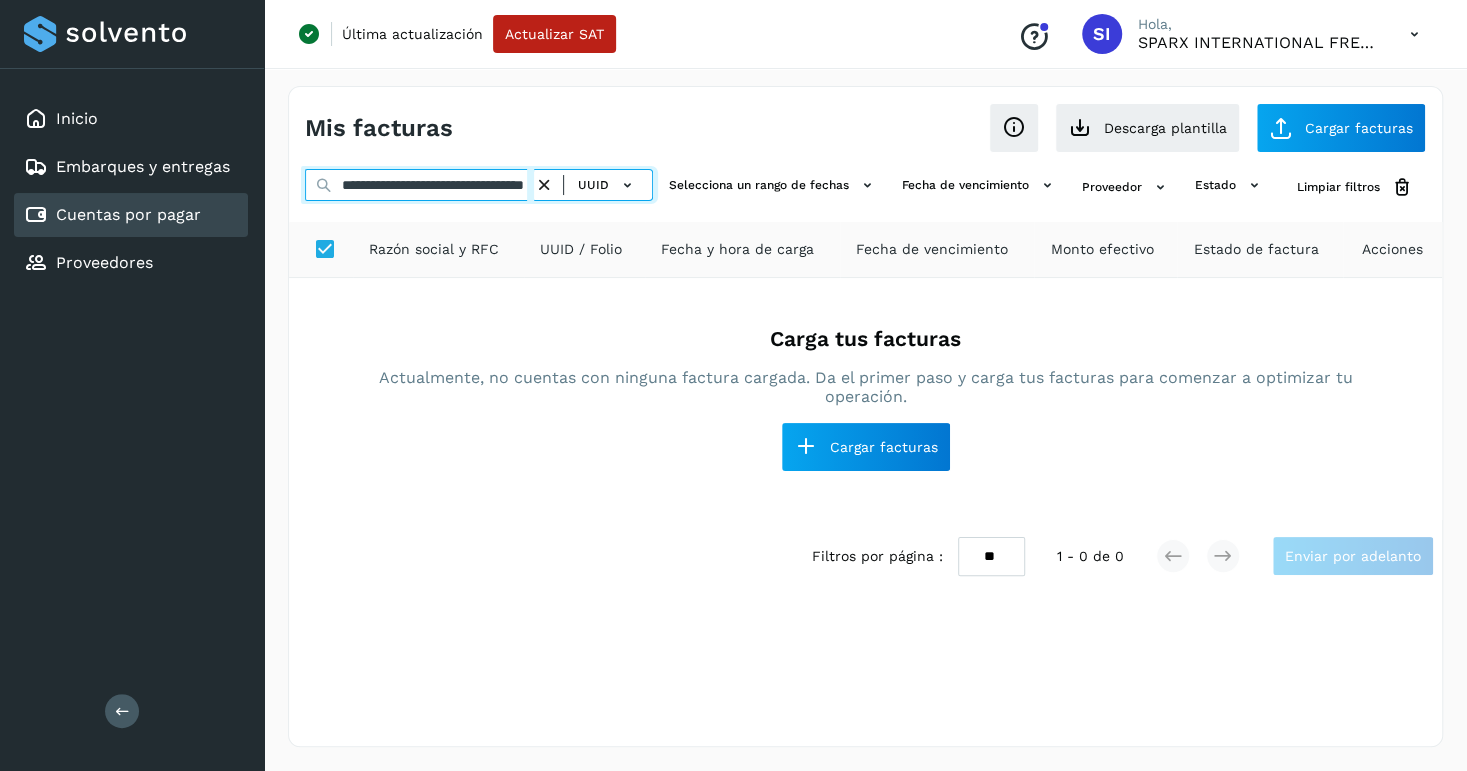 scroll, scrollTop: 0, scrollLeft: 118, axis: horizontal 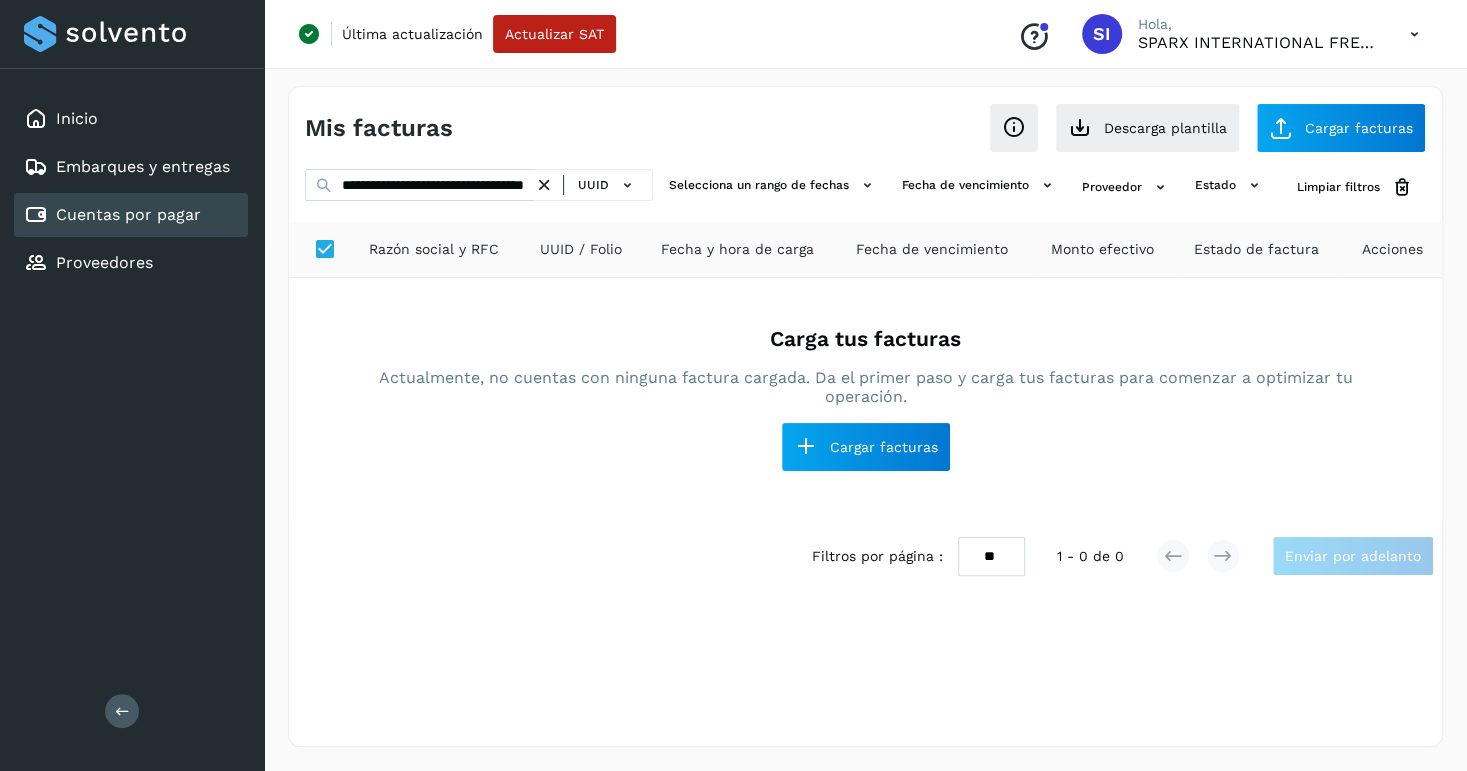 click on "Mis facturas
Ver instrucciones para cargar Facturas
Descarga plantilla Cargar facturas" at bounding box center (865, 120) 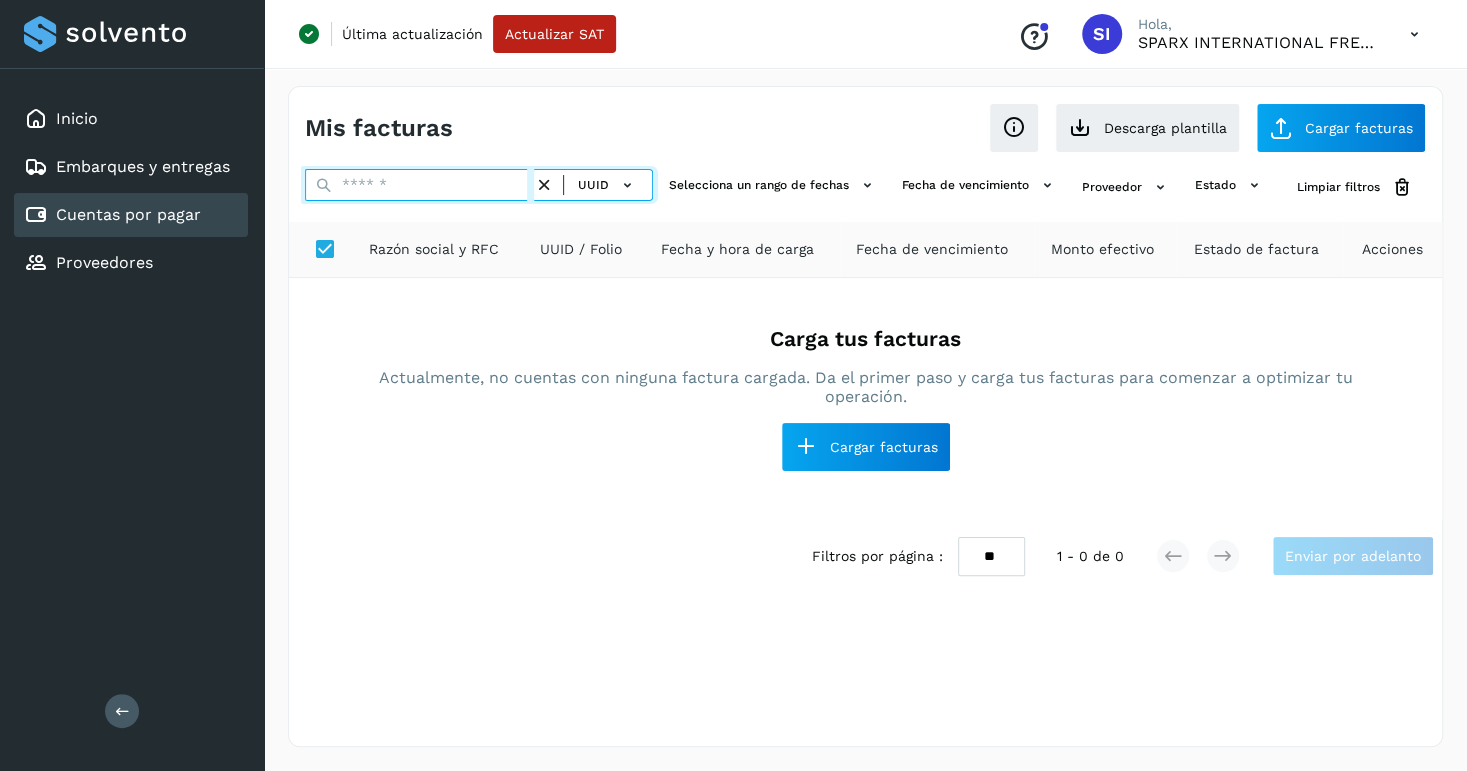 click at bounding box center [419, 185] 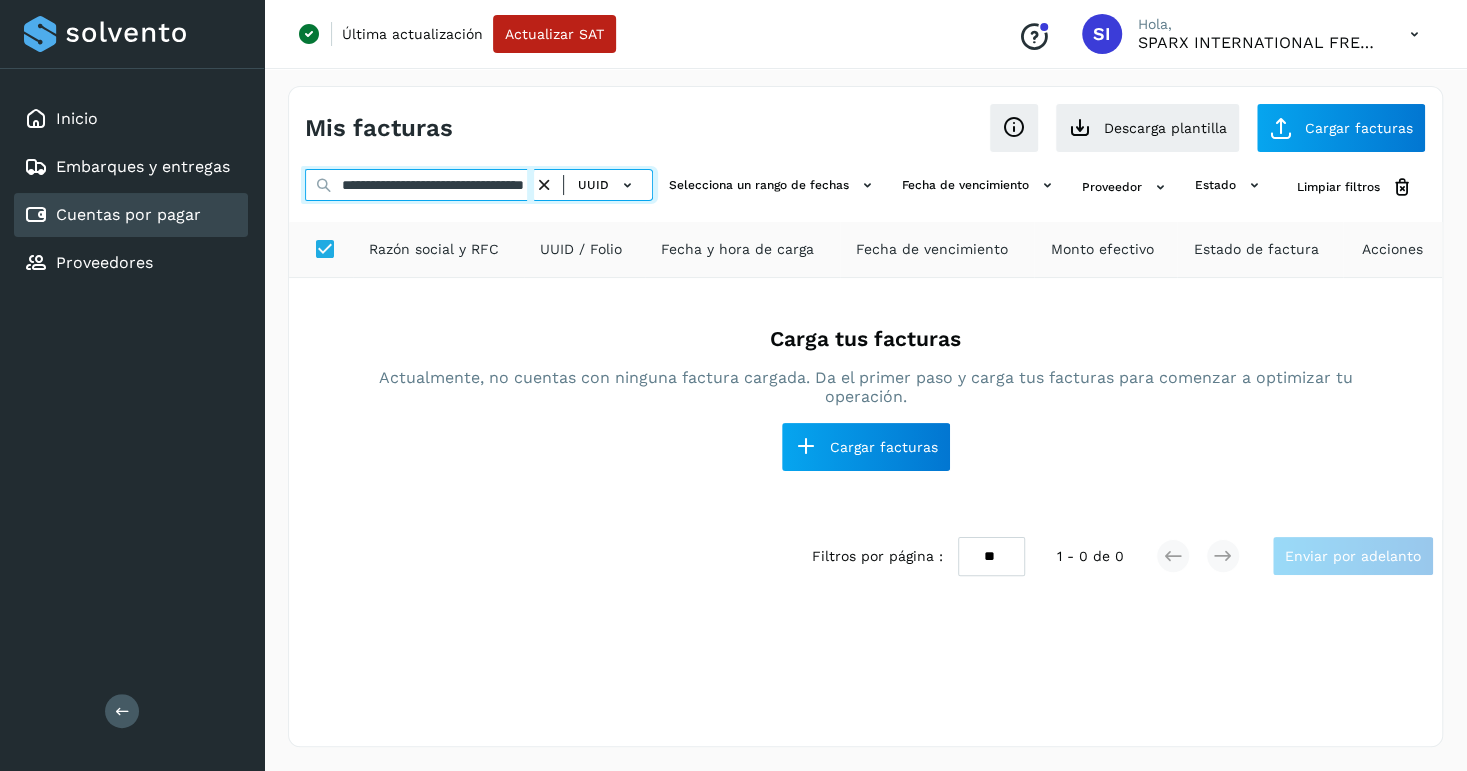 scroll, scrollTop: 0, scrollLeft: 112, axis: horizontal 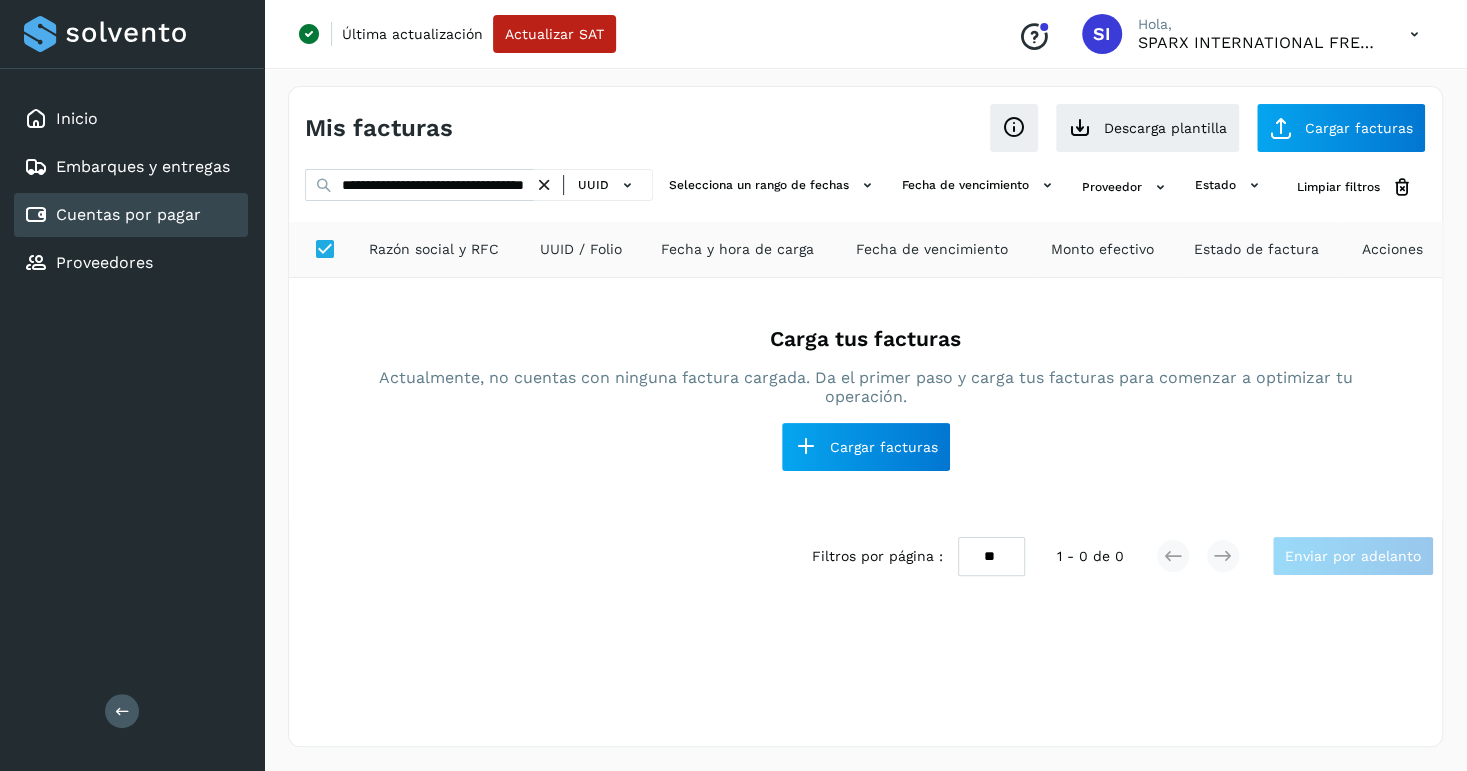 drag, startPoint x: 722, startPoint y: 122, endPoint x: 589, endPoint y: 232, distance: 172.5949 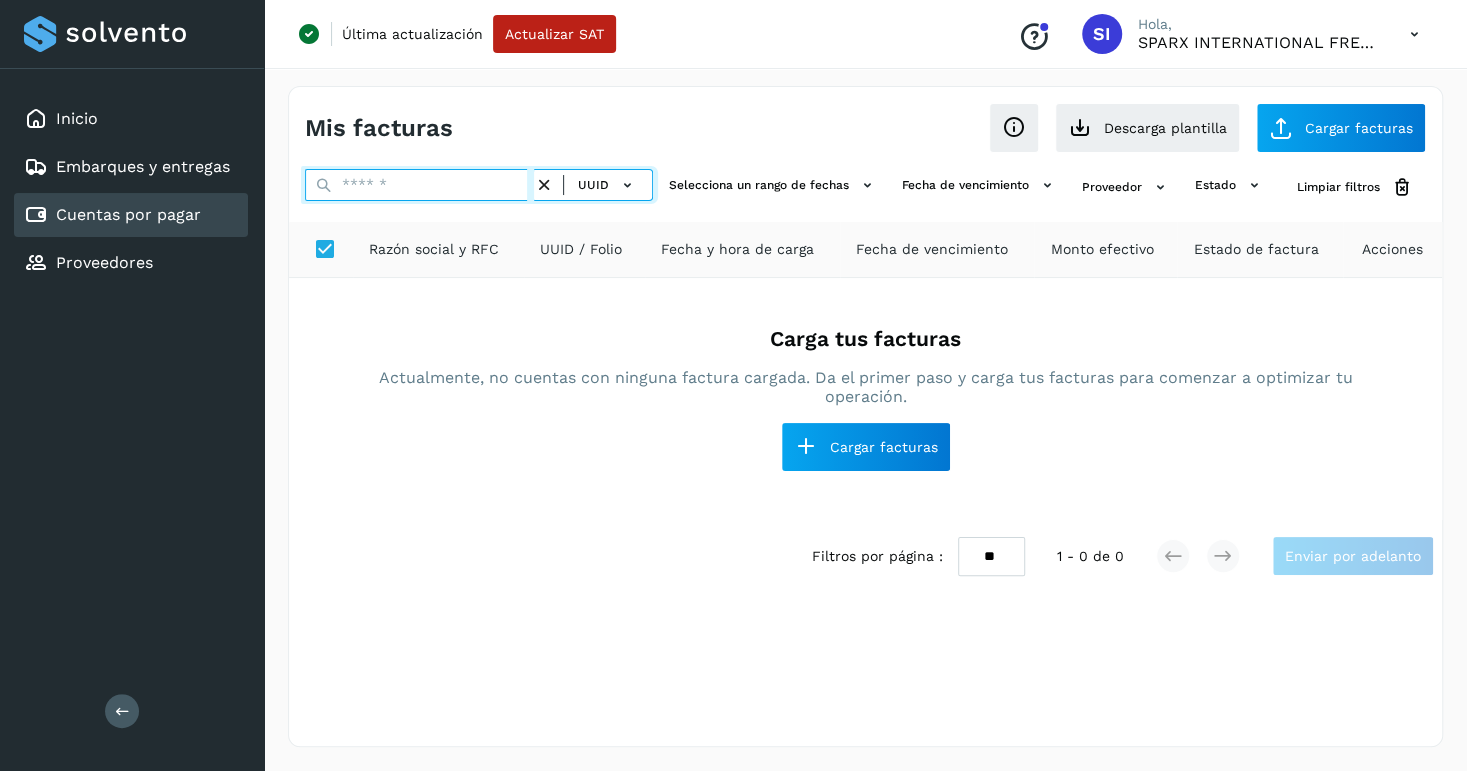 click at bounding box center (419, 185) 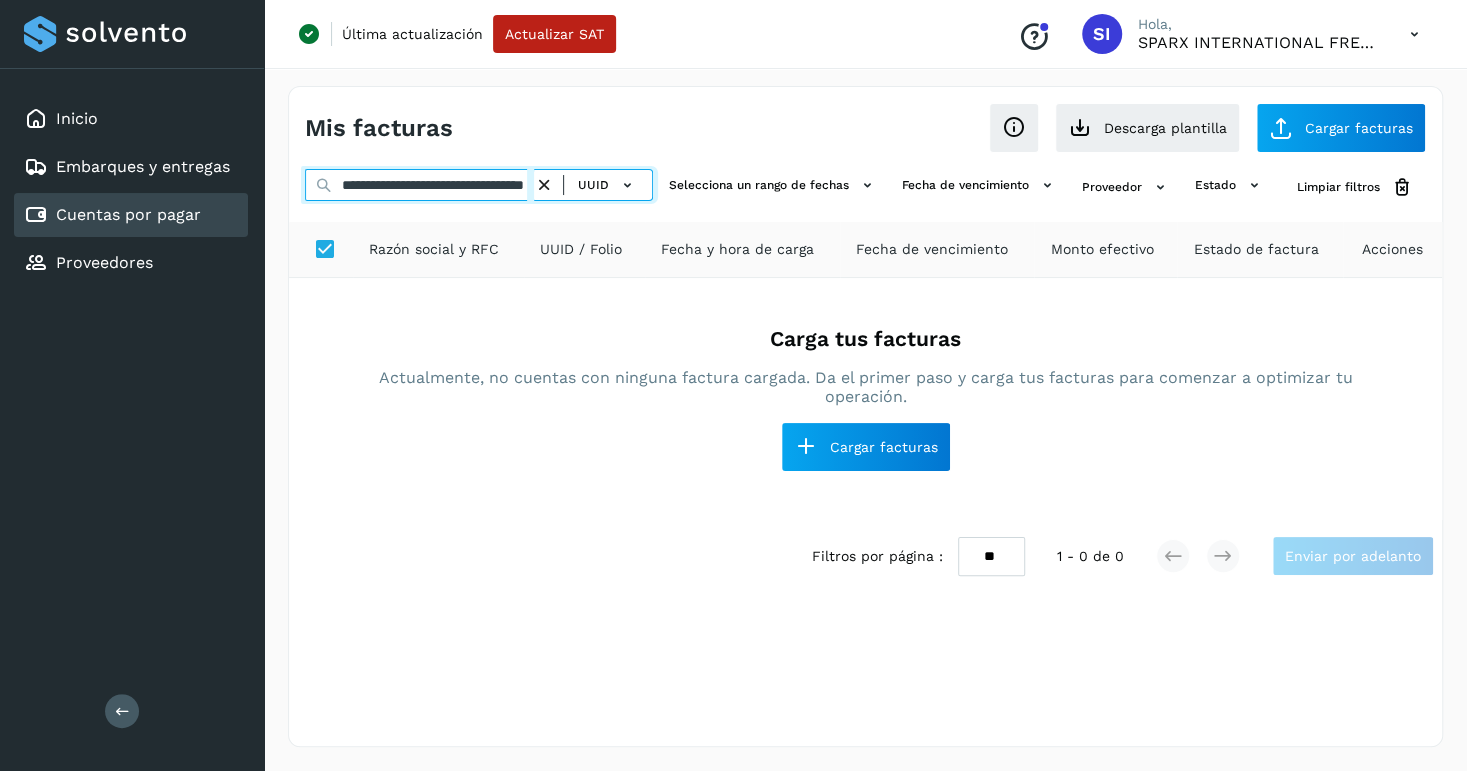 scroll, scrollTop: 0, scrollLeft: 103, axis: horizontal 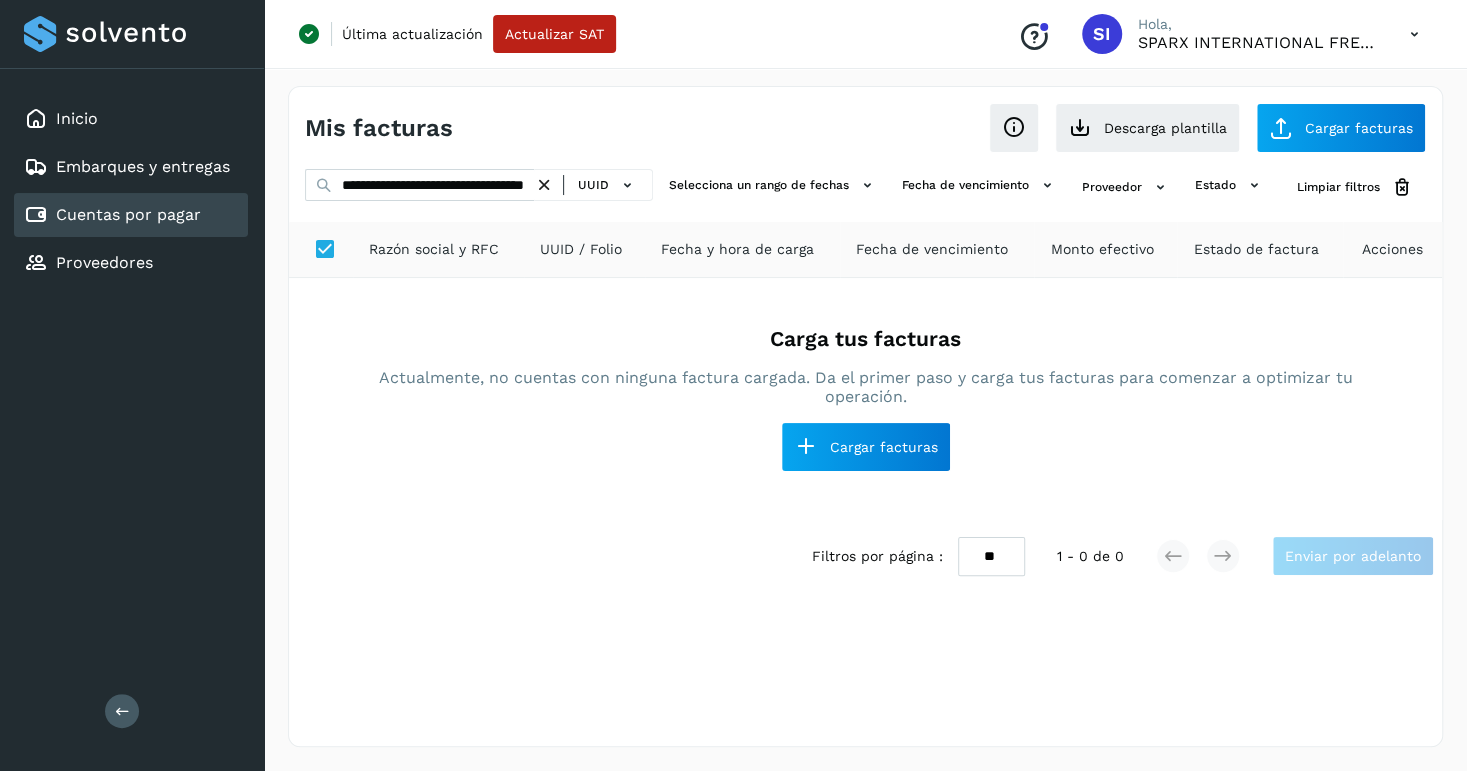 click on "Mis facturas
Ver instrucciones para cargar Facturas
Descarga plantilla Cargar facturas" at bounding box center [865, 120] 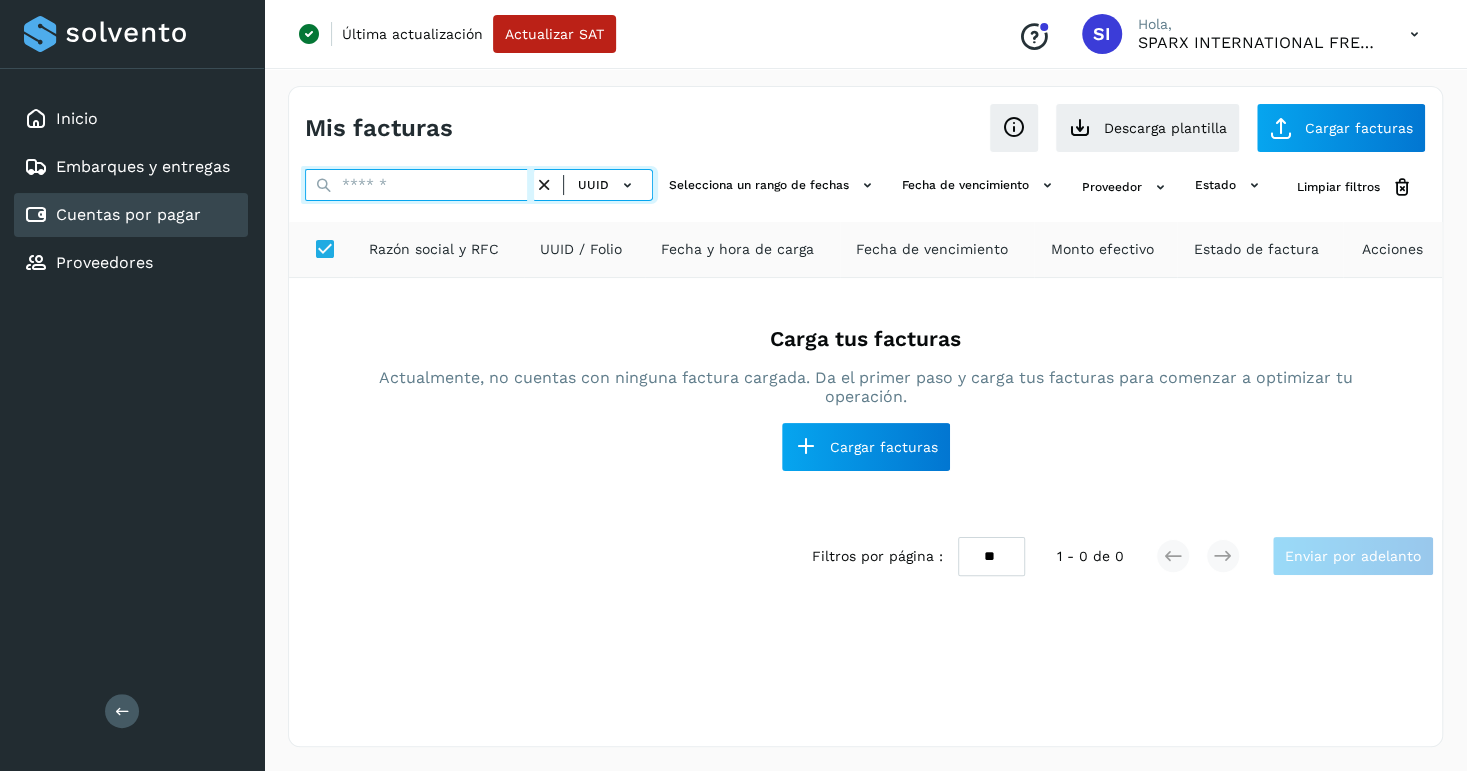 click at bounding box center (419, 185) 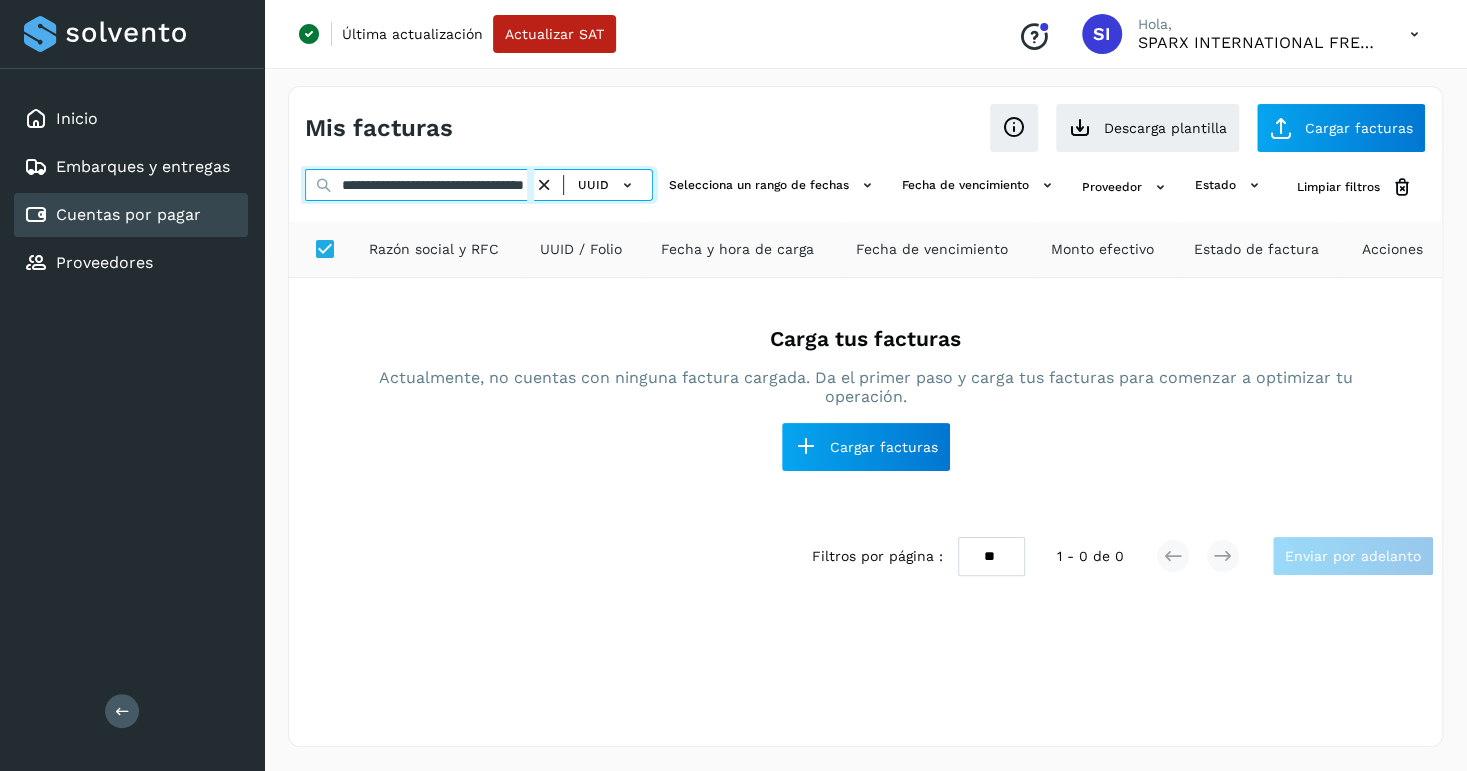 scroll, scrollTop: 0, scrollLeft: 108, axis: horizontal 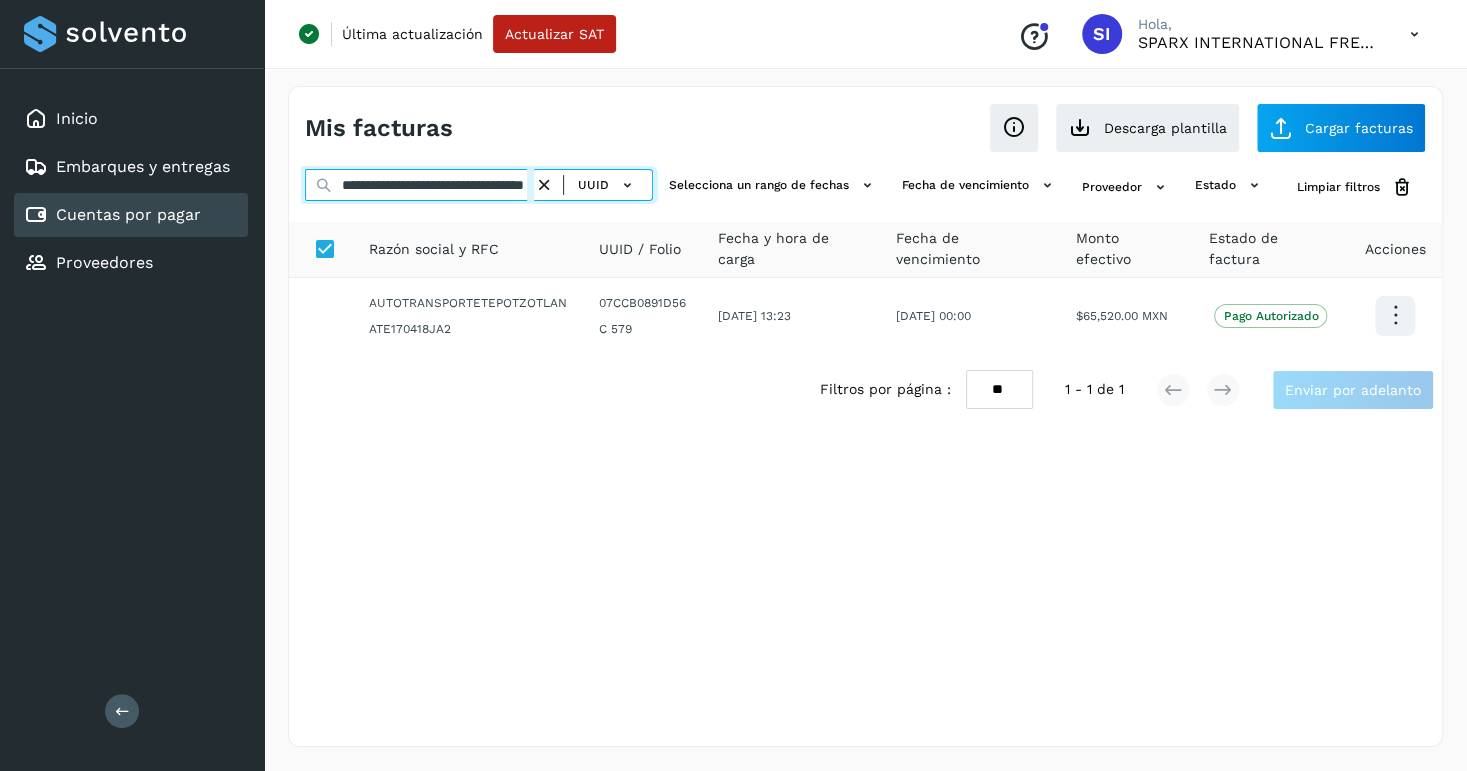 type on "**********" 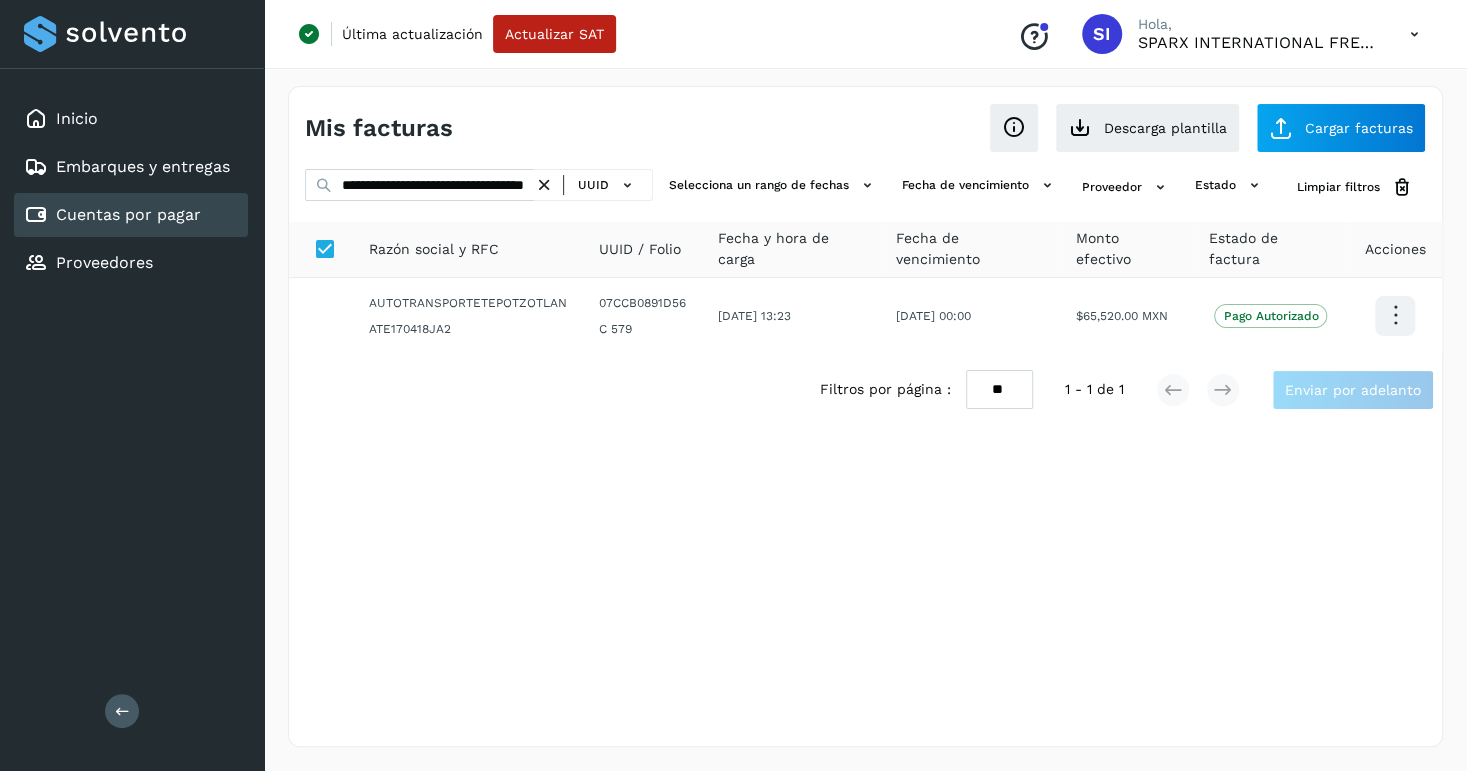 scroll, scrollTop: 0, scrollLeft: 0, axis: both 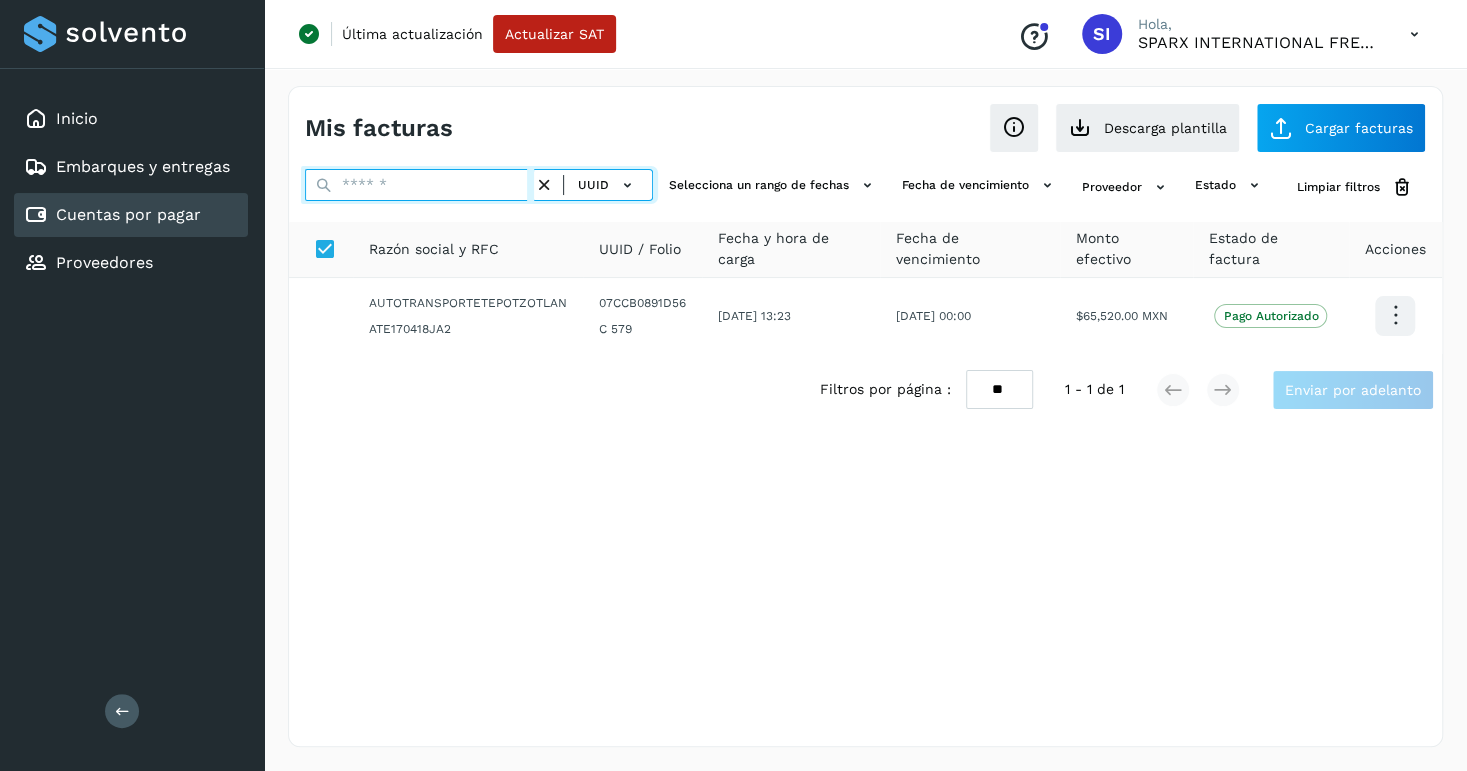 click at bounding box center (419, 185) 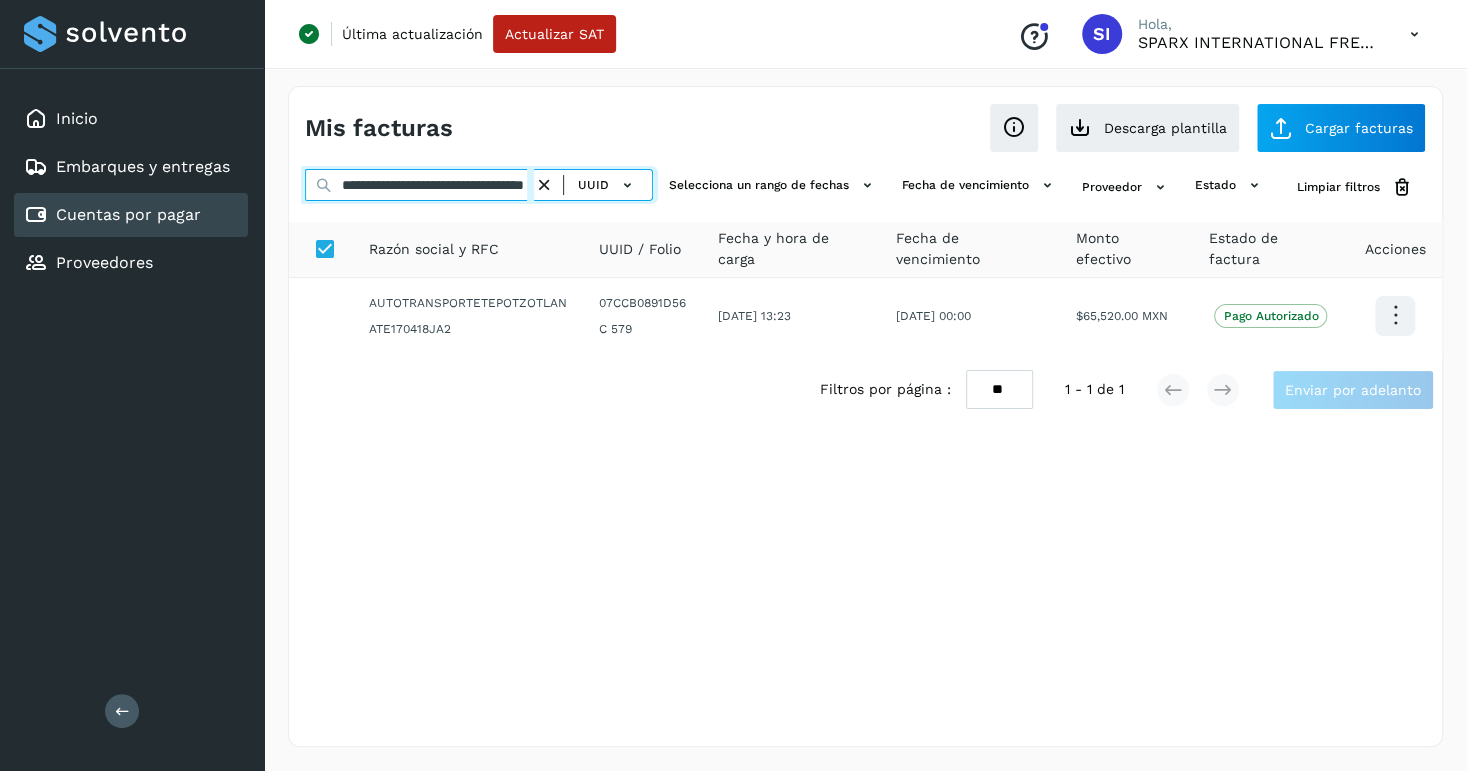 scroll, scrollTop: 0, scrollLeft: 109, axis: horizontal 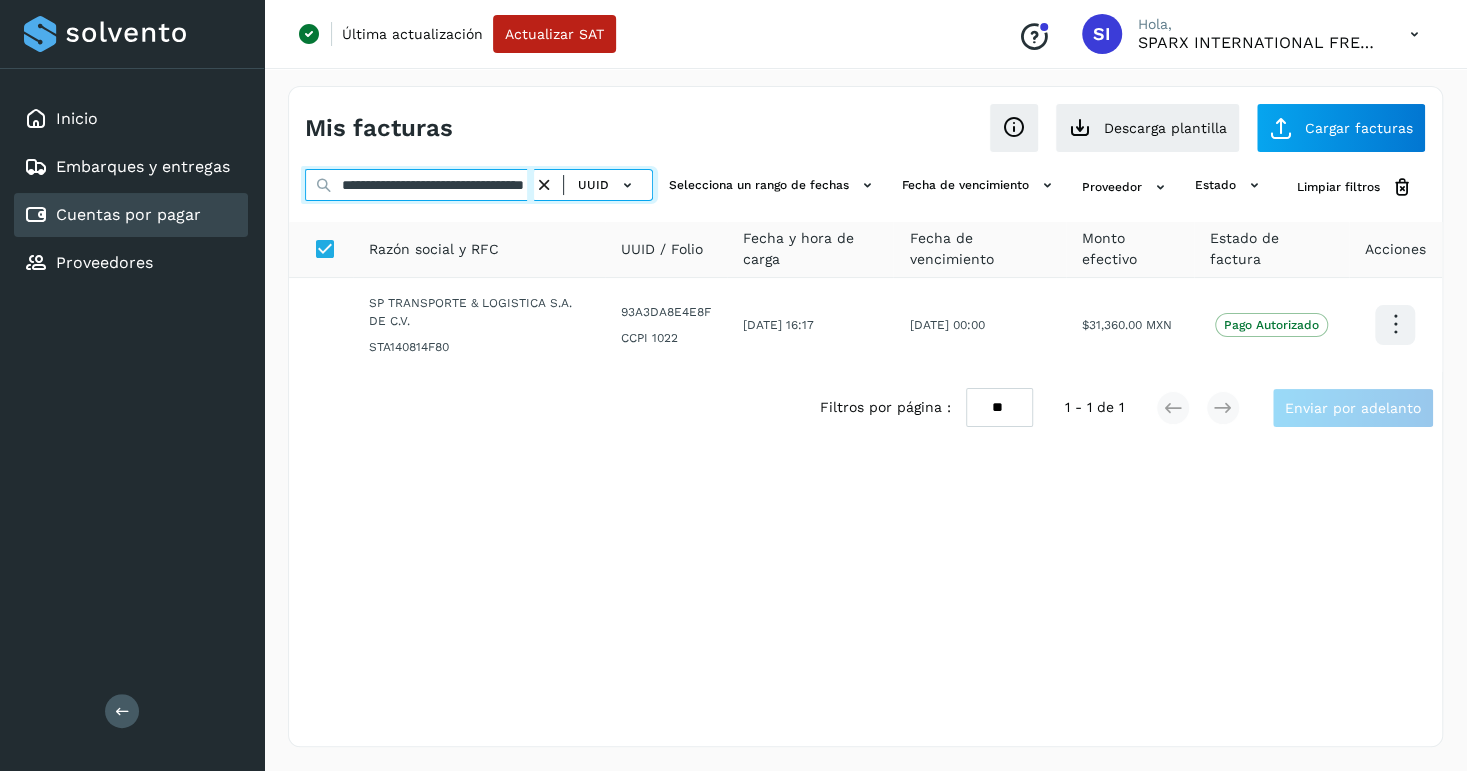 type on "**********" 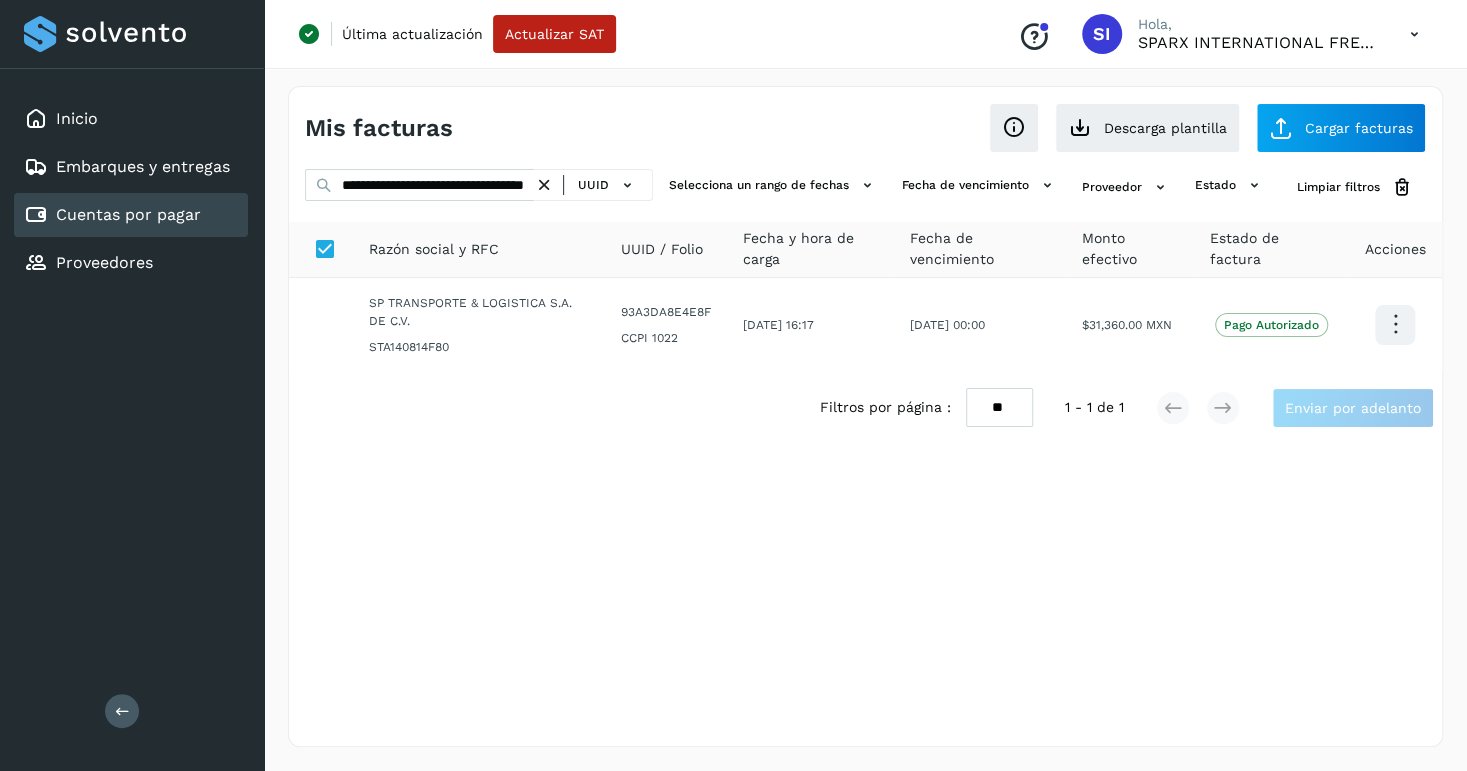scroll, scrollTop: 0, scrollLeft: 0, axis: both 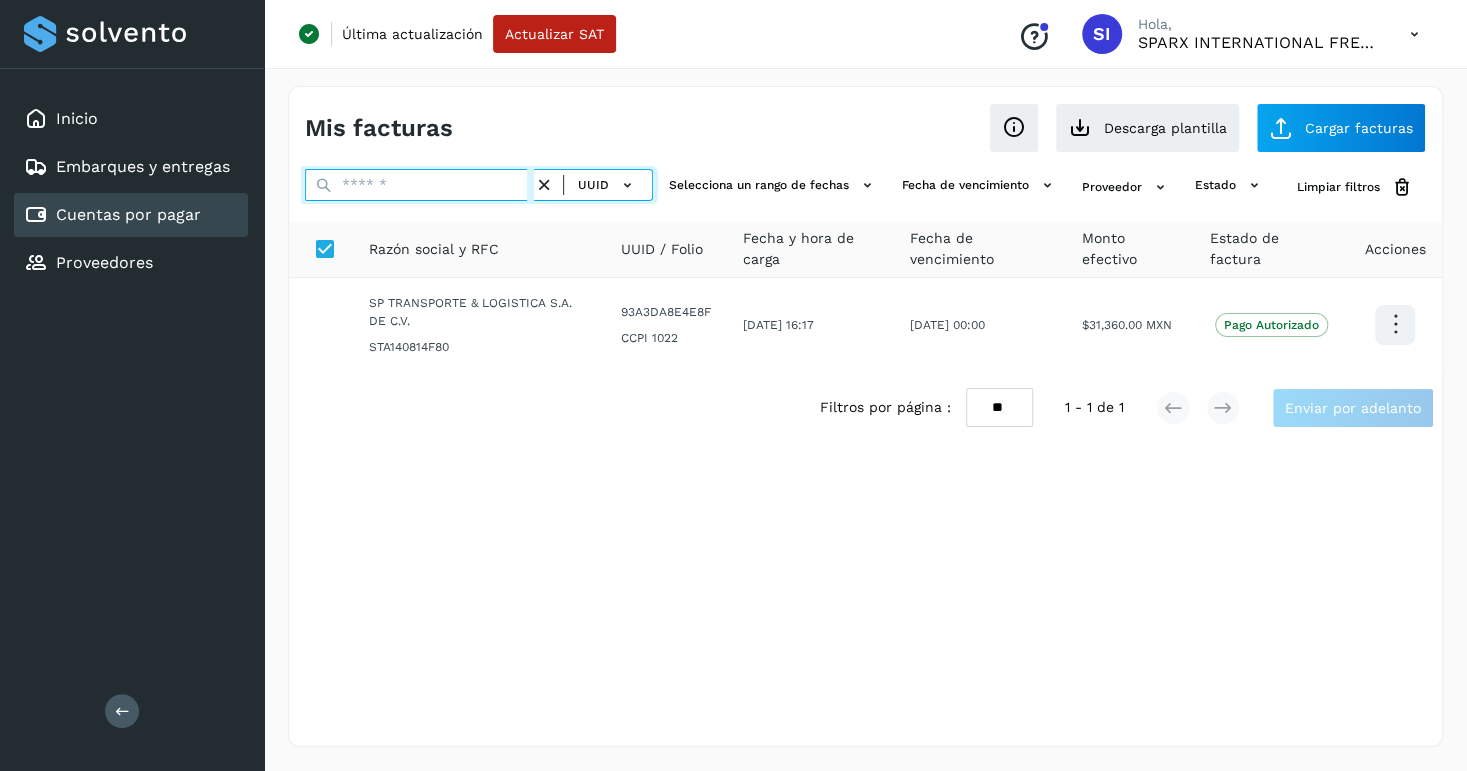 click at bounding box center [419, 185] 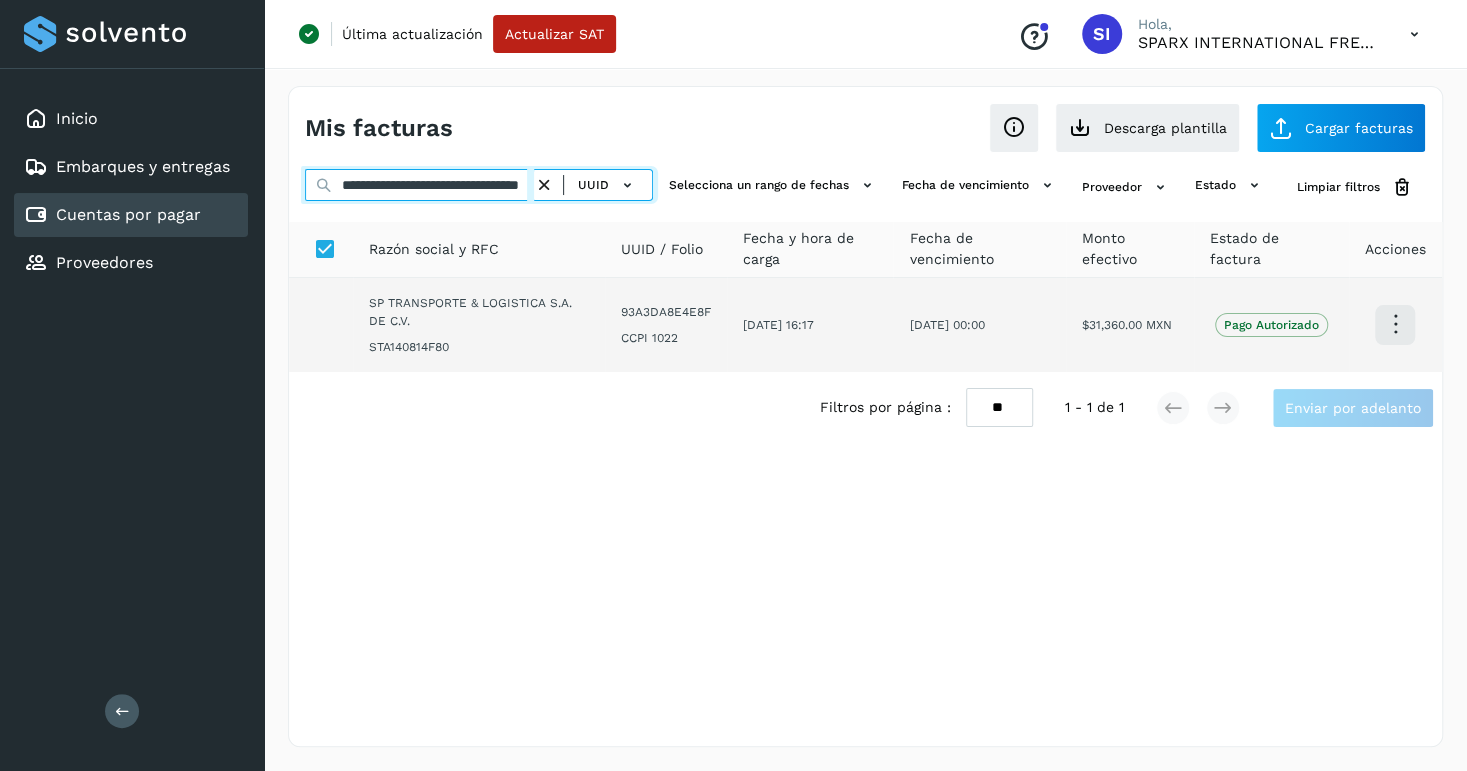 scroll, scrollTop: 0, scrollLeft: 108, axis: horizontal 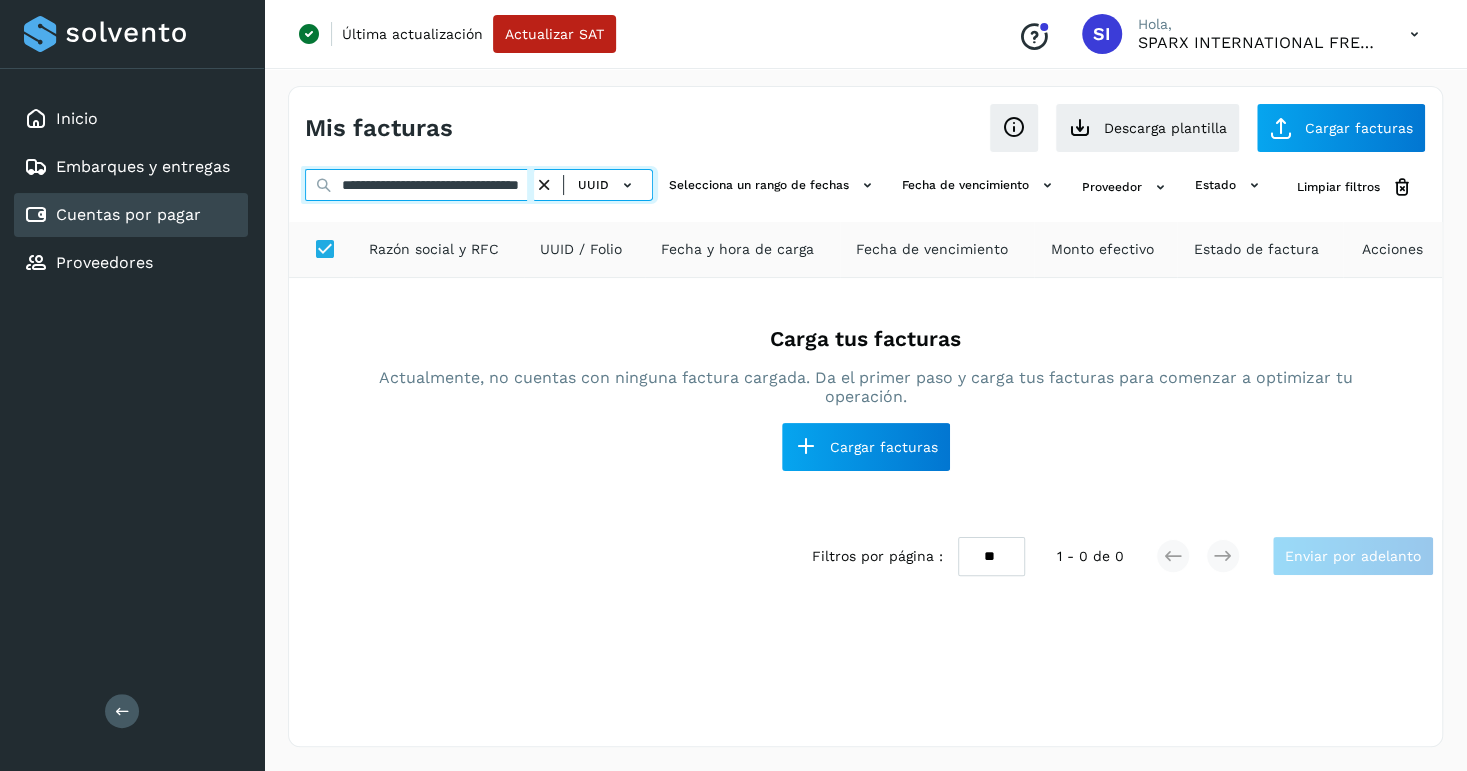 type on "**********" 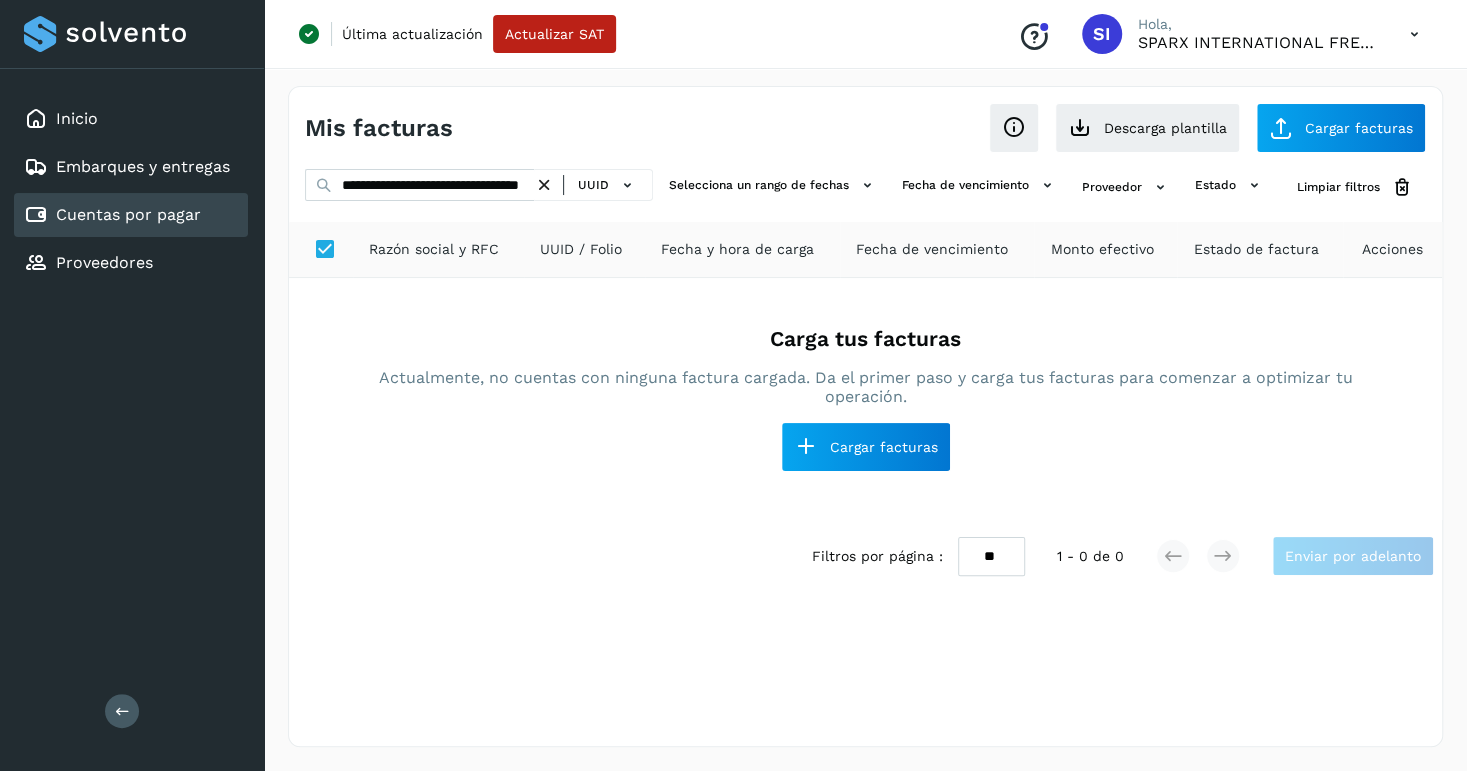 scroll, scrollTop: 0, scrollLeft: 0, axis: both 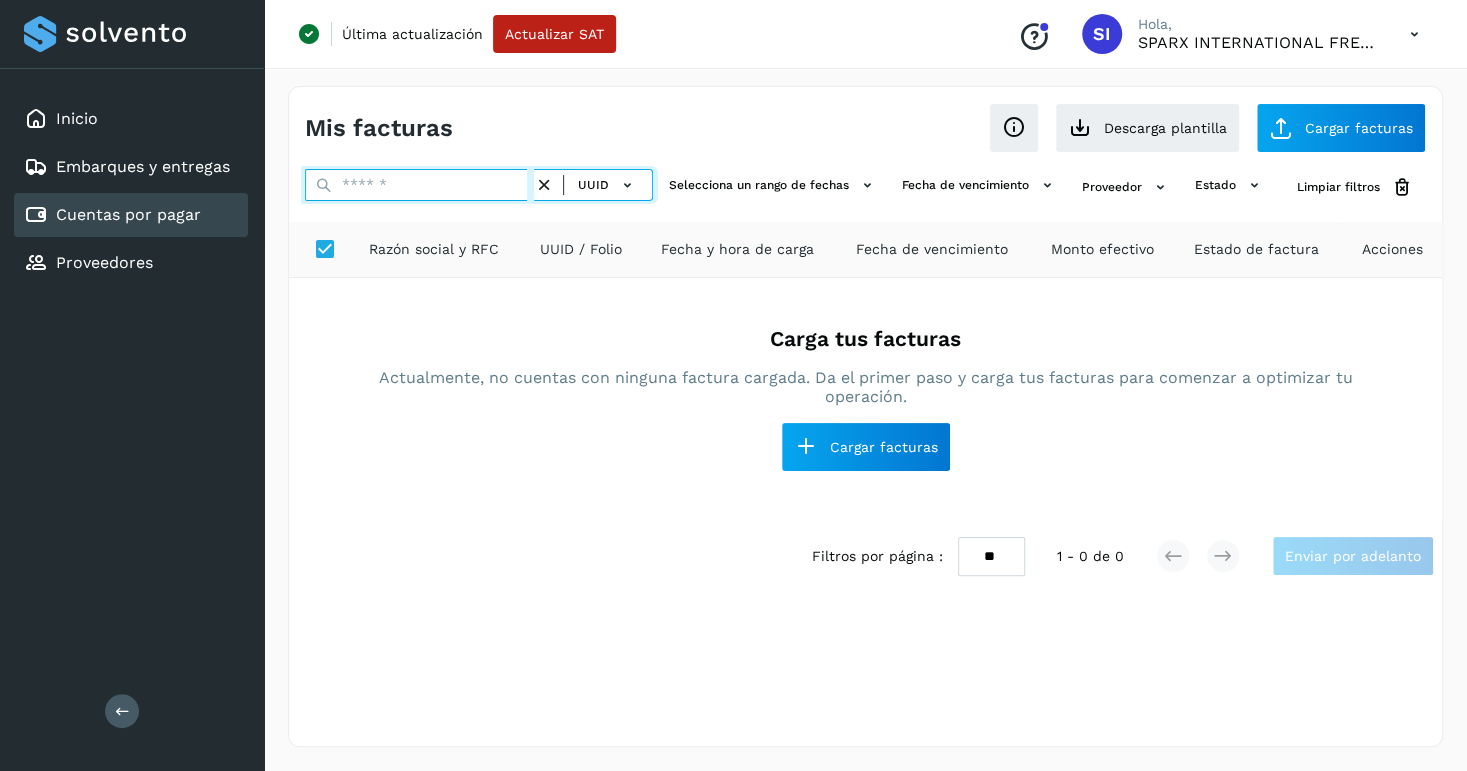 click at bounding box center (419, 185) 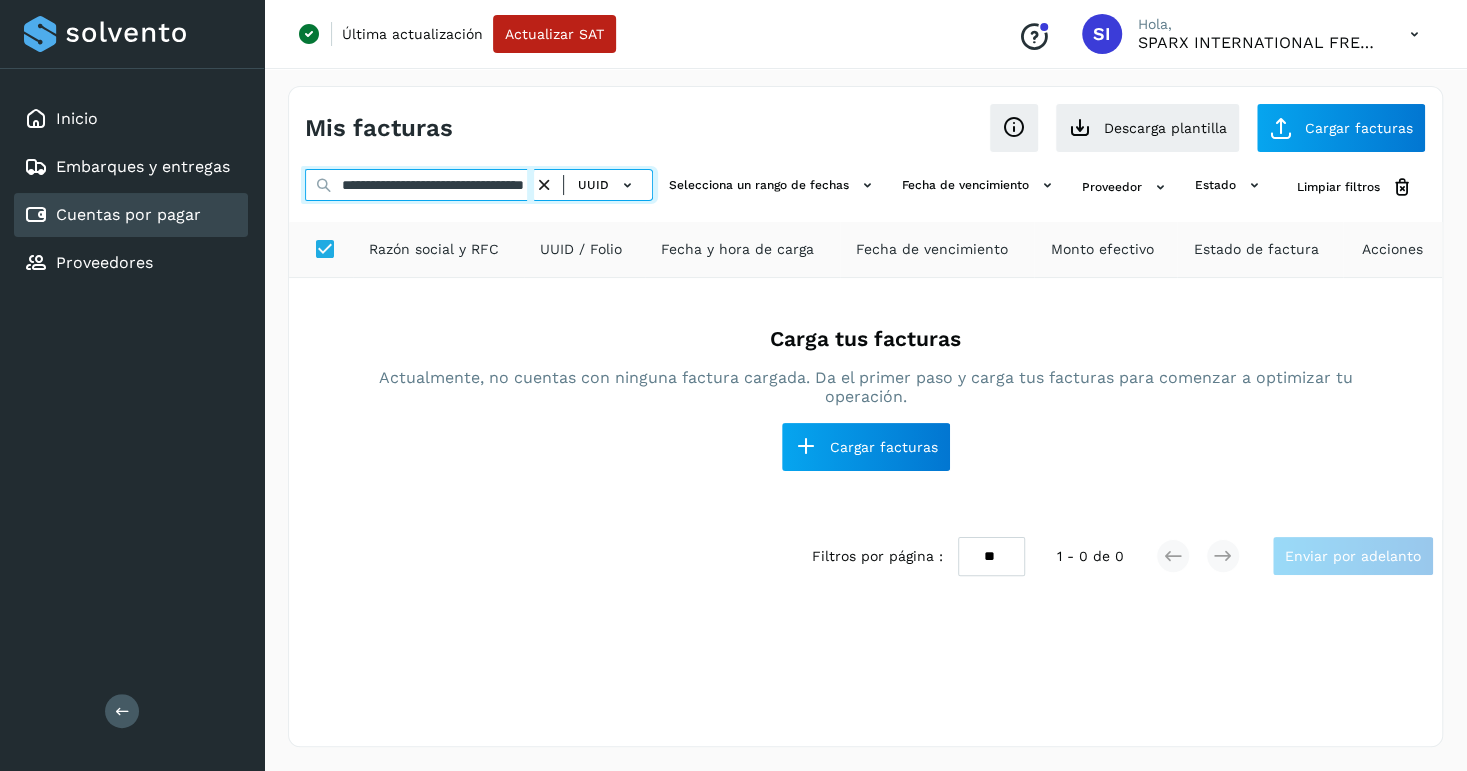 scroll, scrollTop: 0, scrollLeft: 104, axis: horizontal 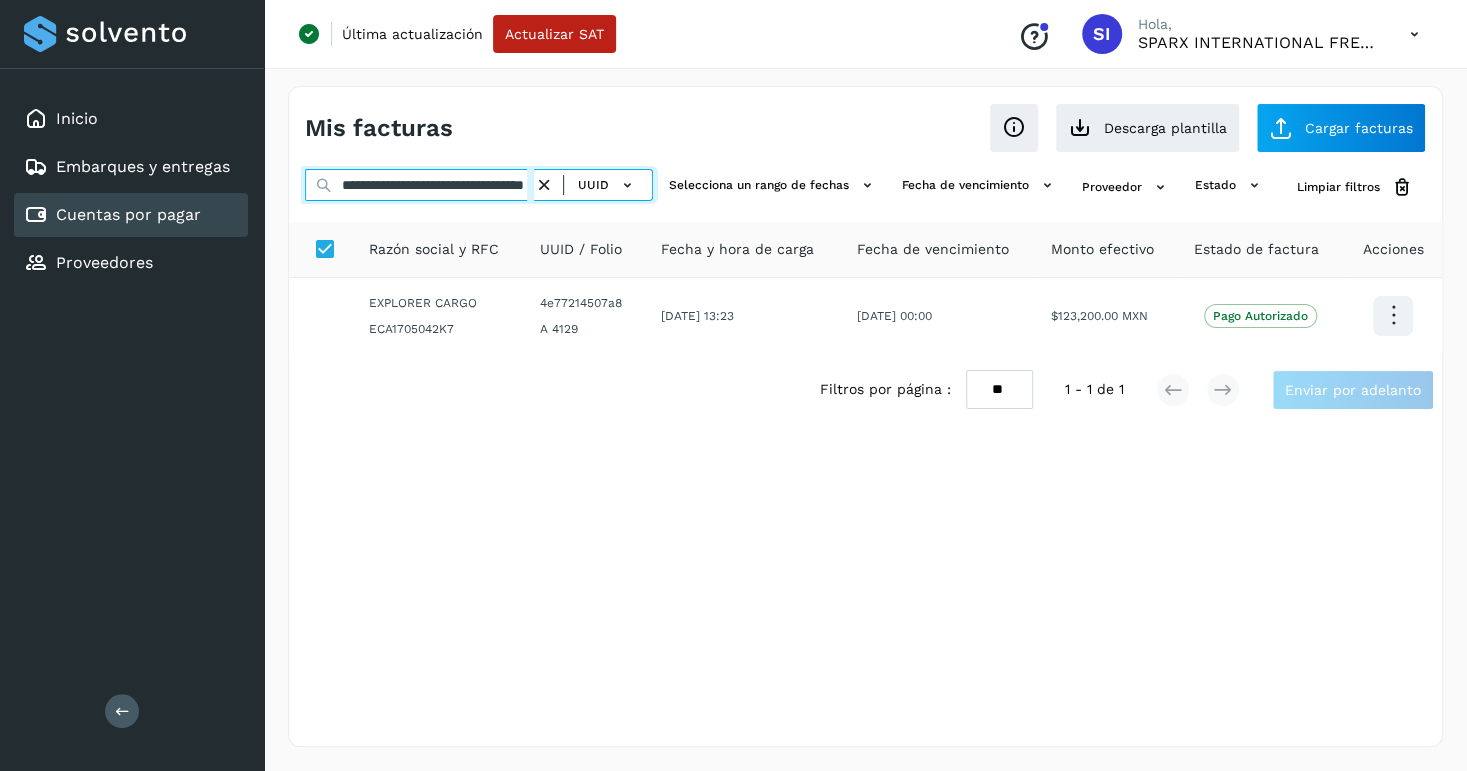 type on "**********" 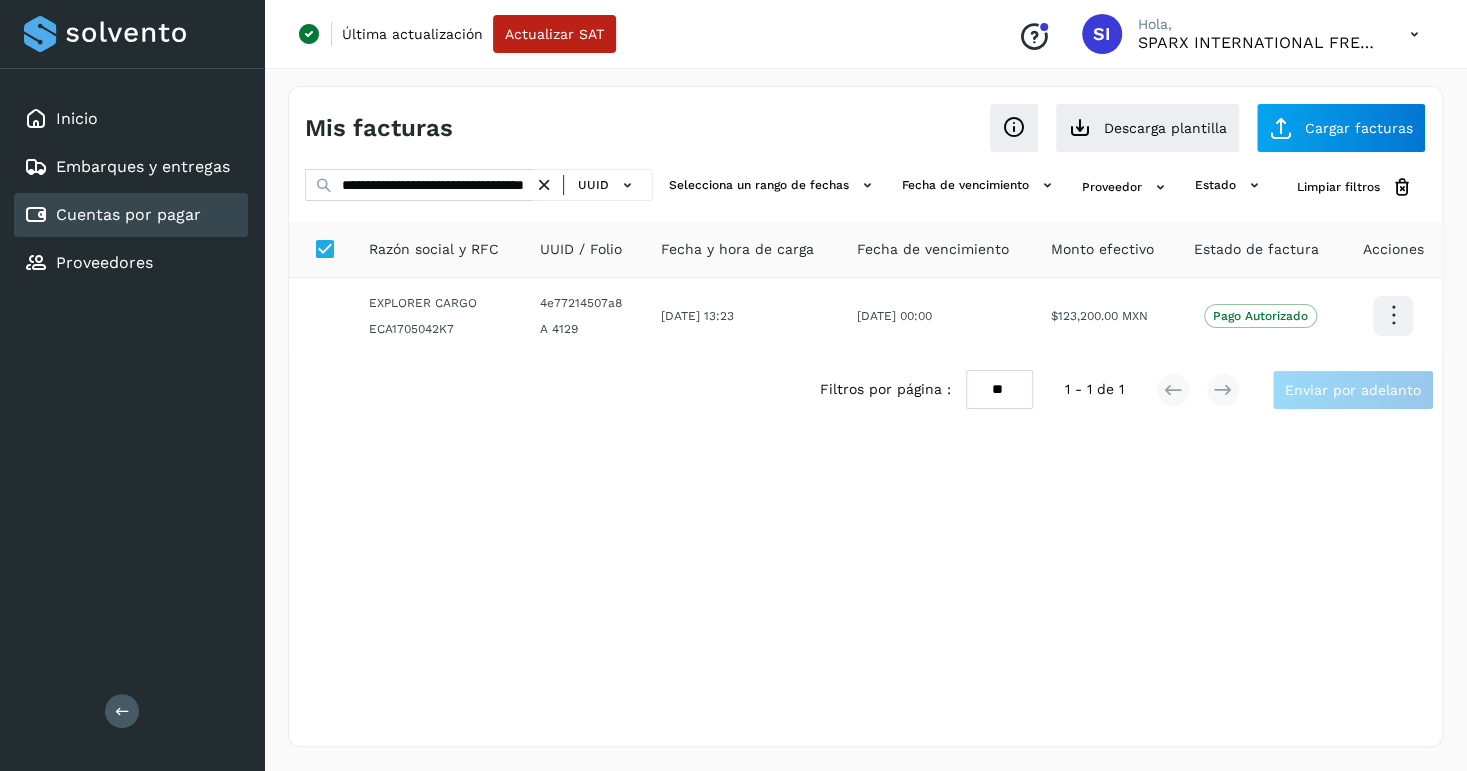 scroll, scrollTop: 0, scrollLeft: 0, axis: both 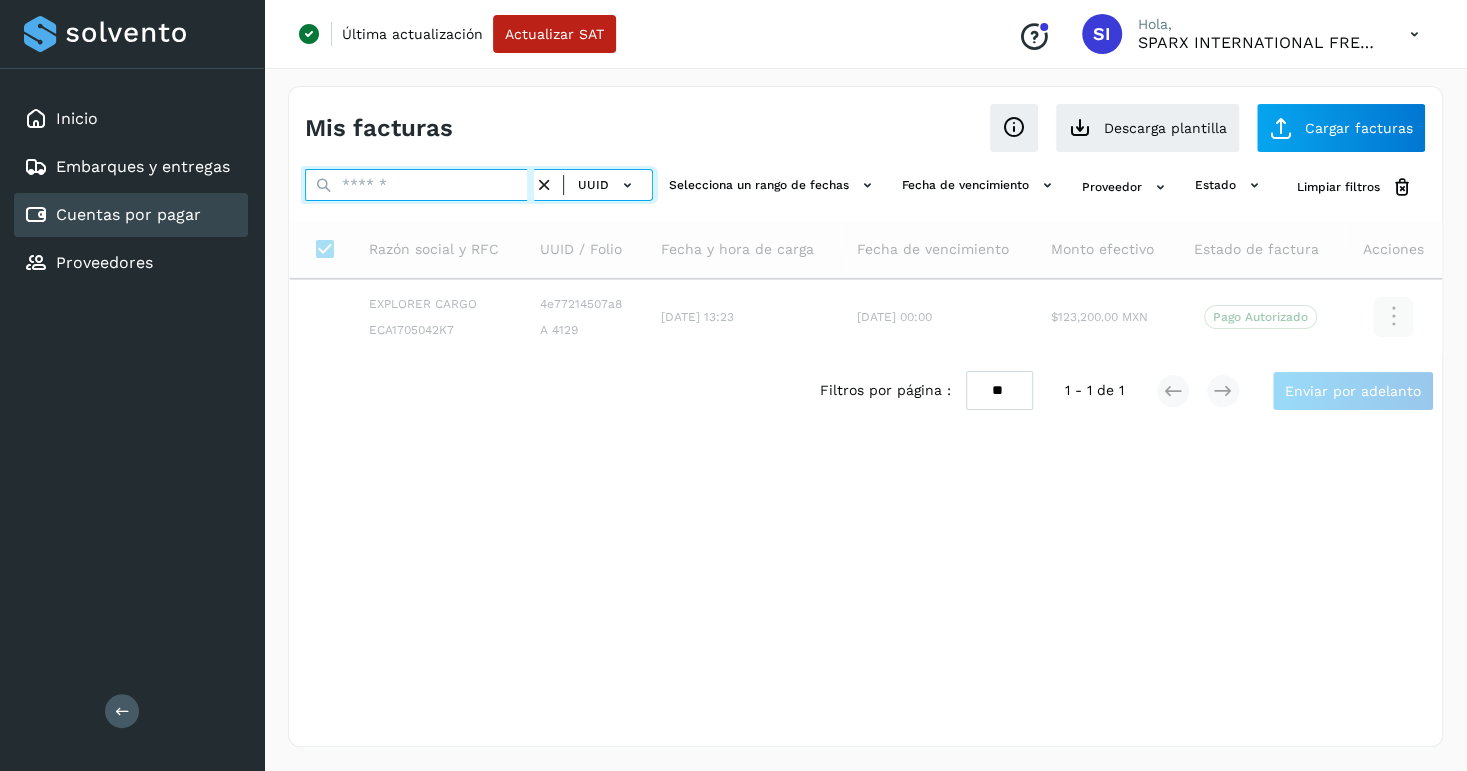 click at bounding box center (419, 185) 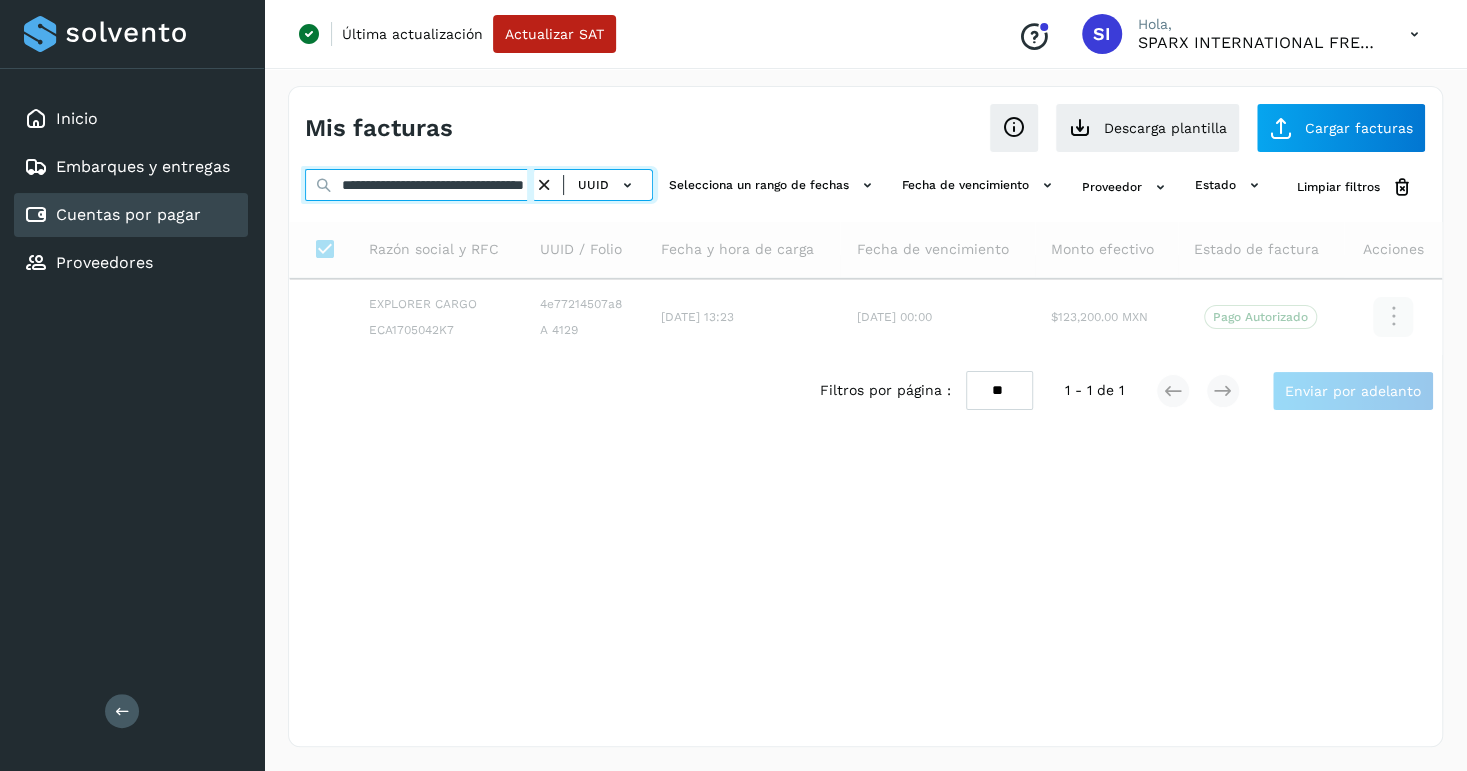 scroll, scrollTop: 0, scrollLeft: 112, axis: horizontal 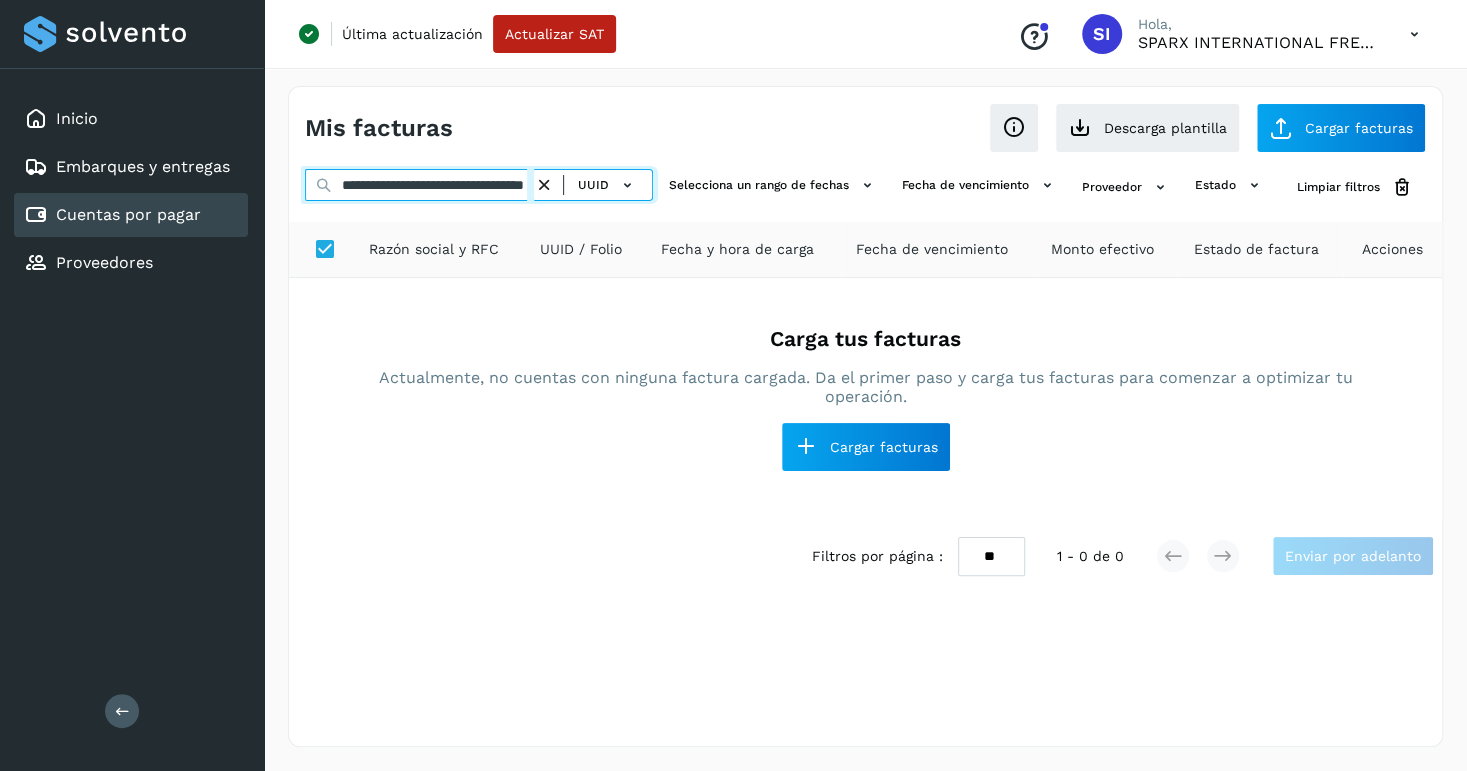 type on "**********" 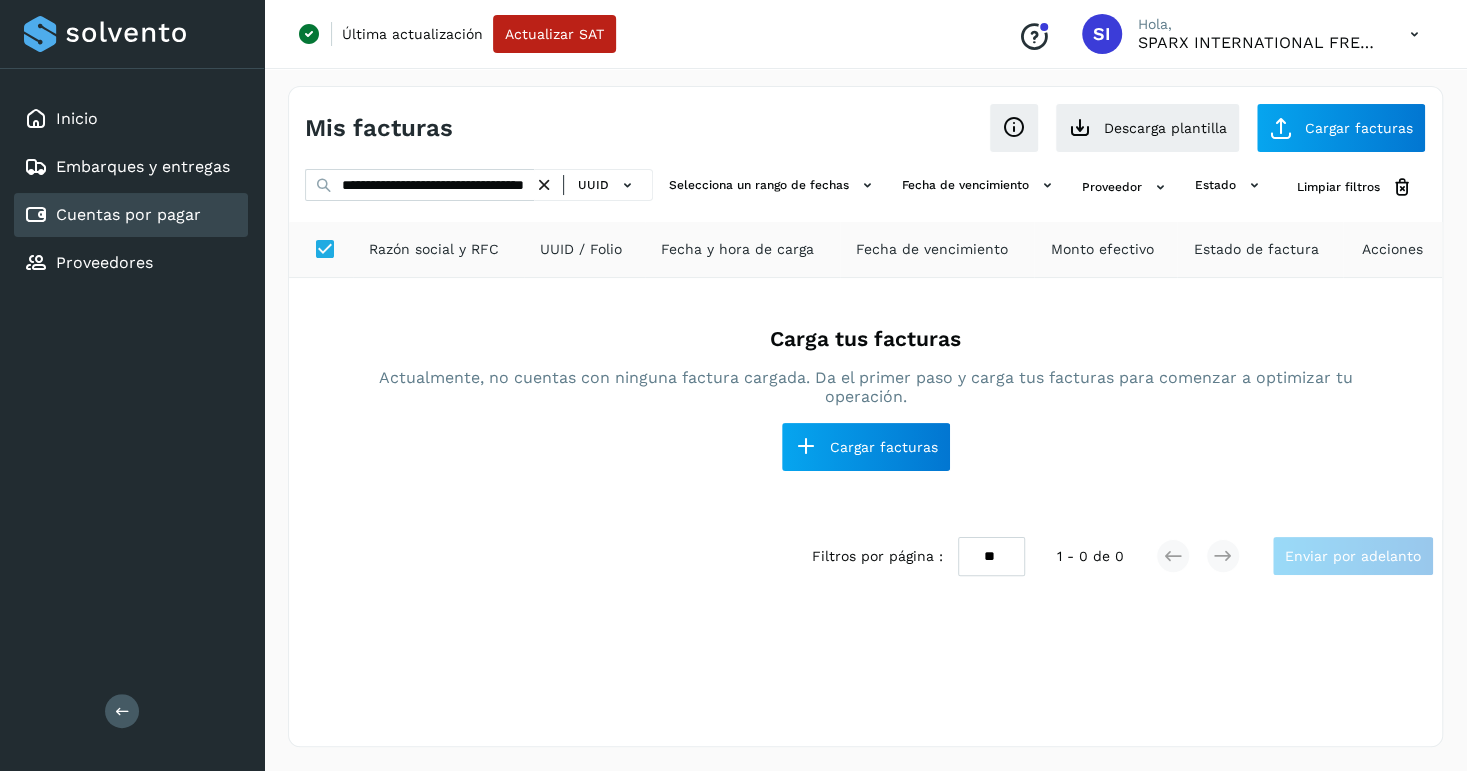 scroll, scrollTop: 0, scrollLeft: 0, axis: both 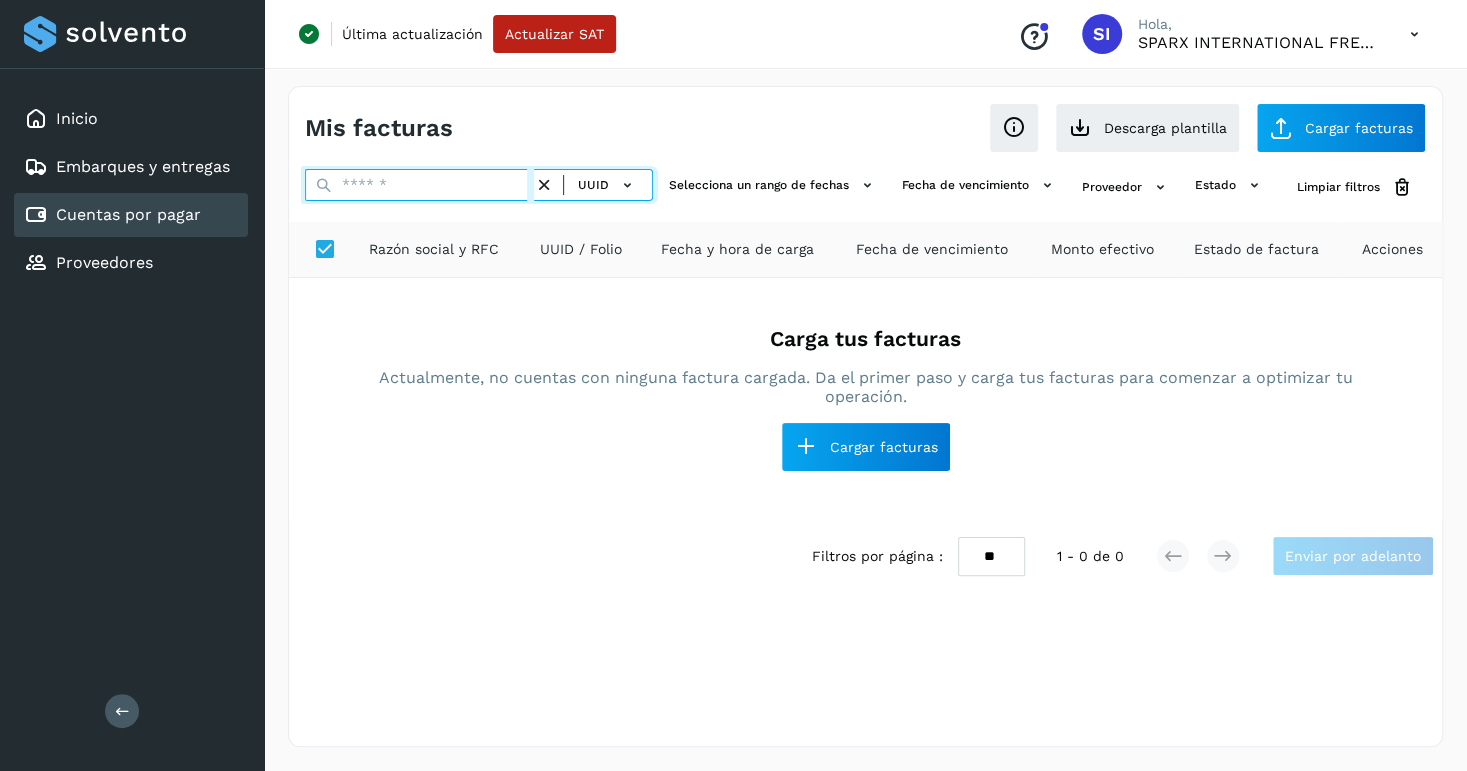click at bounding box center [419, 185] 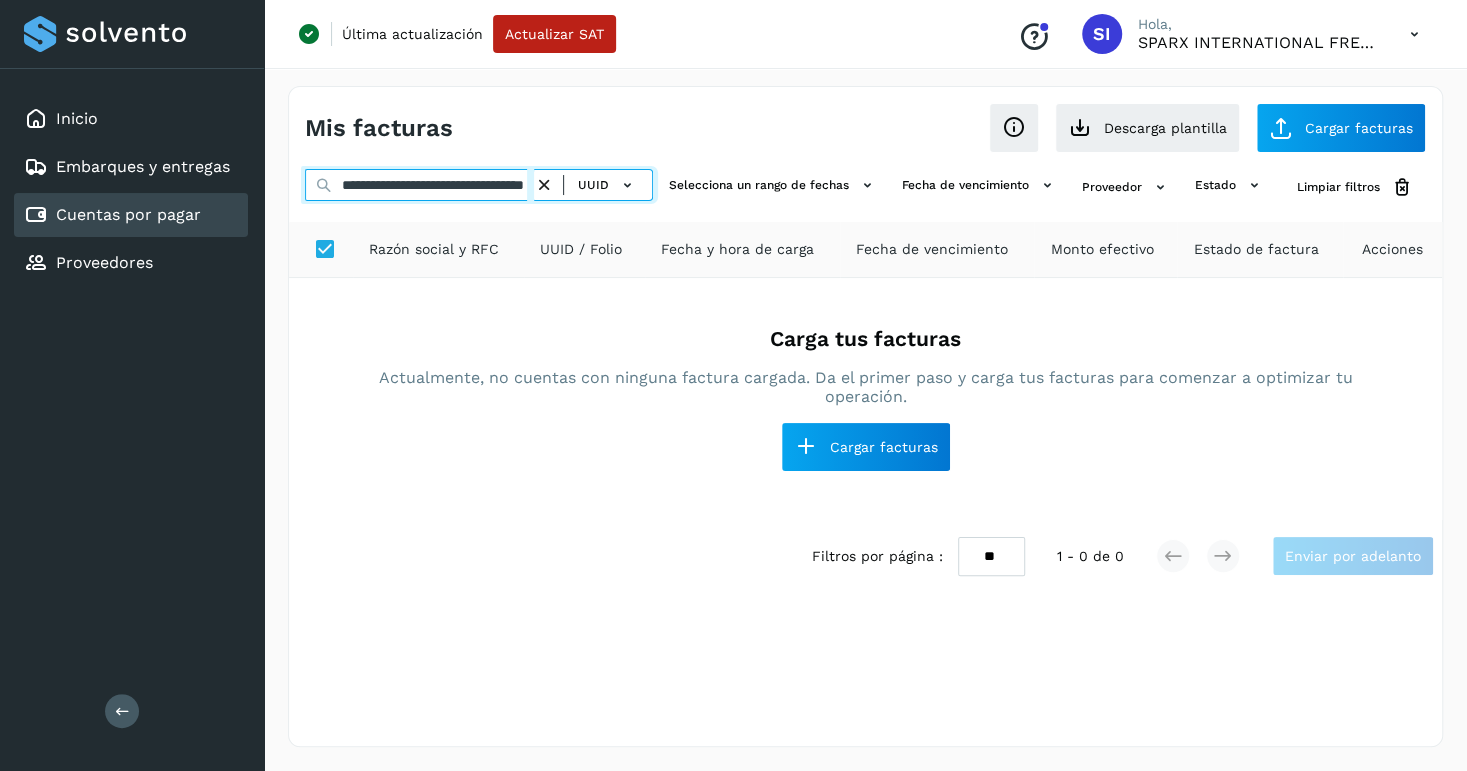 scroll, scrollTop: 0, scrollLeft: 117, axis: horizontal 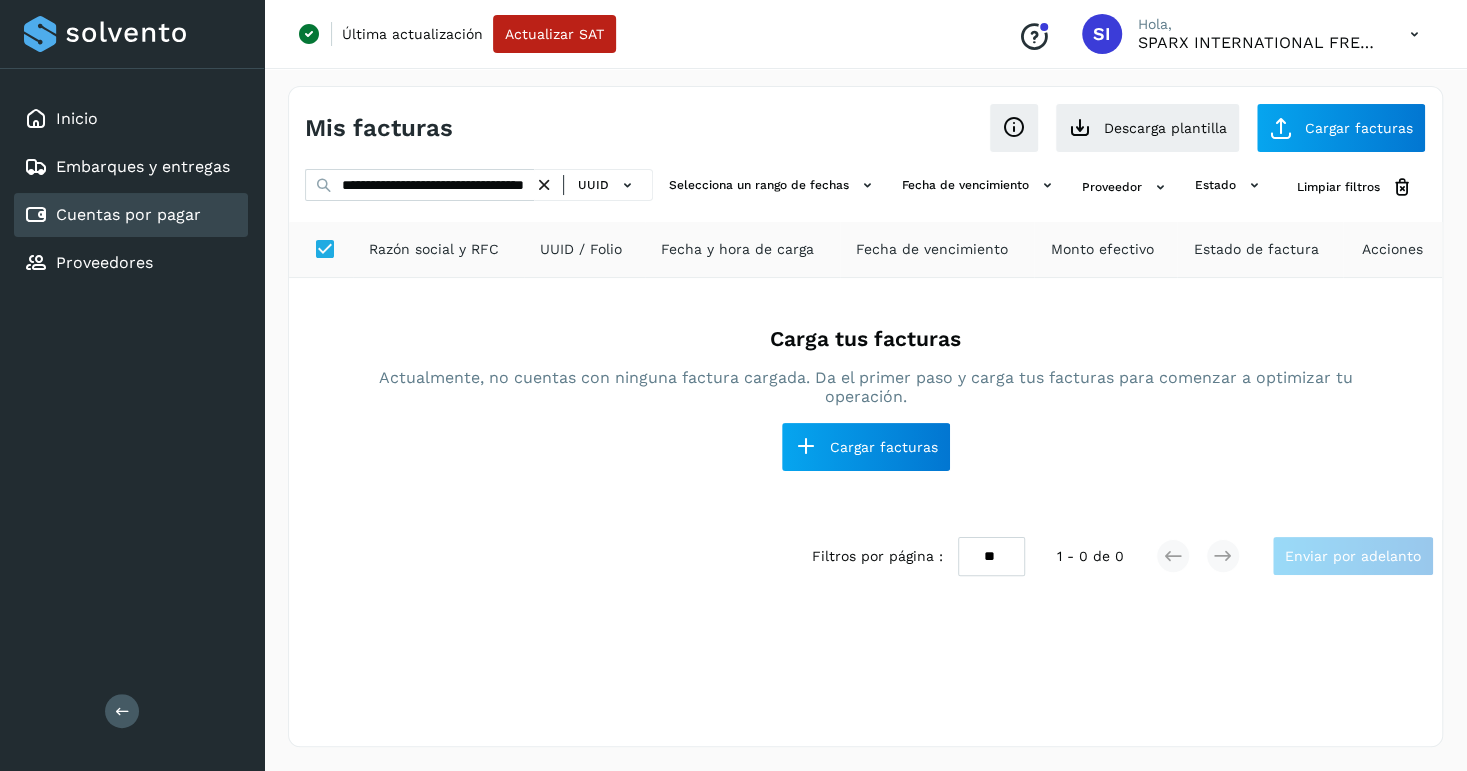 click on "Última actualización Actualizar SAT
Conoce nuestros beneficios
SI Hola, SPARX INTERNATIONAL FREIGHT SA DE CV" at bounding box center (865, 34) 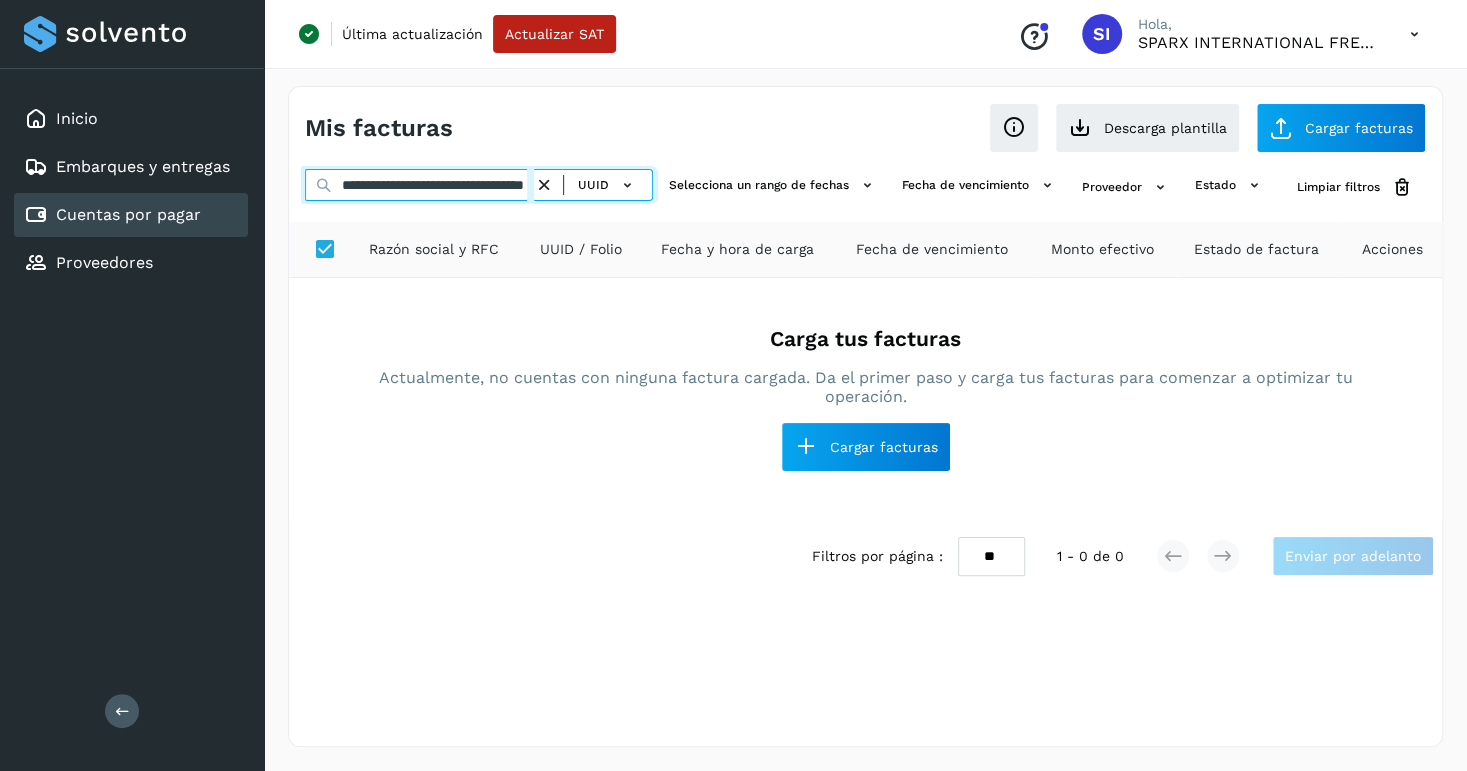 click on "**********" at bounding box center [419, 185] 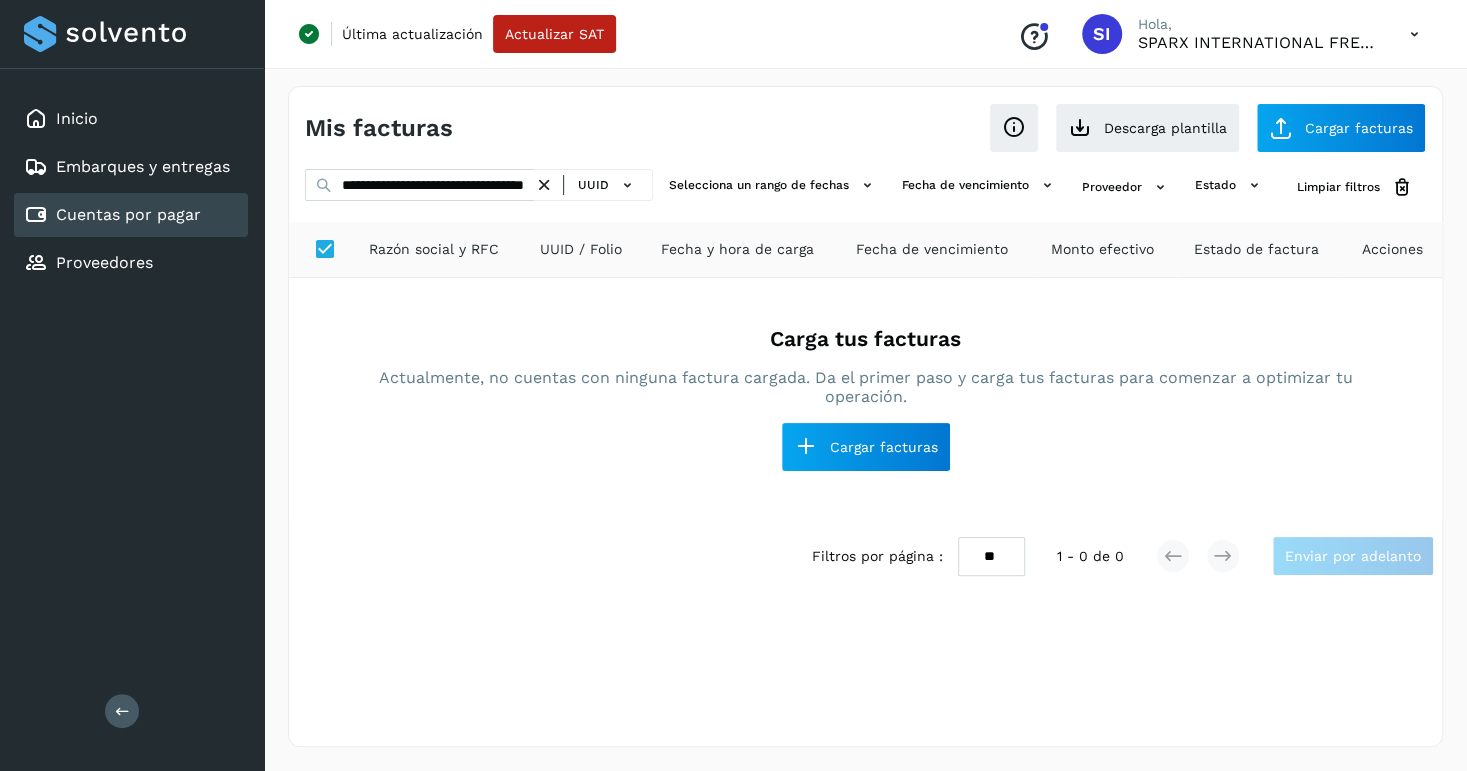 click at bounding box center [544, 185] 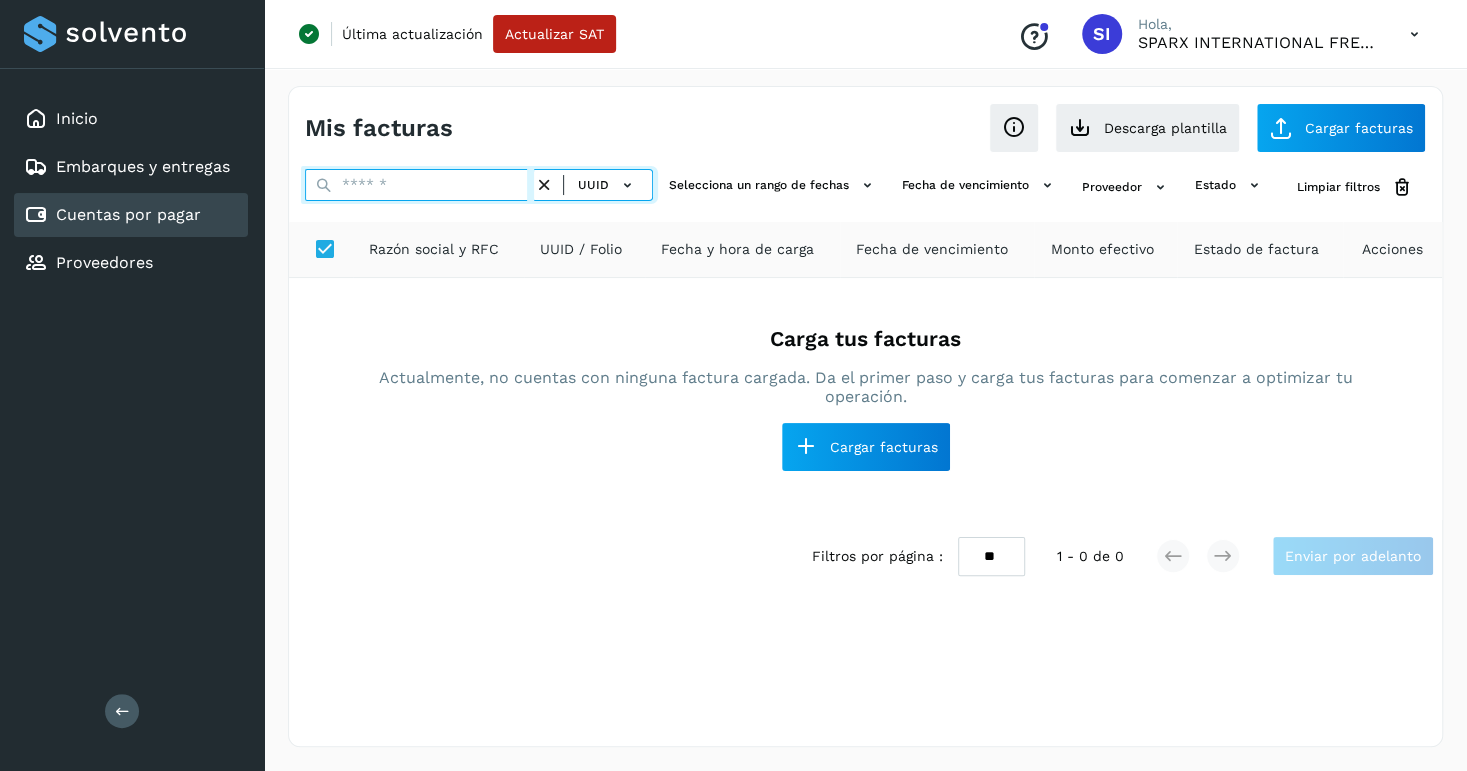 click at bounding box center (419, 185) 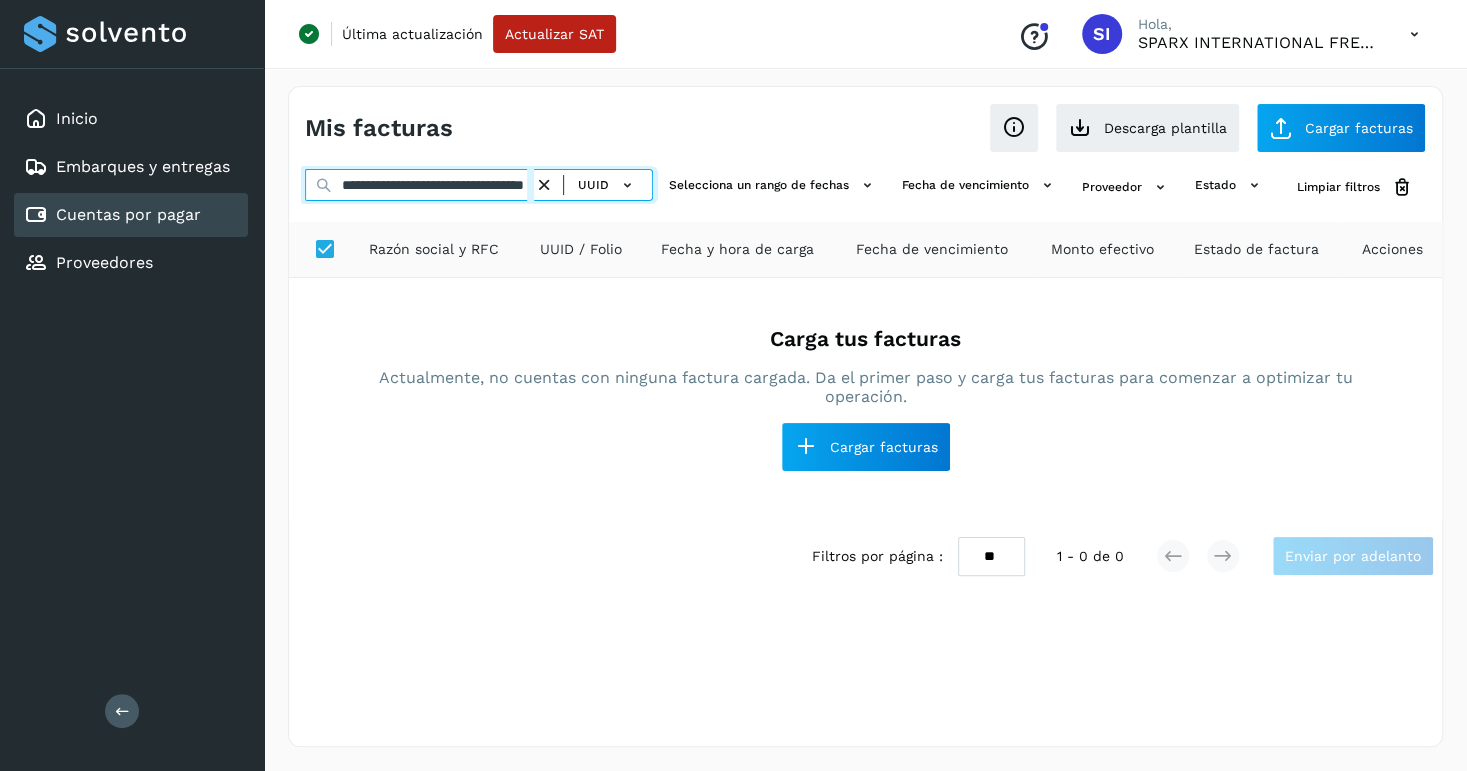 scroll, scrollTop: 0, scrollLeft: 112, axis: horizontal 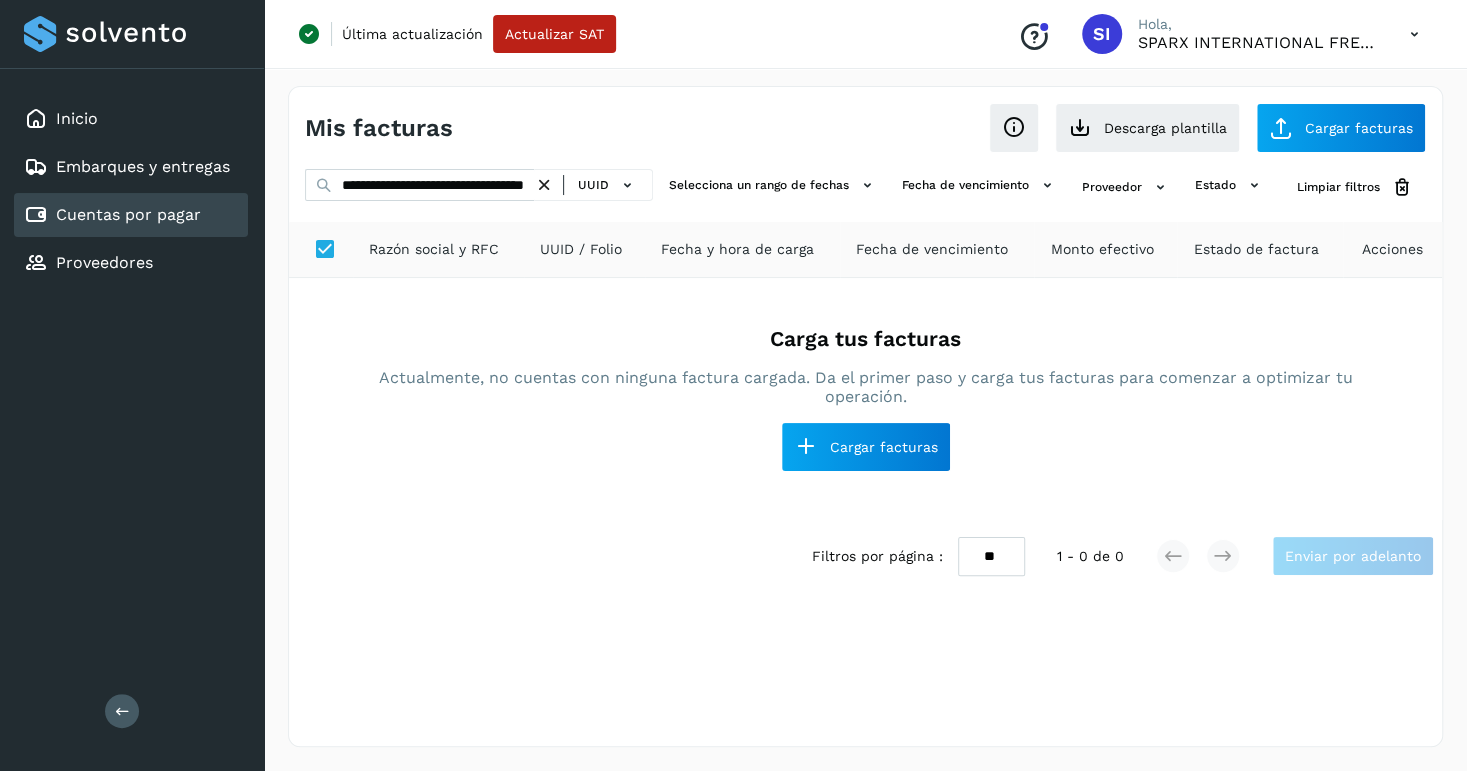 click on "Mis facturas
Ver instrucciones para cargar Facturas
Descarga plantilla Cargar facturas" at bounding box center (865, 120) 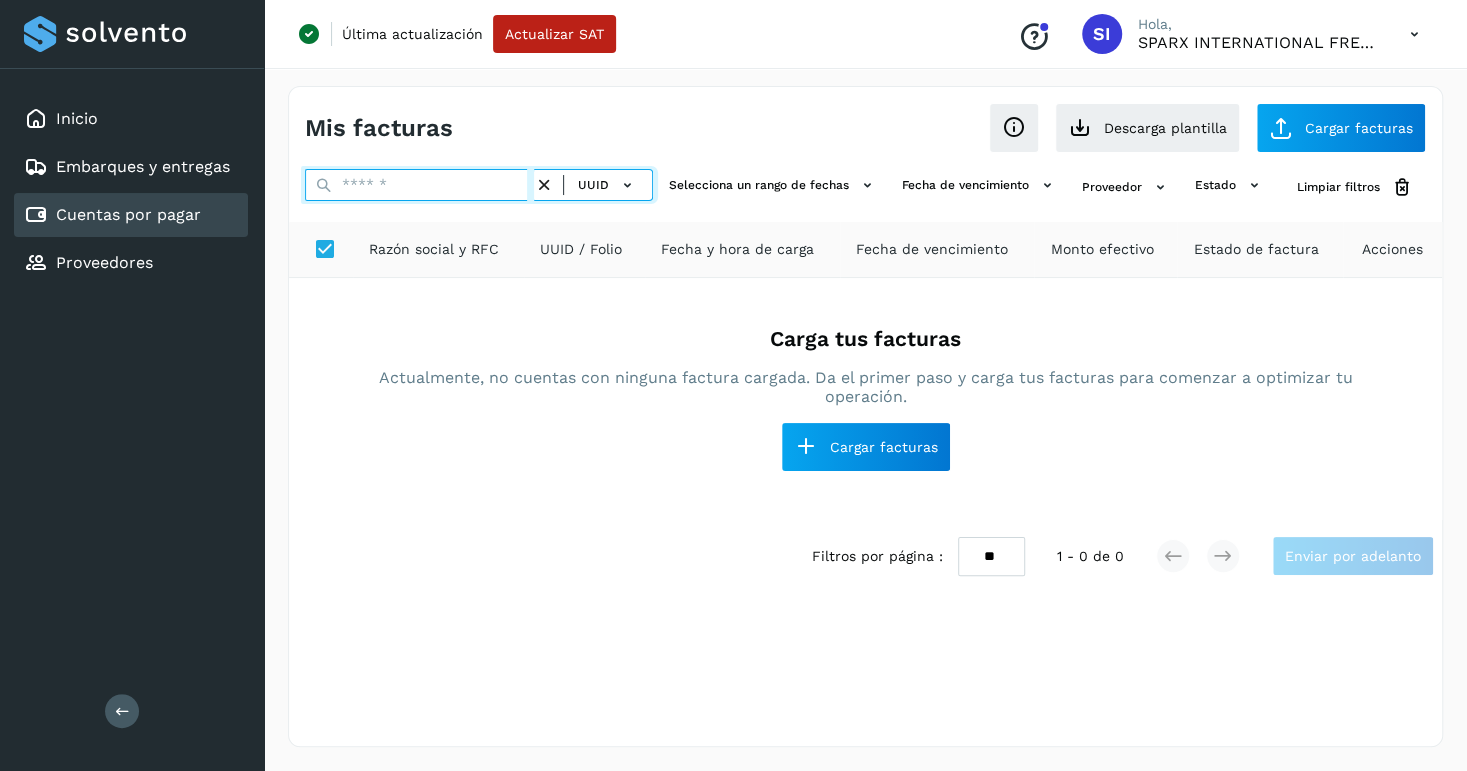 click at bounding box center [419, 185] 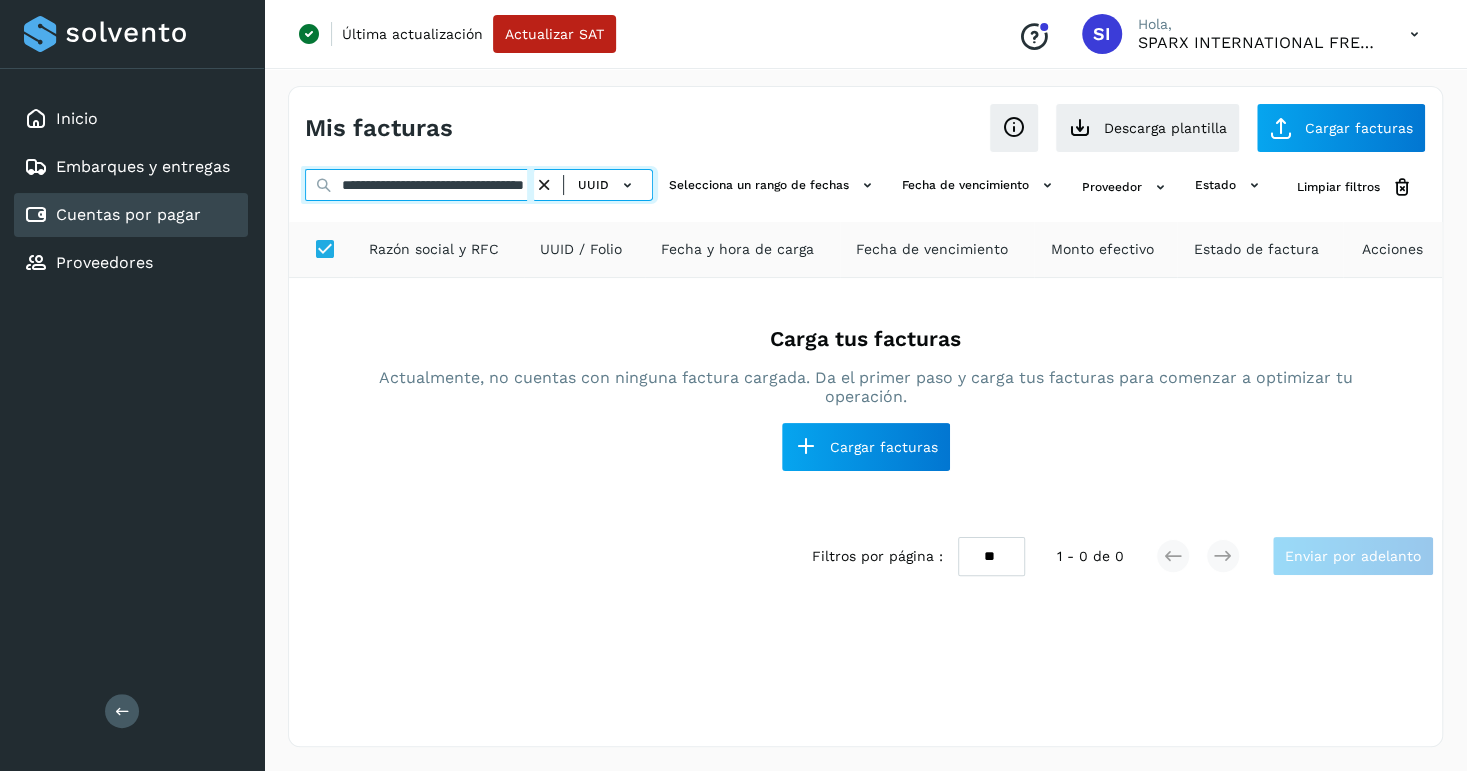 scroll, scrollTop: 0, scrollLeft: 110, axis: horizontal 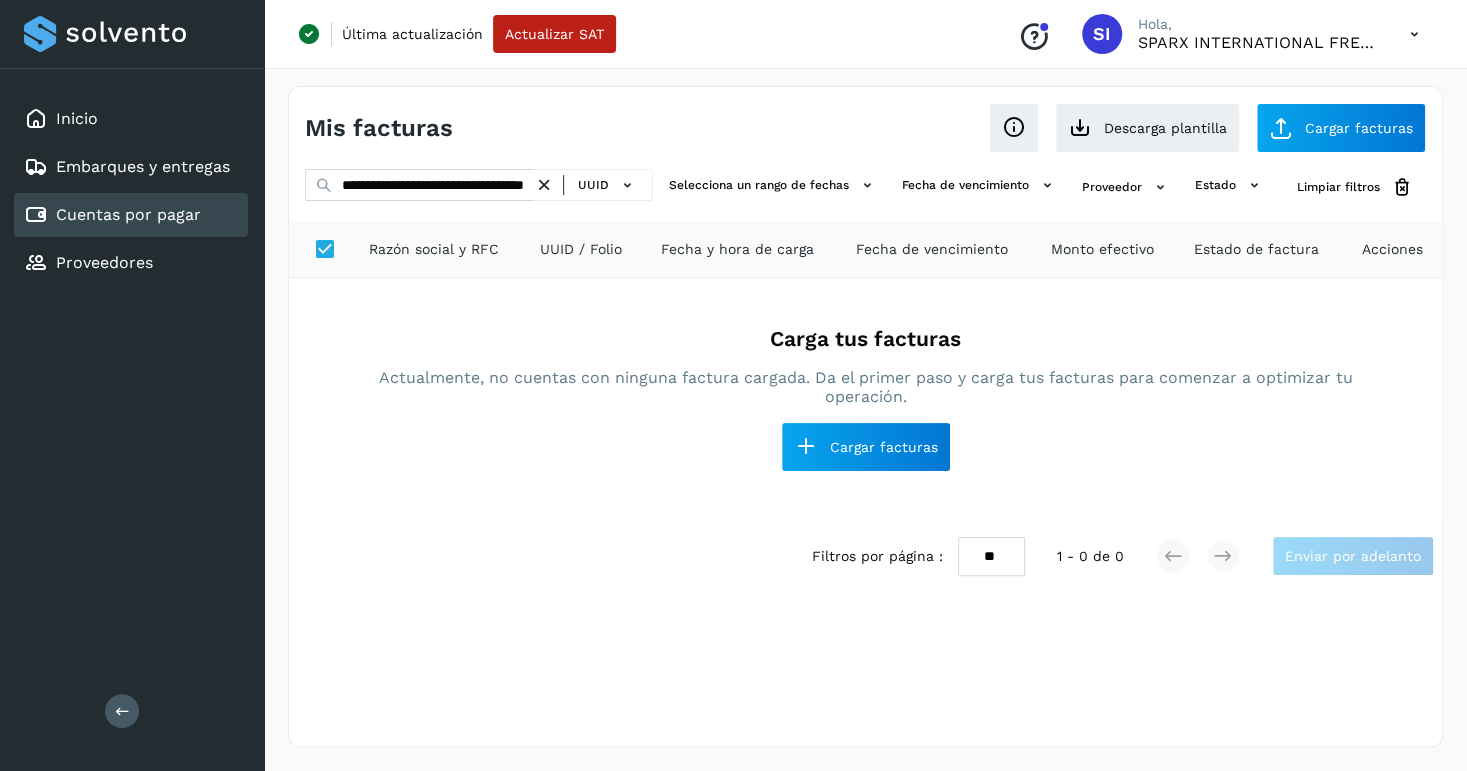 click on "Mis facturas
Ver instrucciones para cargar Facturas
Descarga plantilla Cargar facturas" at bounding box center [865, 120] 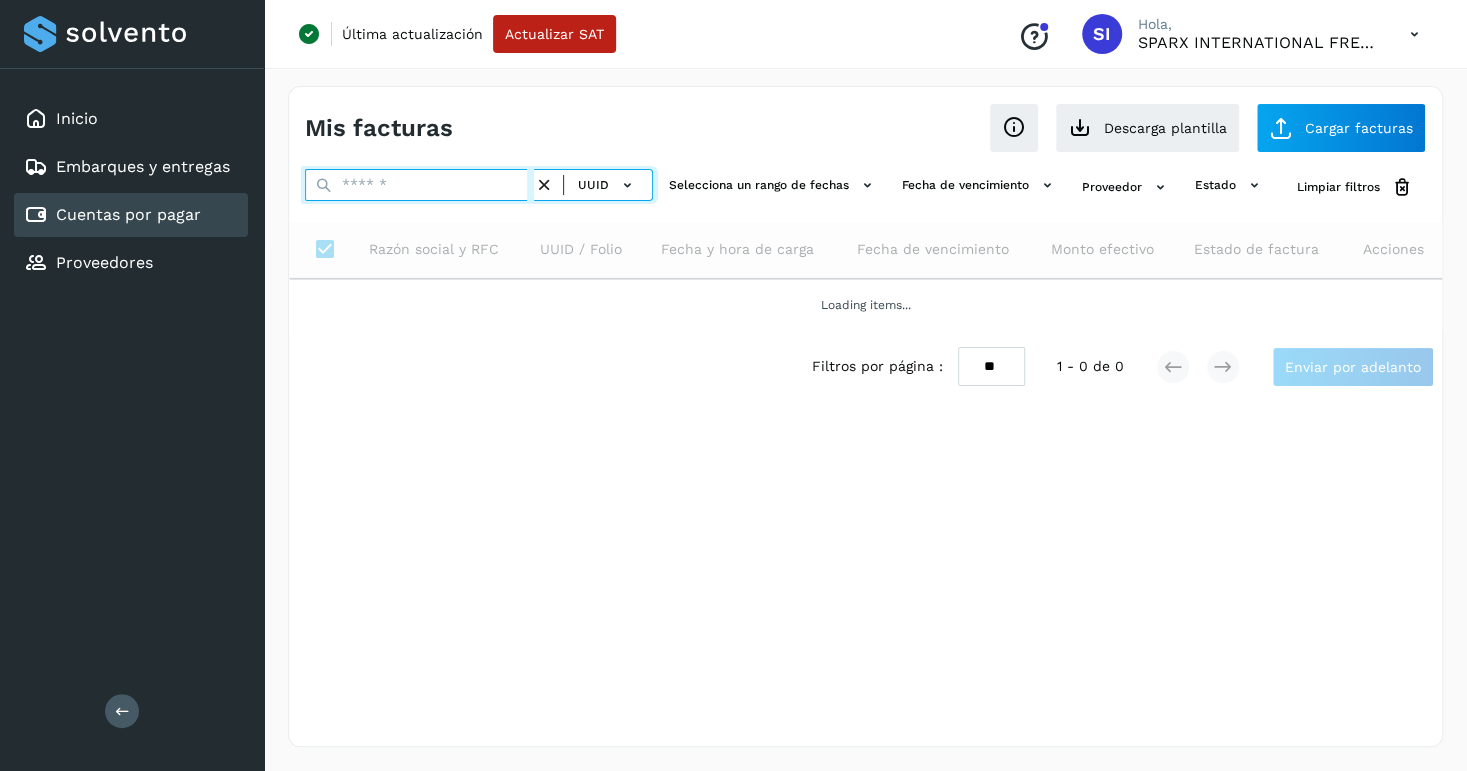 click at bounding box center (419, 185) 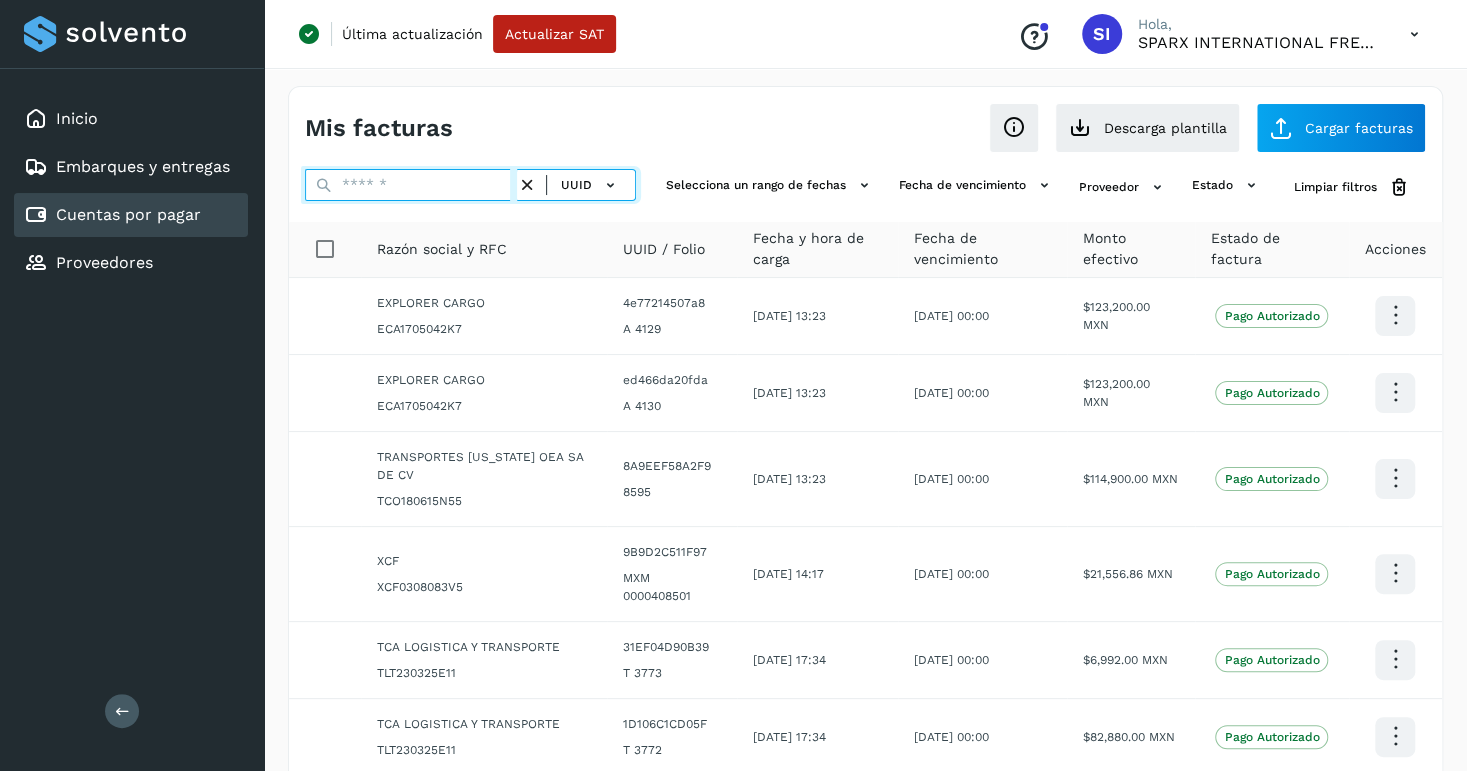 paste on "**********" 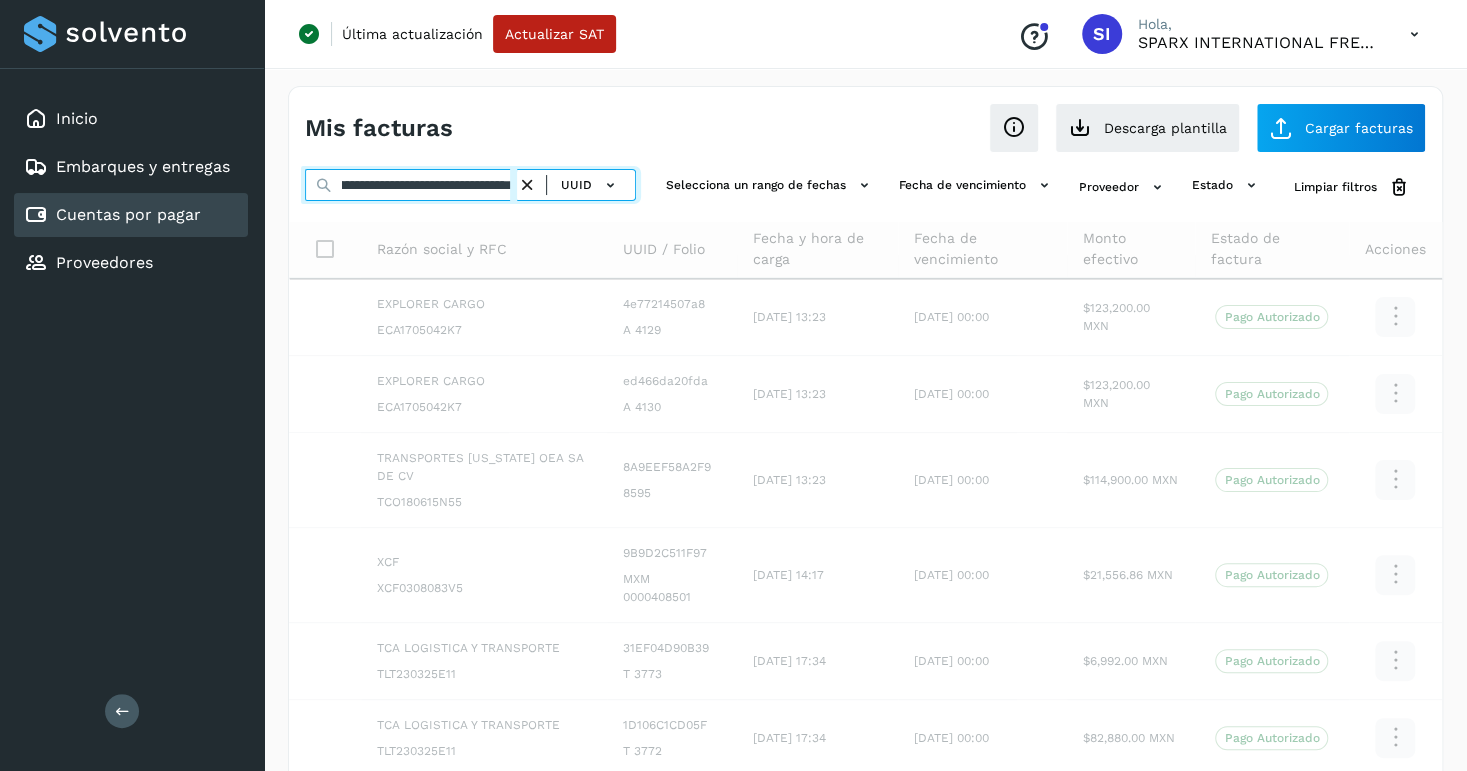 scroll, scrollTop: 0, scrollLeft: 115, axis: horizontal 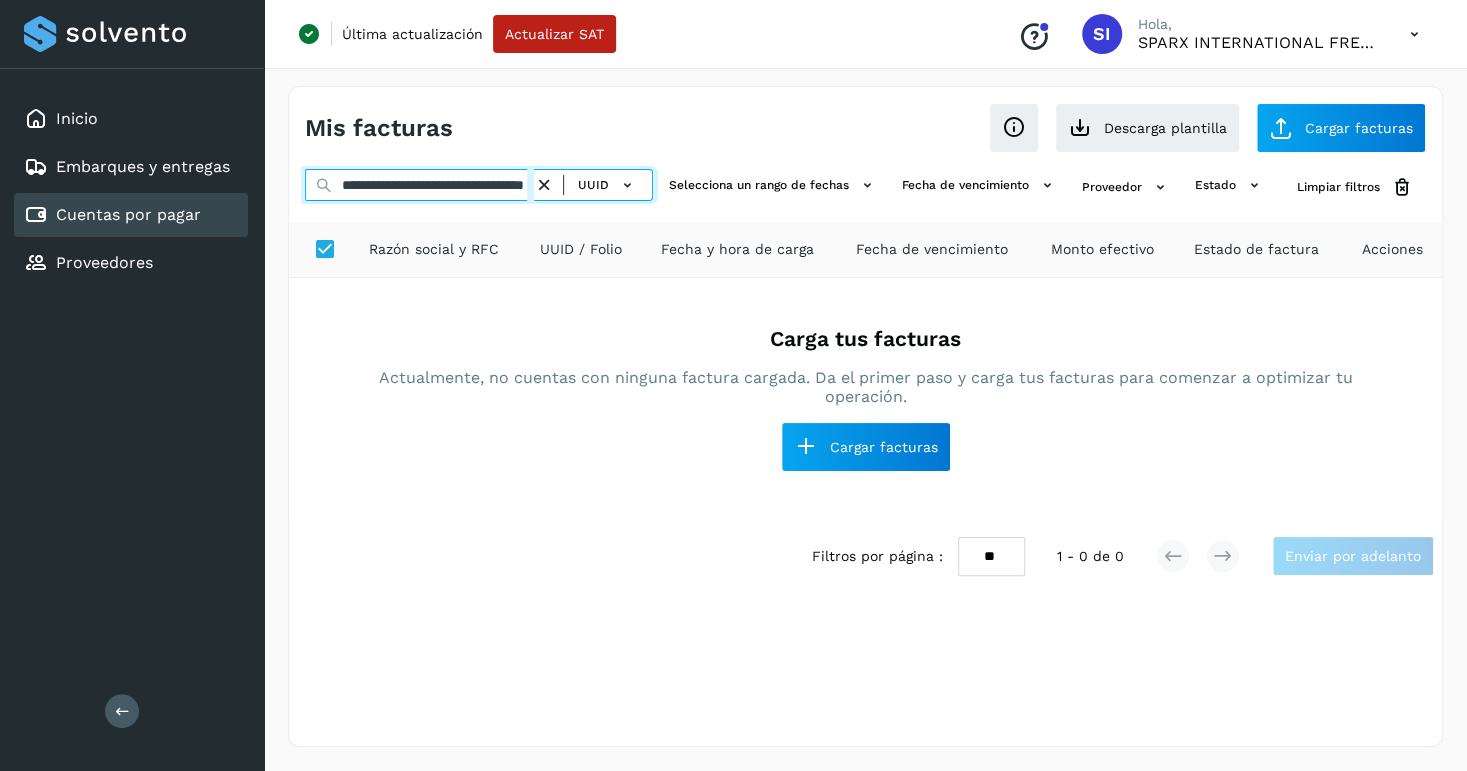 type on "**********" 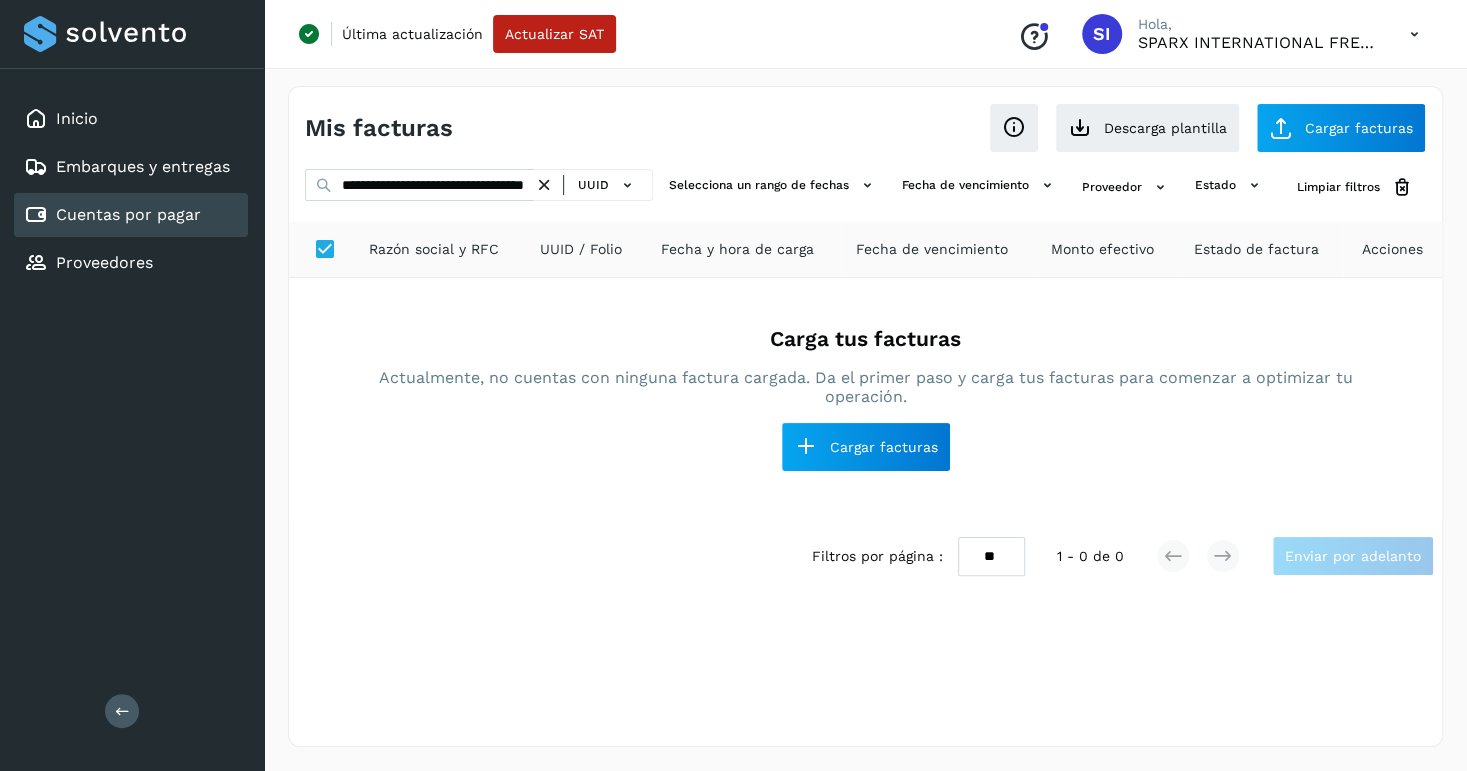 scroll, scrollTop: 0, scrollLeft: 0, axis: both 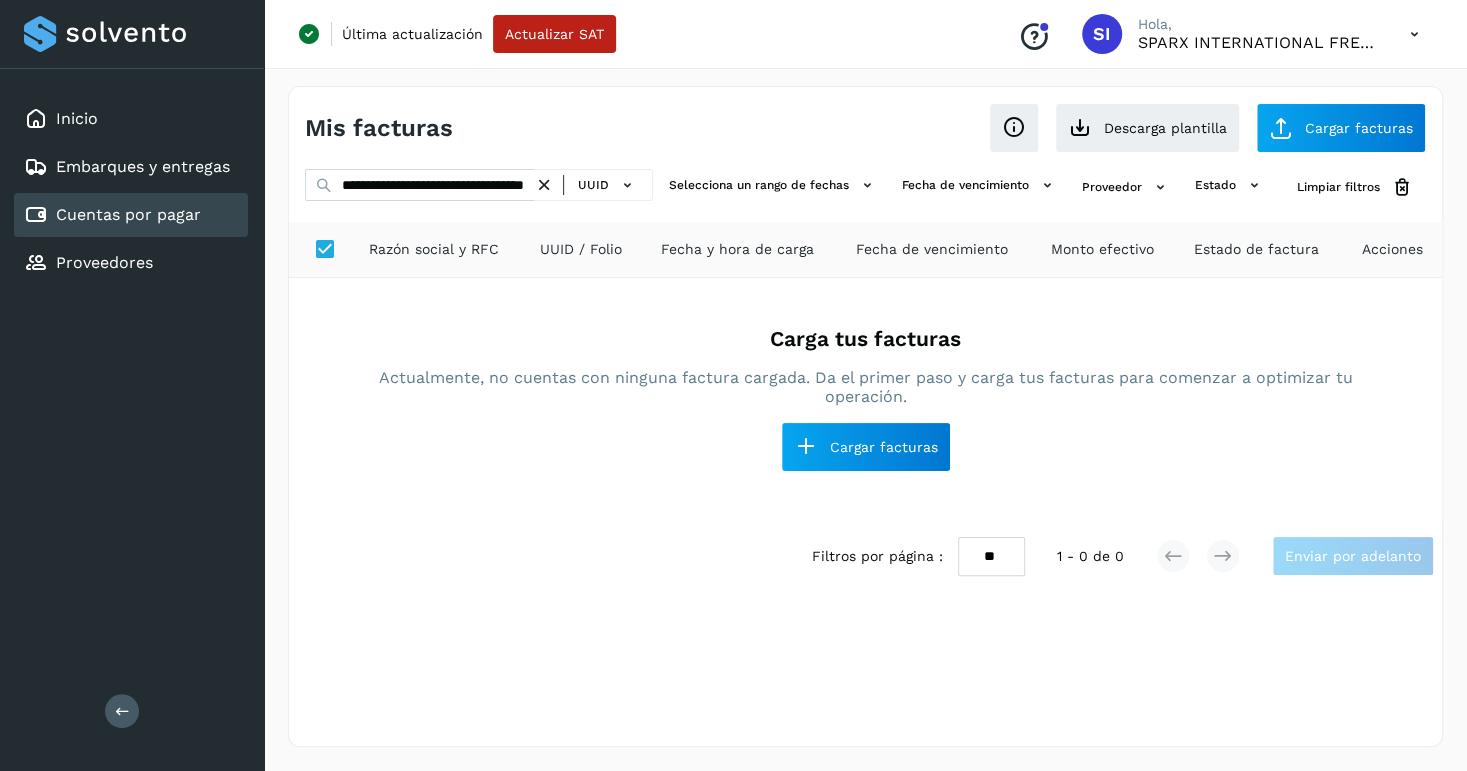 drag, startPoint x: 865, startPoint y: 63, endPoint x: 848, endPoint y: 102, distance: 42.544094 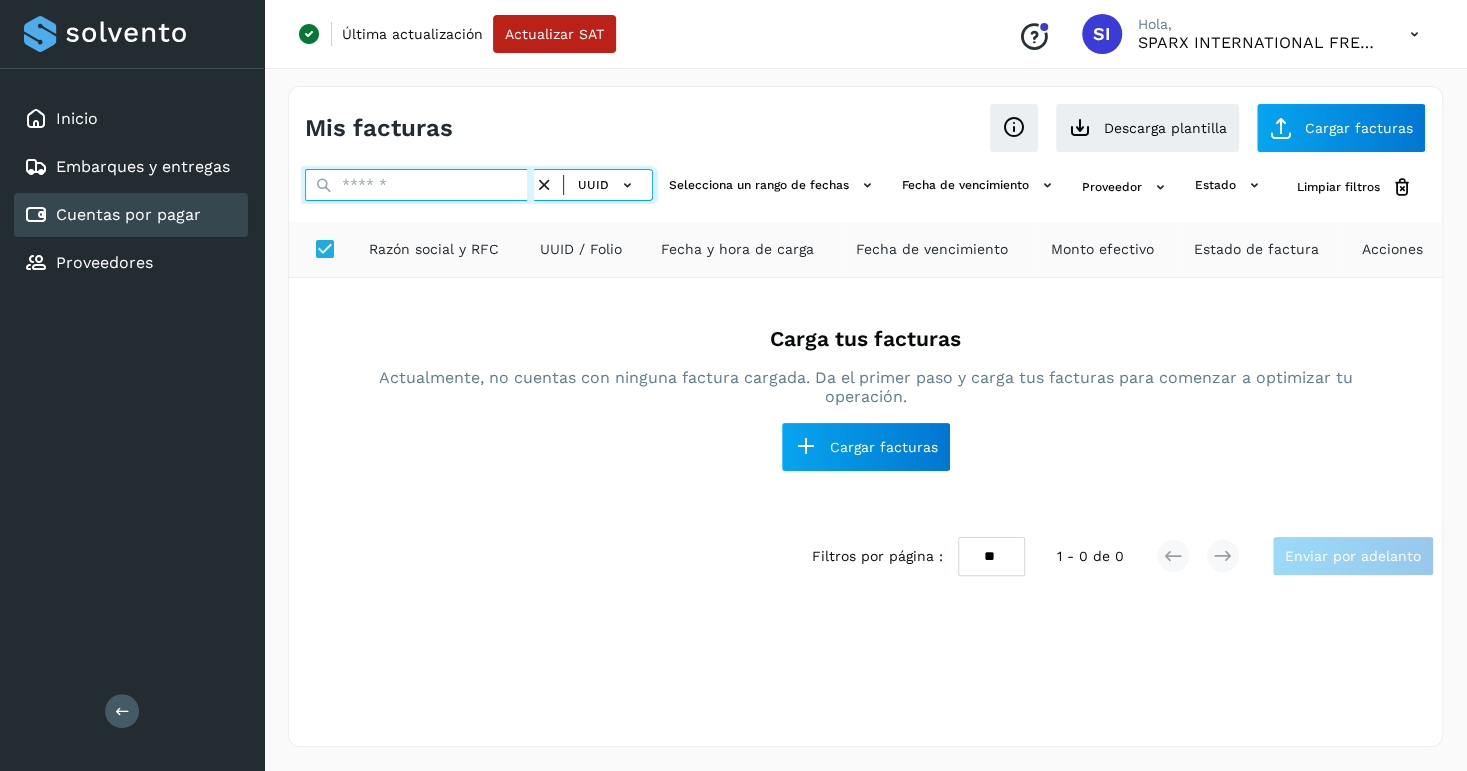 click at bounding box center [419, 185] 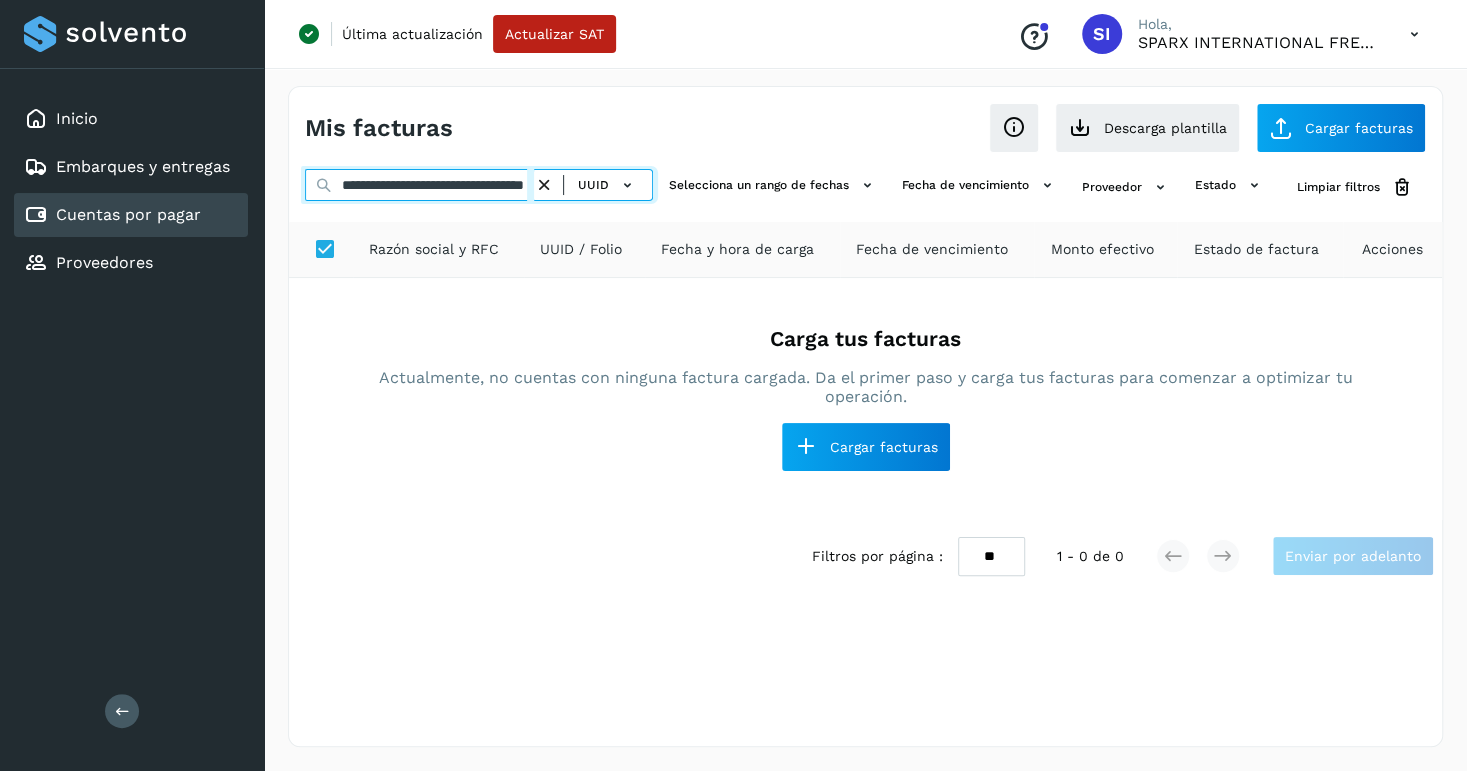 scroll, scrollTop: 0, scrollLeft: 105, axis: horizontal 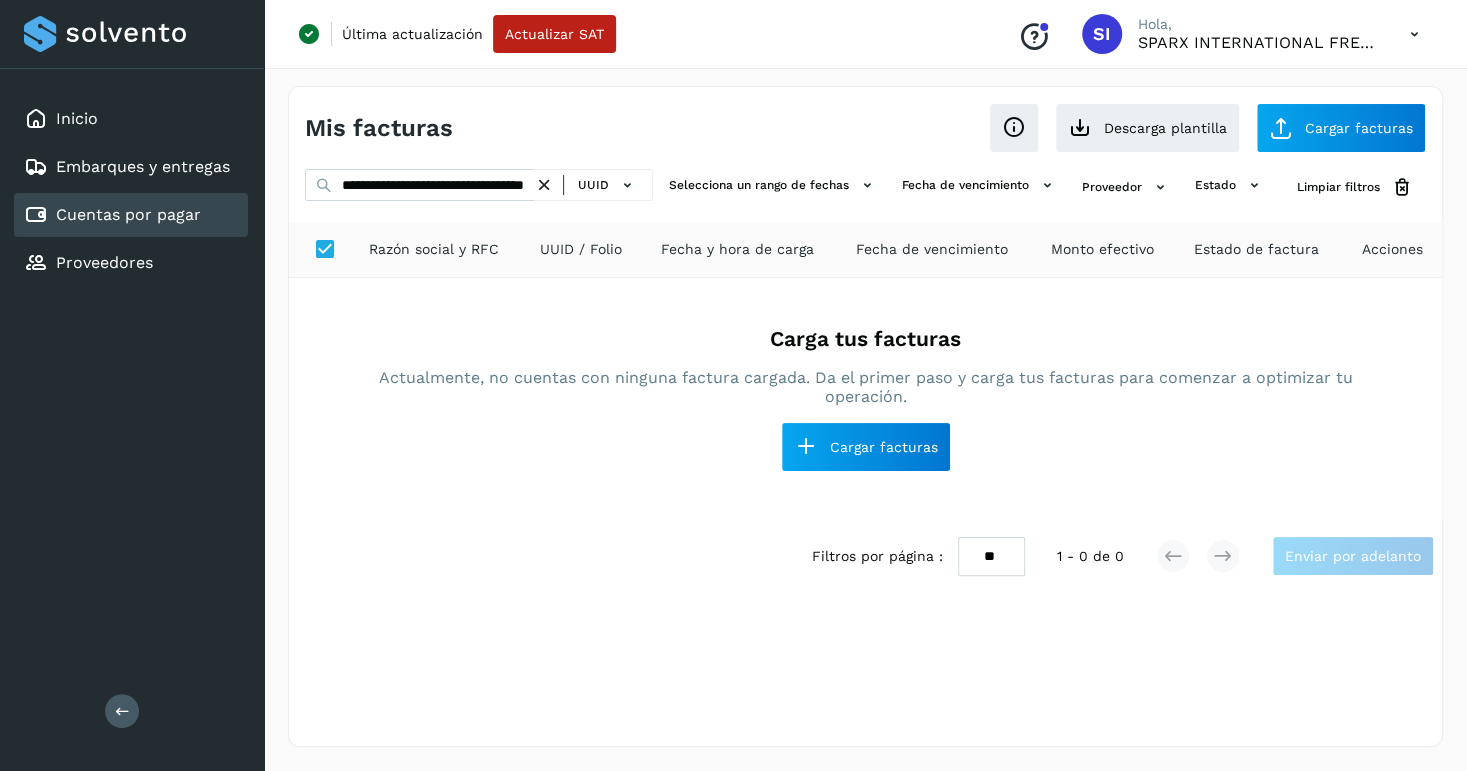drag, startPoint x: 795, startPoint y: 49, endPoint x: 767, endPoint y: 165, distance: 119.331474 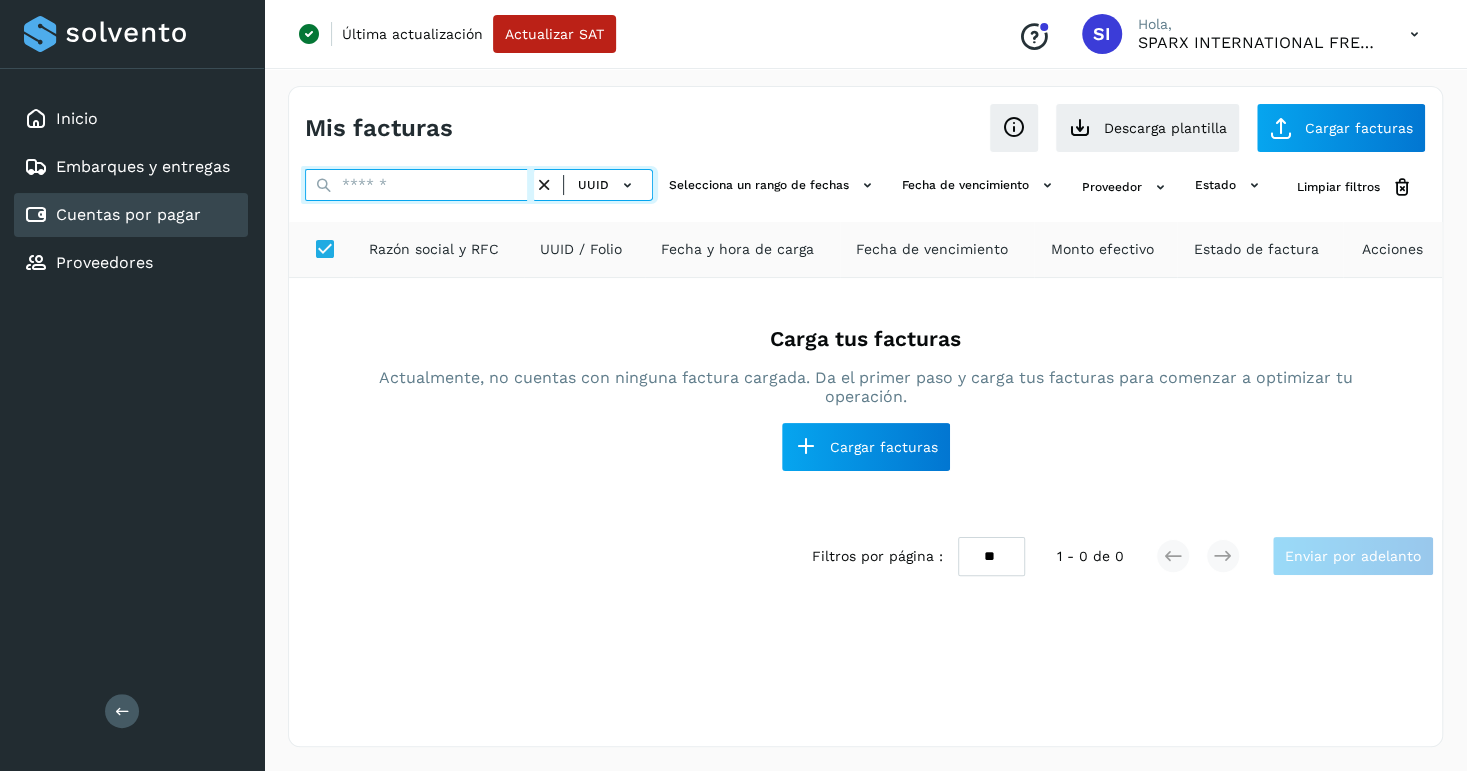 click at bounding box center (419, 185) 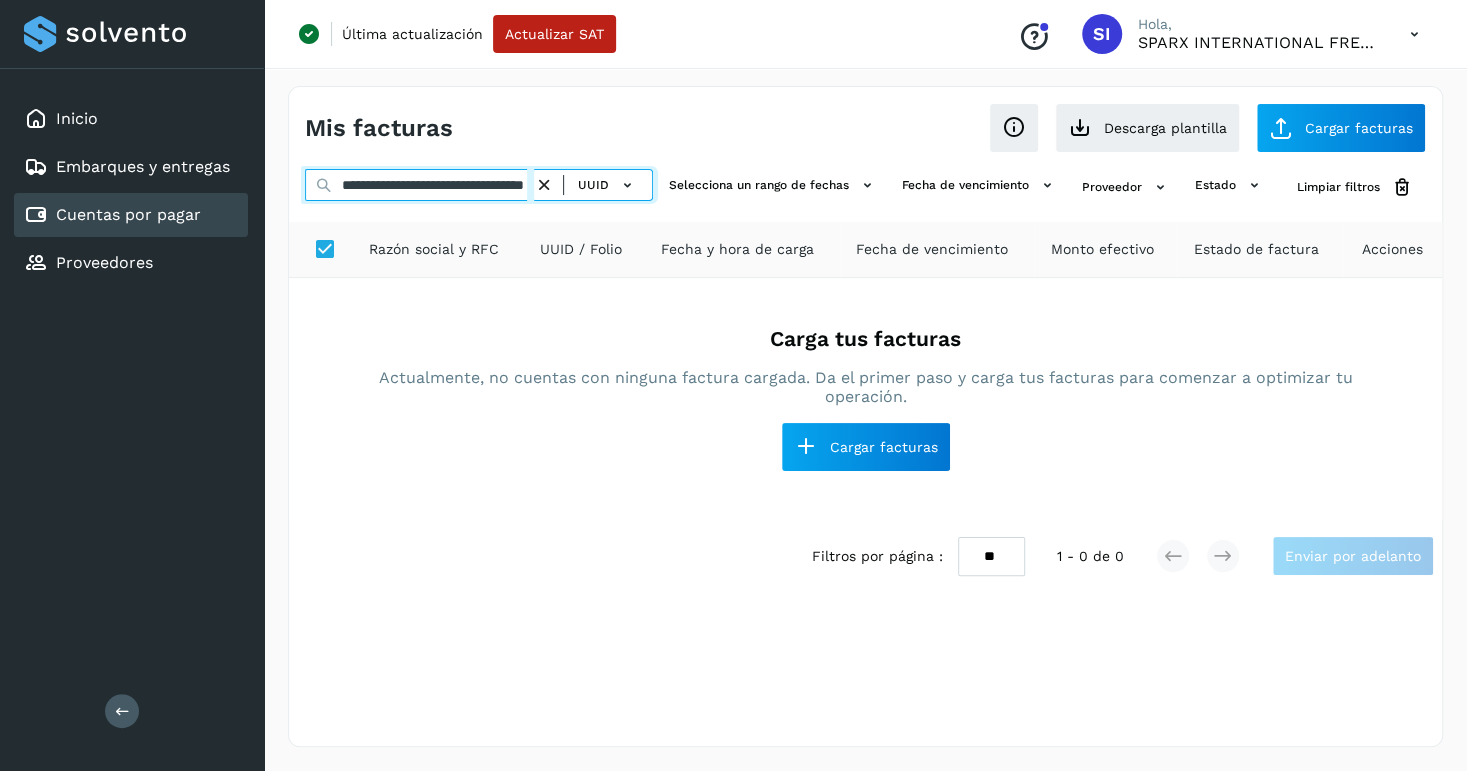 scroll, scrollTop: 0, scrollLeft: 112, axis: horizontal 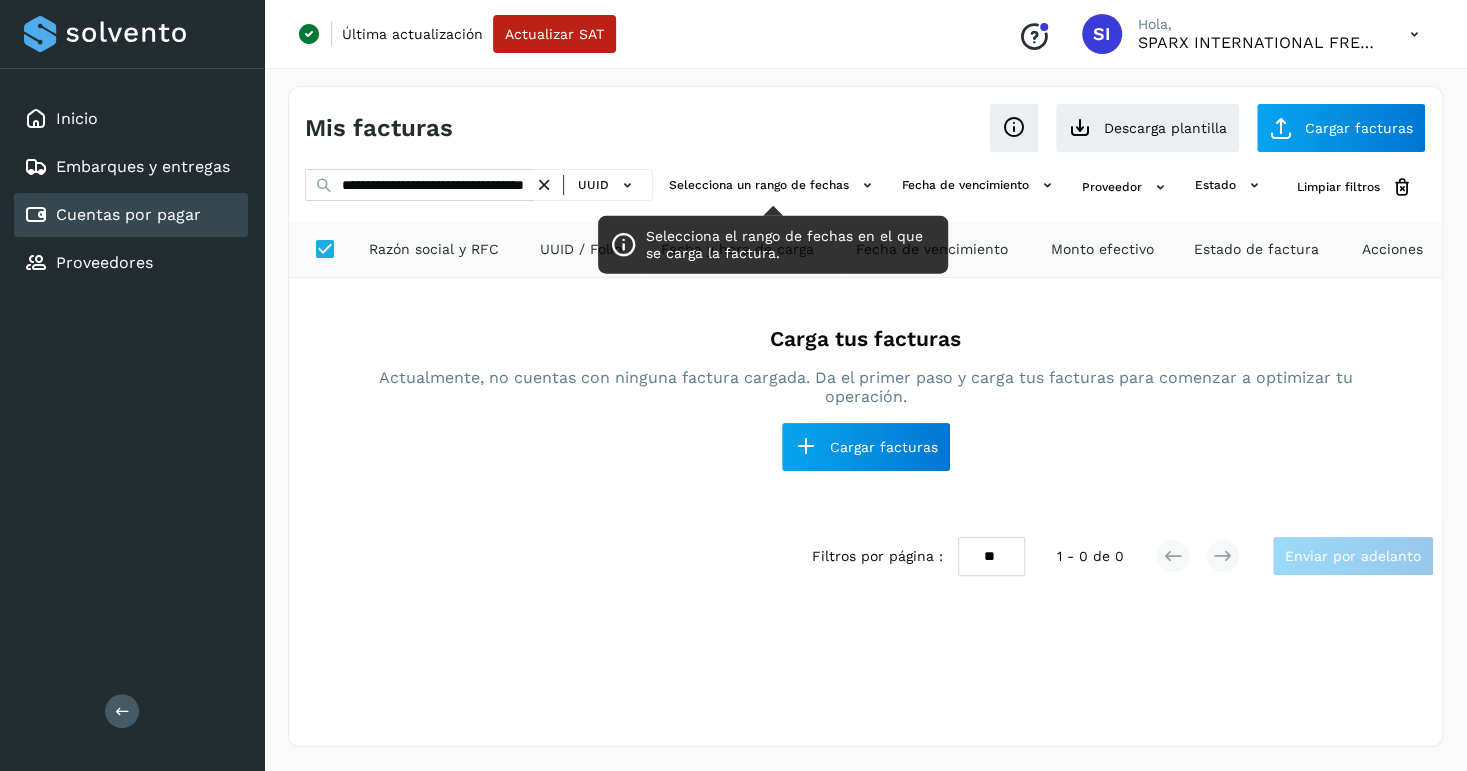 click on "Mis facturas" at bounding box center [585, 128] 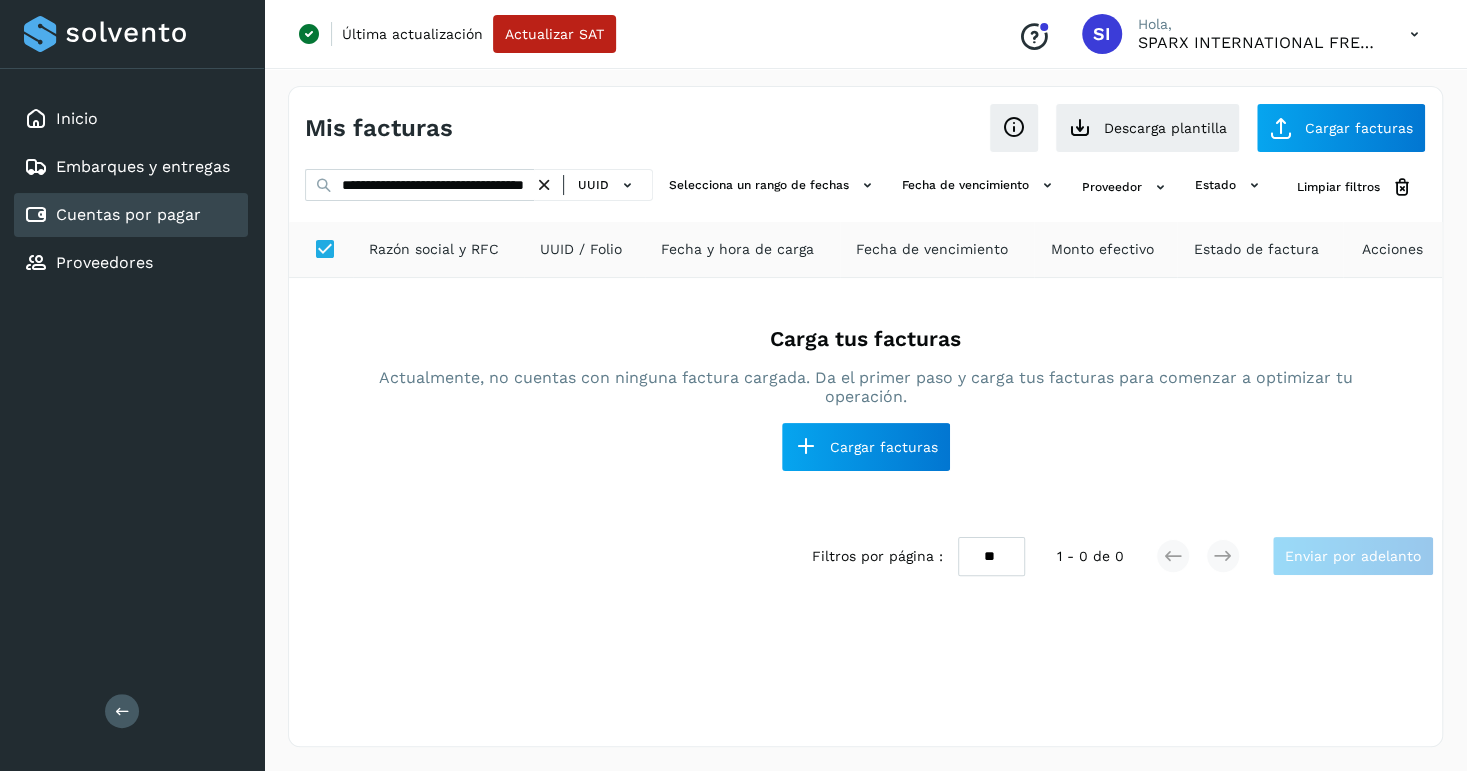 click at bounding box center (544, 185) 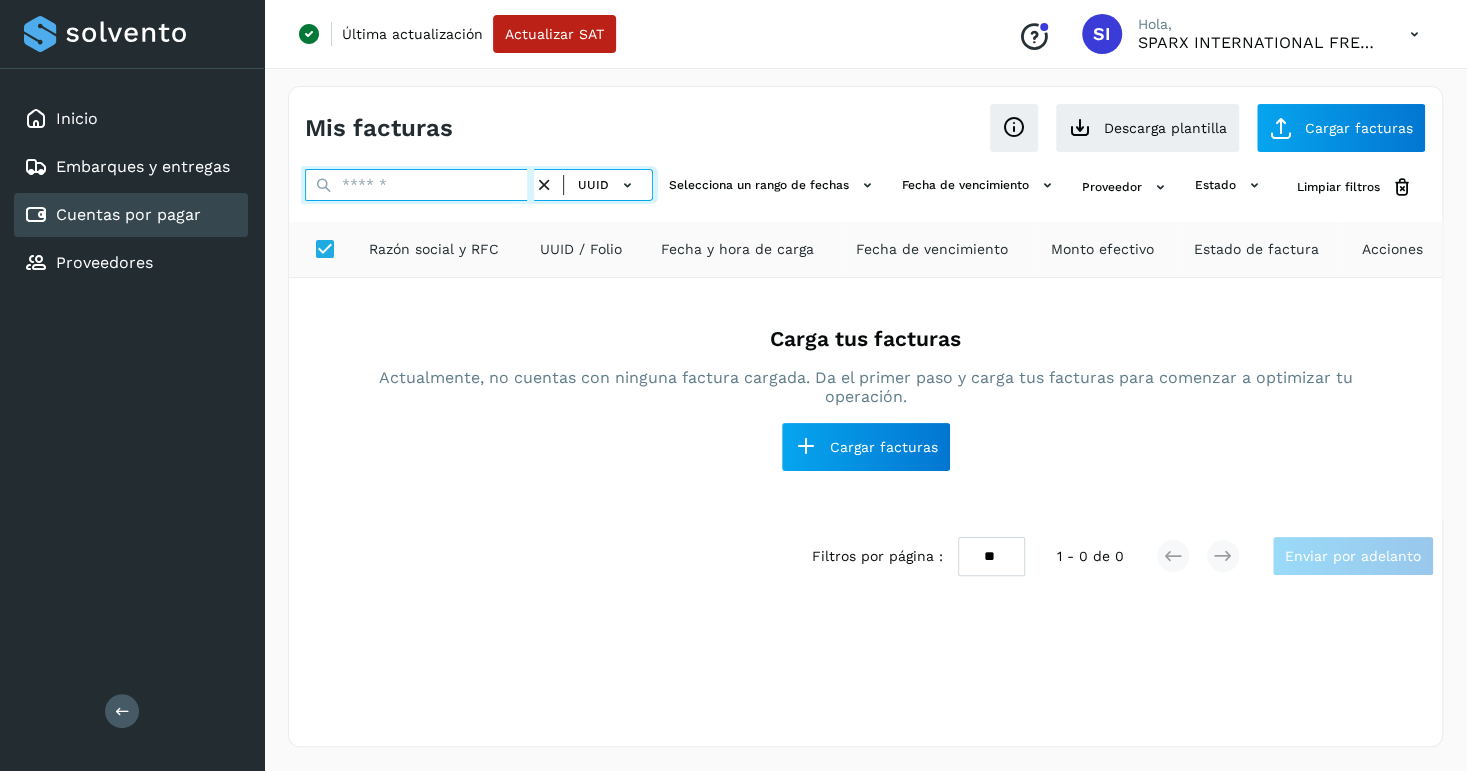 click at bounding box center [419, 185] 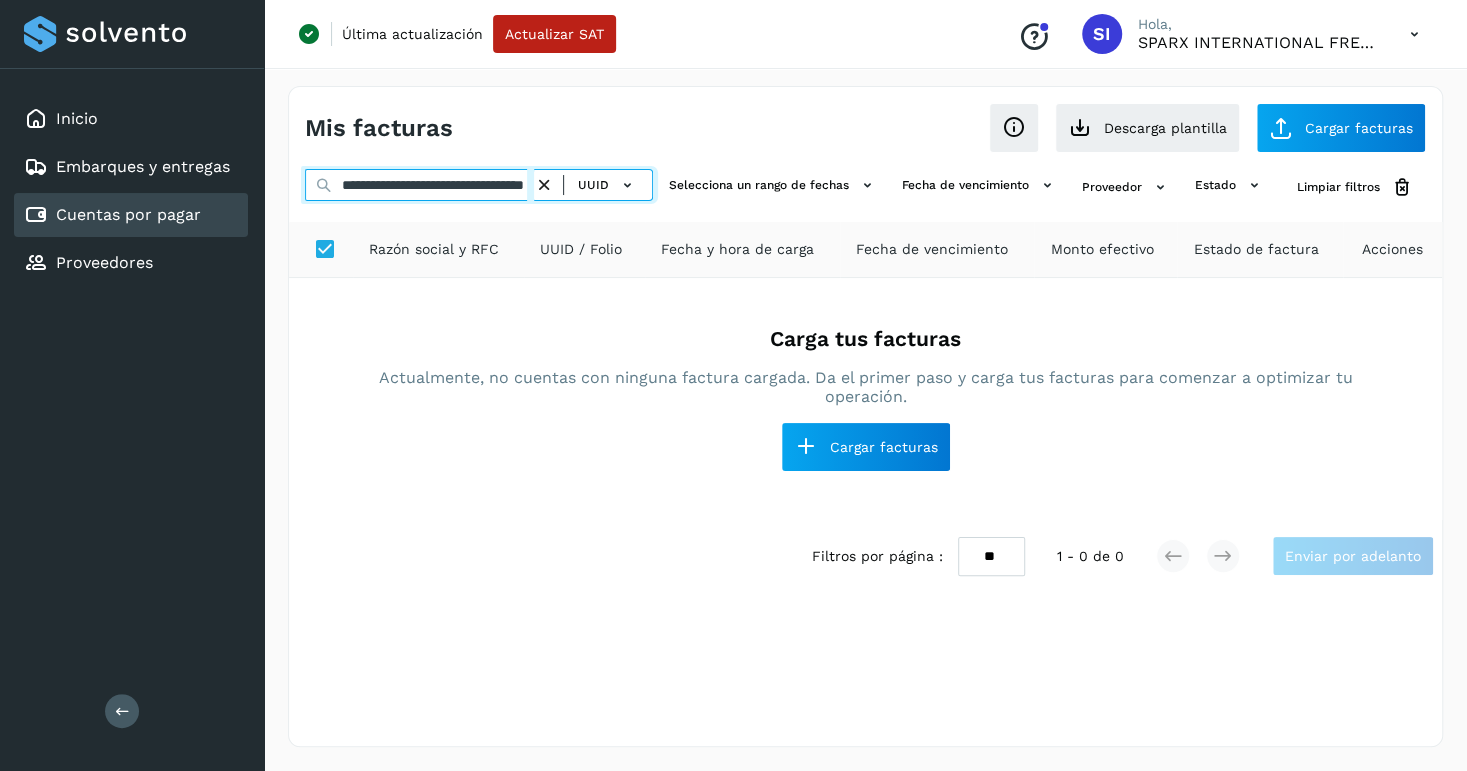 scroll, scrollTop: 0, scrollLeft: 115, axis: horizontal 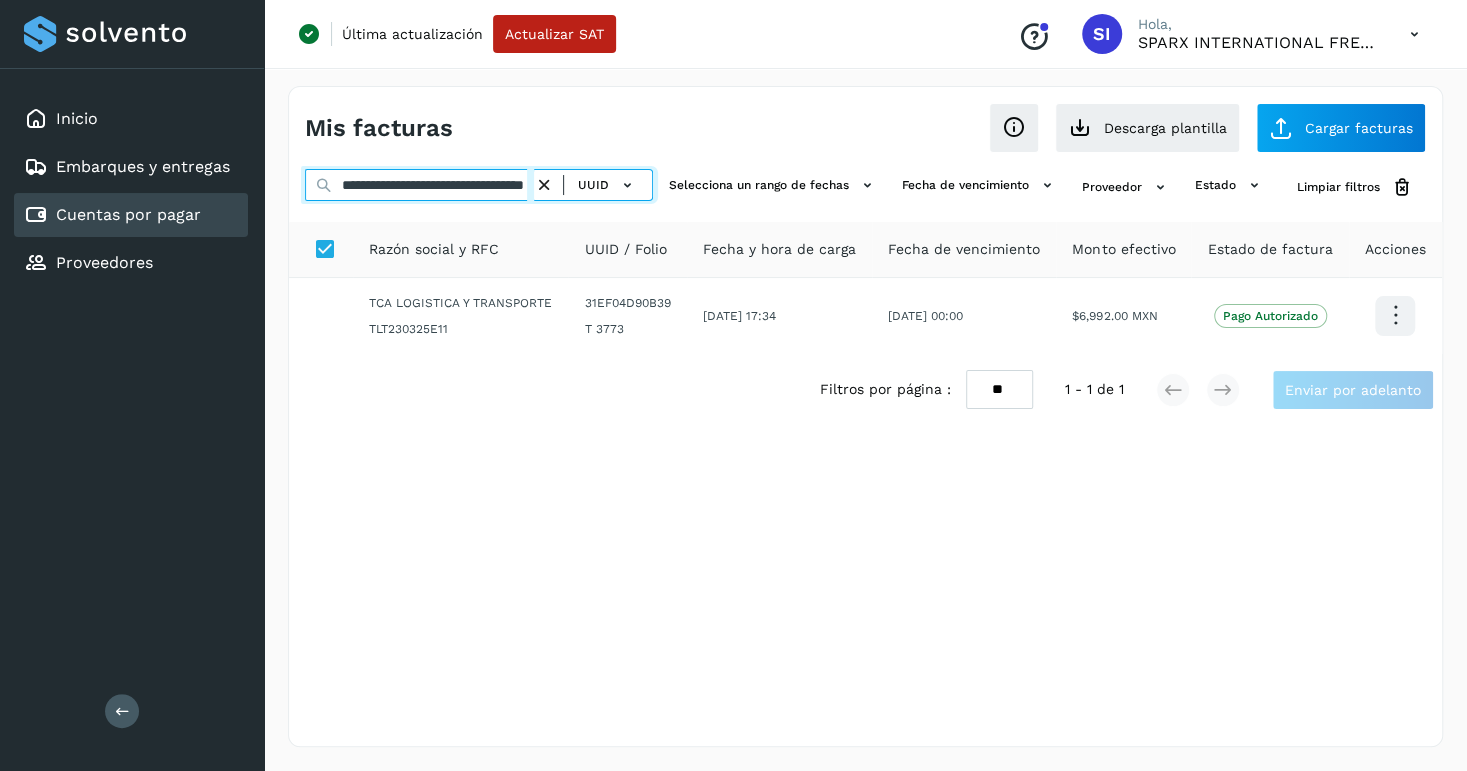 type on "**********" 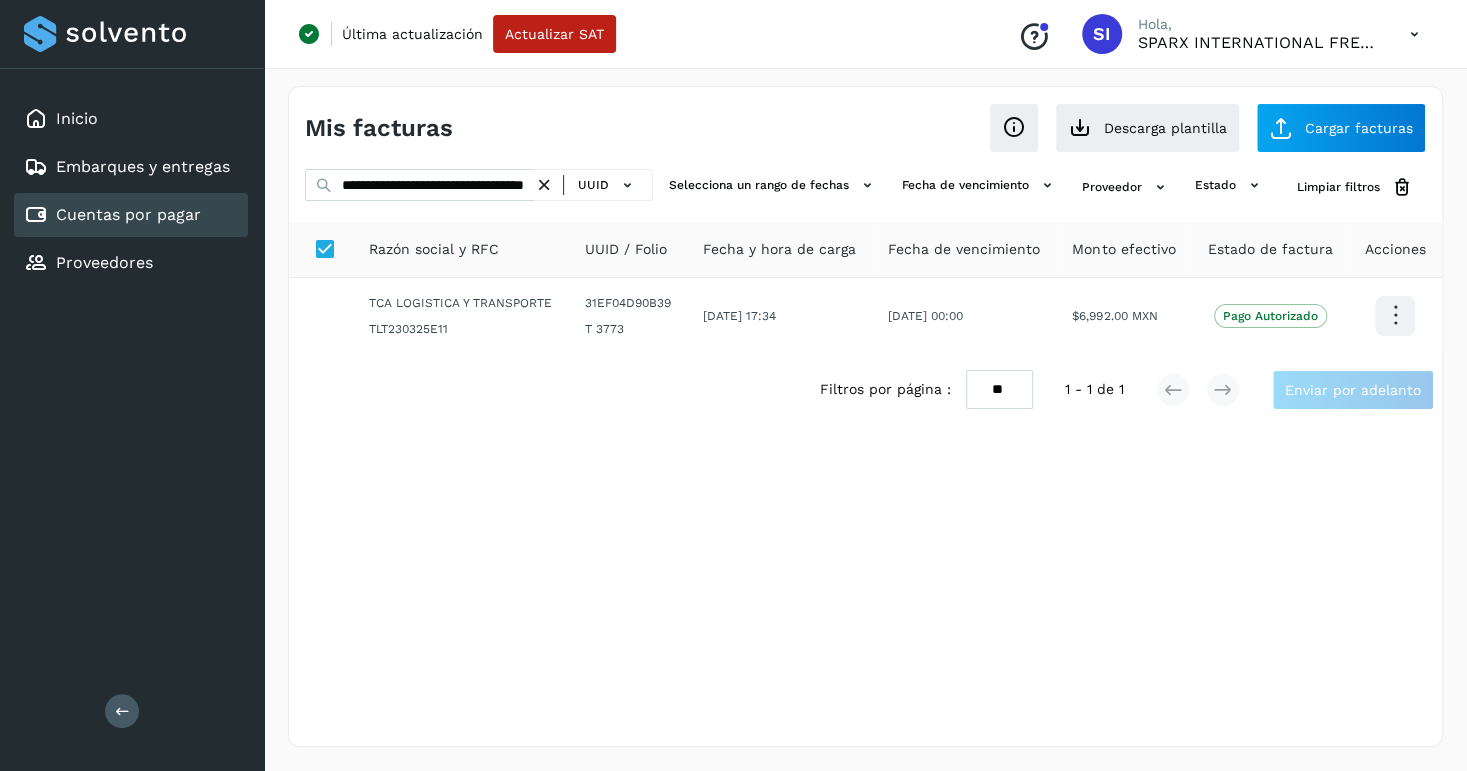scroll, scrollTop: 0, scrollLeft: 0, axis: both 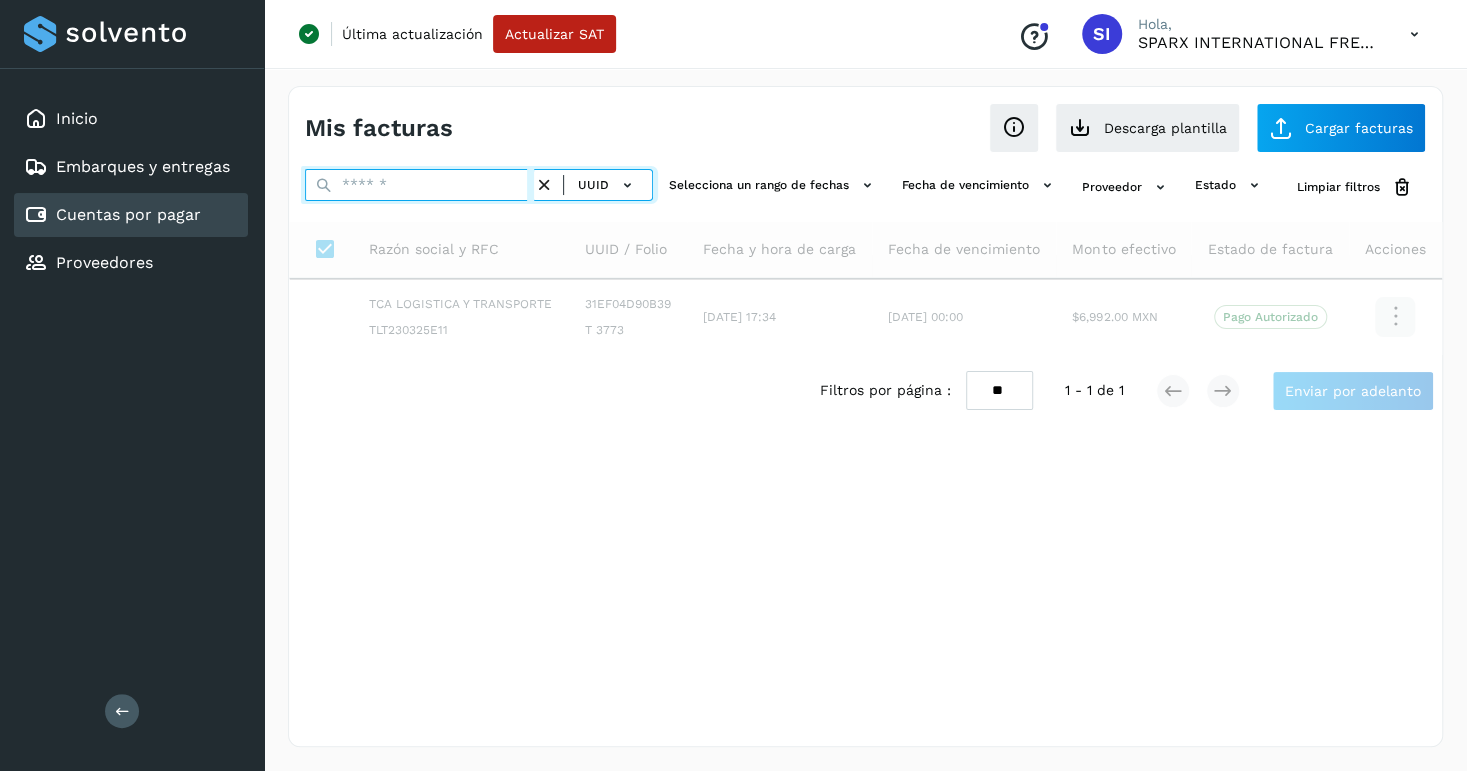 click at bounding box center [419, 185] 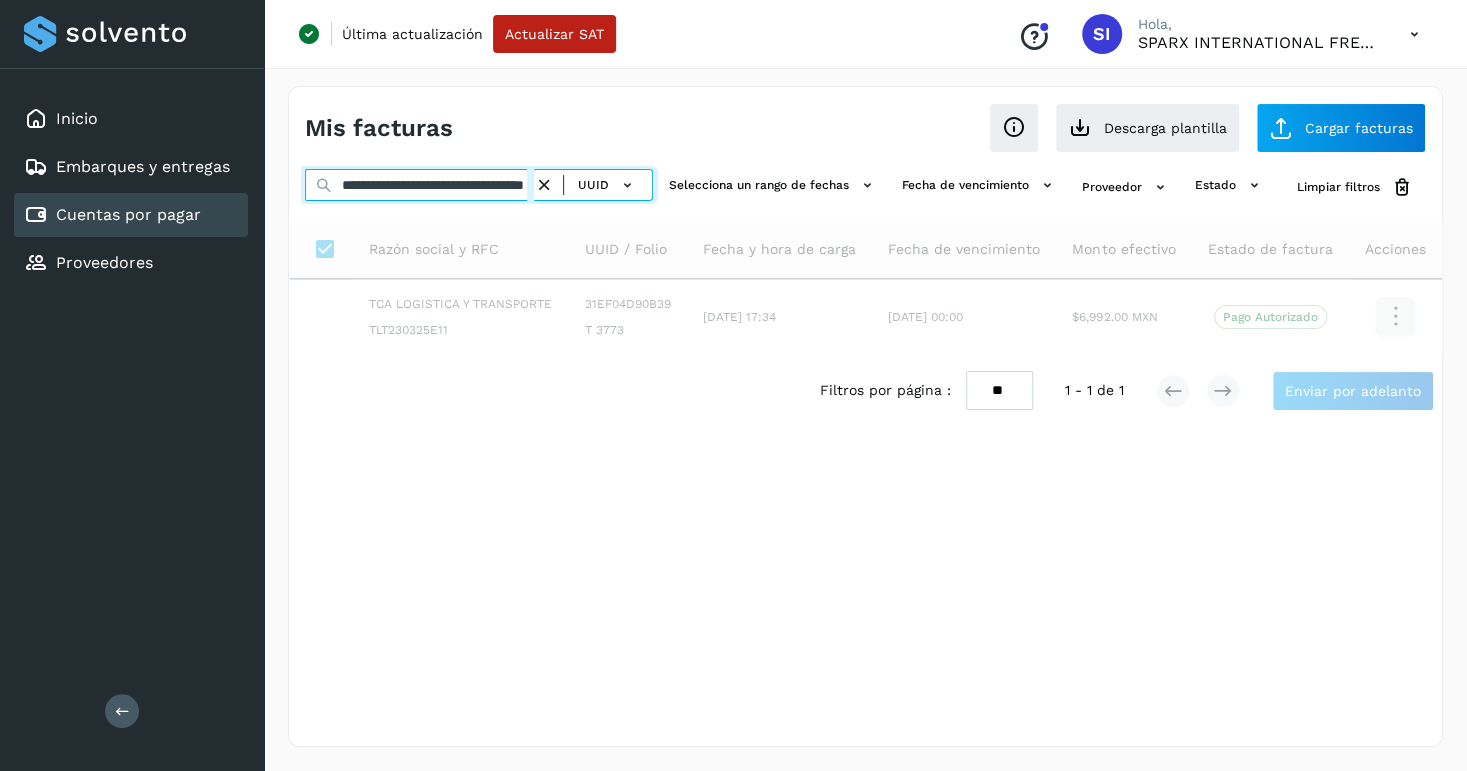 scroll, scrollTop: 0, scrollLeft: 116, axis: horizontal 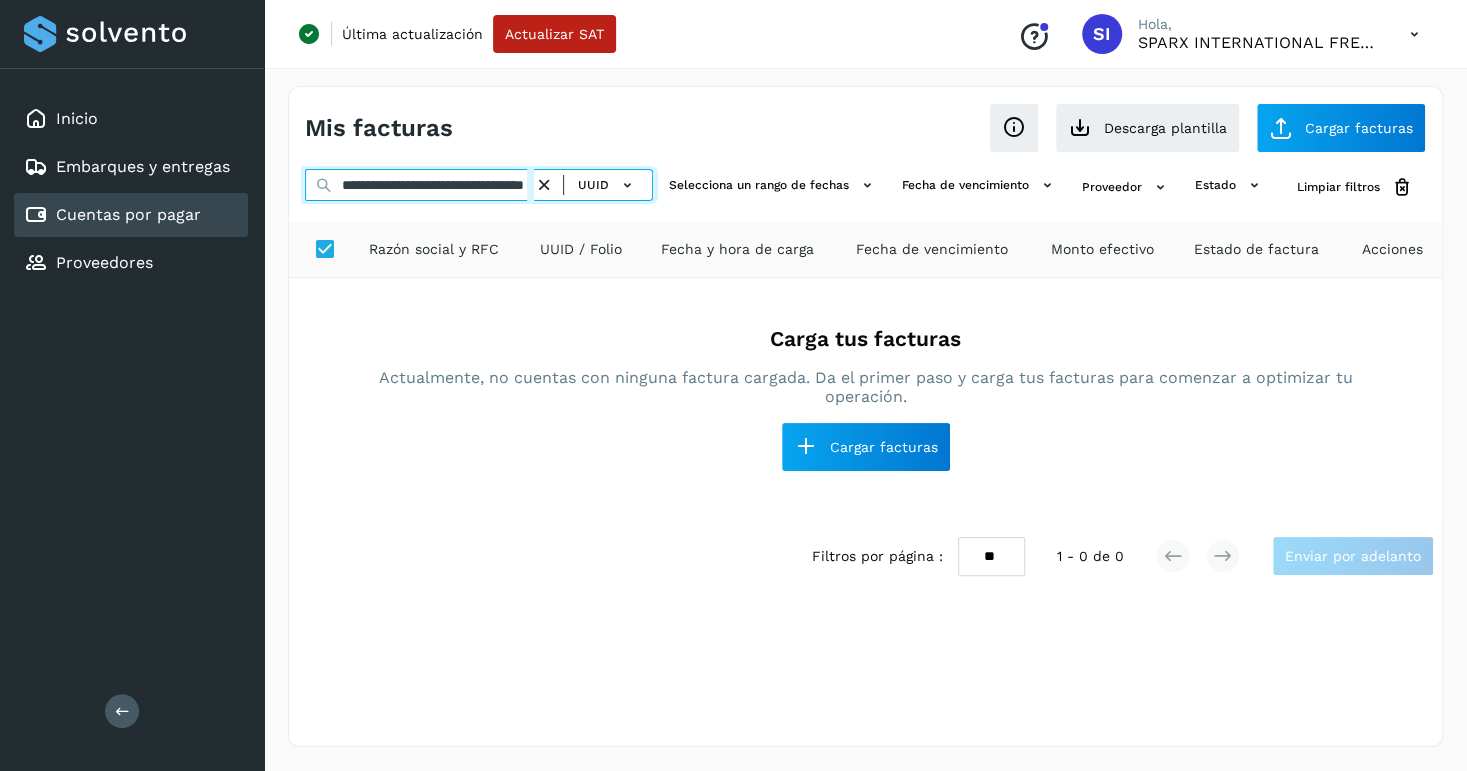 type on "**********" 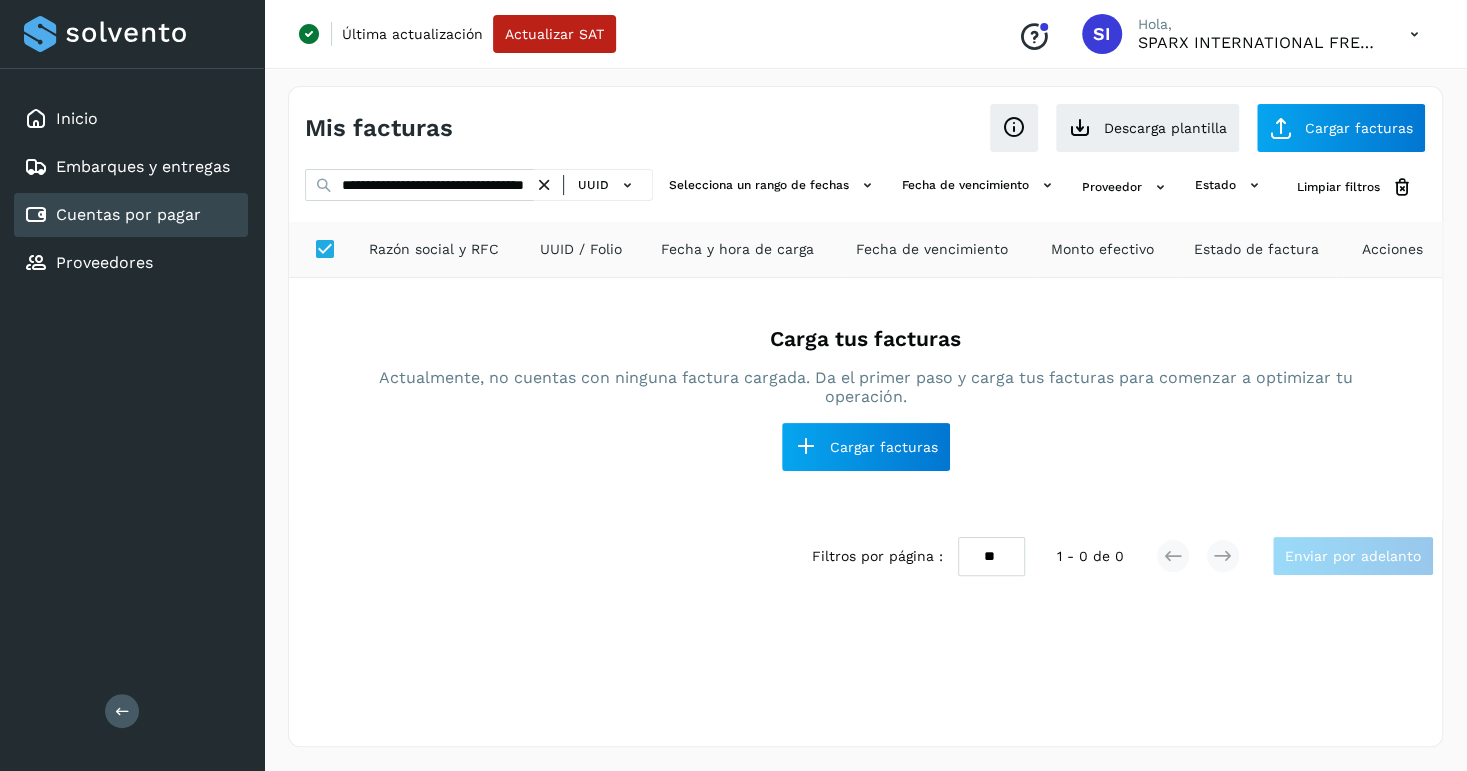 scroll, scrollTop: 0, scrollLeft: 0, axis: both 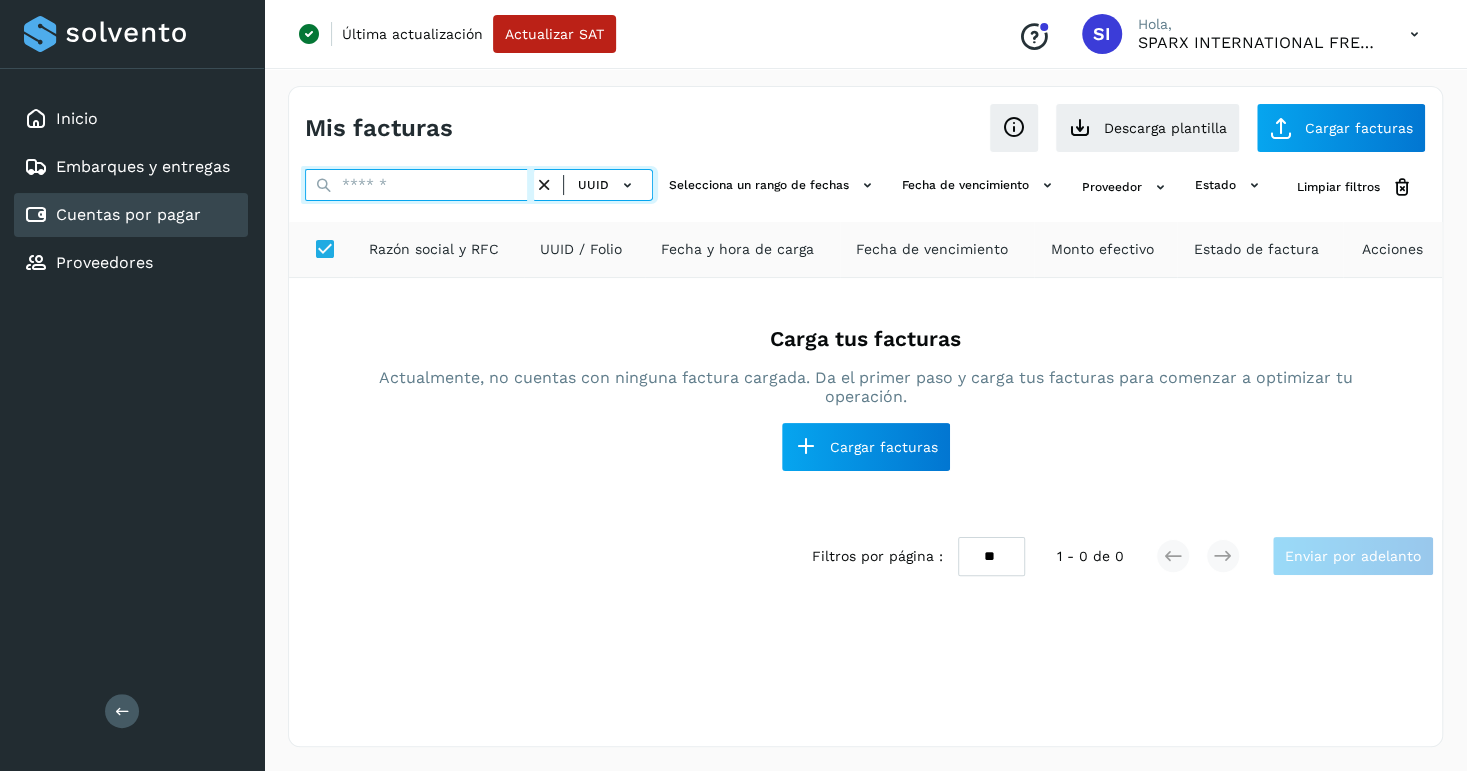 click at bounding box center (419, 185) 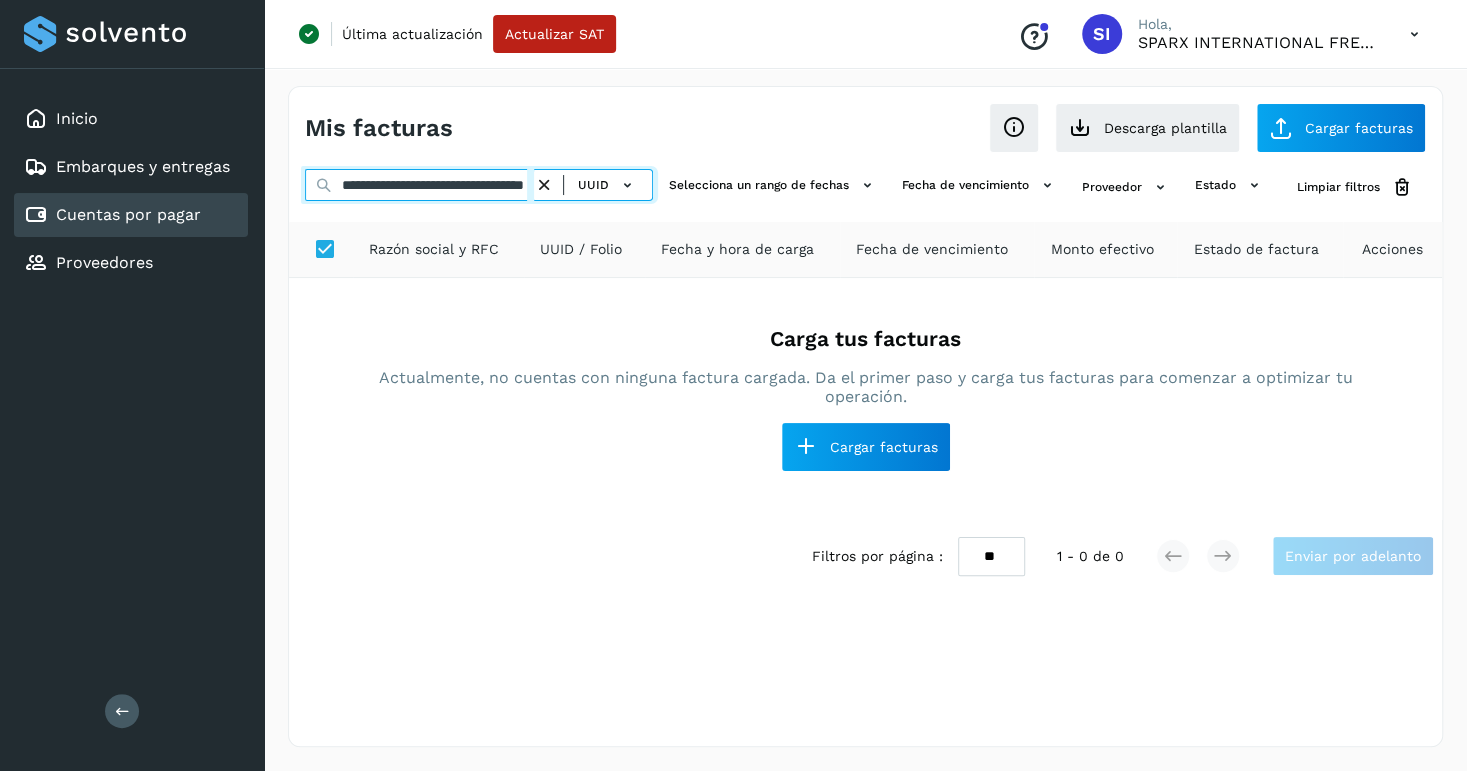 scroll, scrollTop: 0, scrollLeft: 107, axis: horizontal 